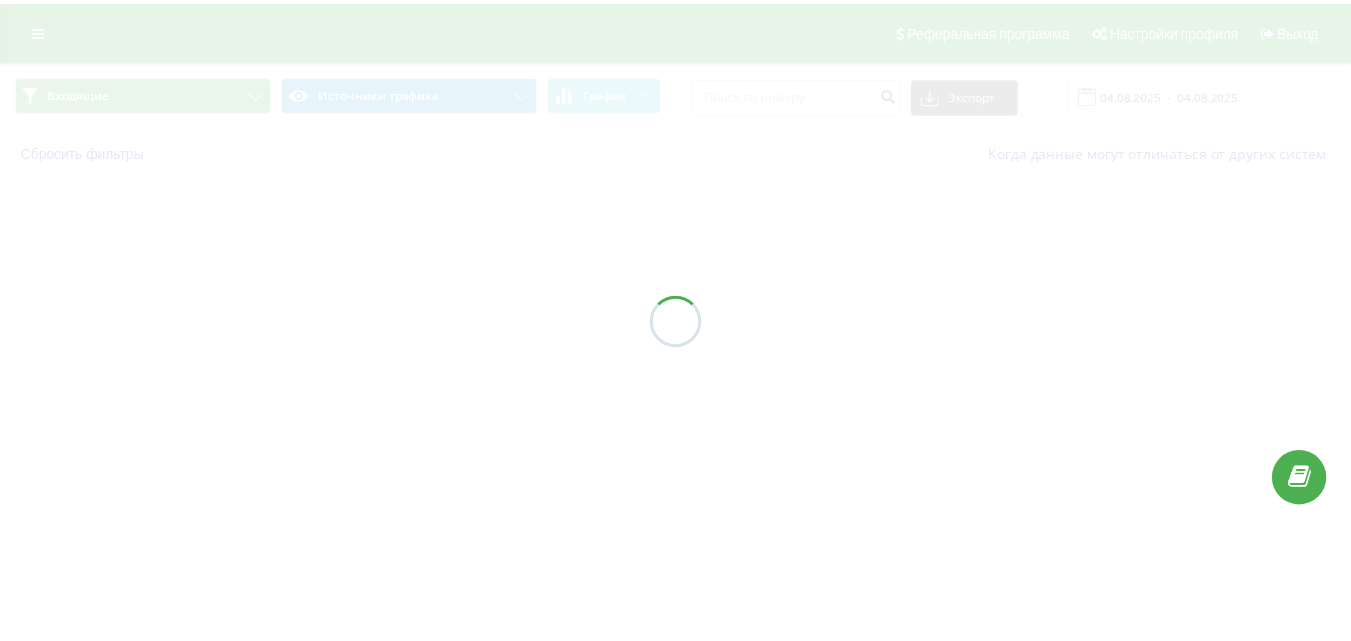 scroll, scrollTop: 0, scrollLeft: 0, axis: both 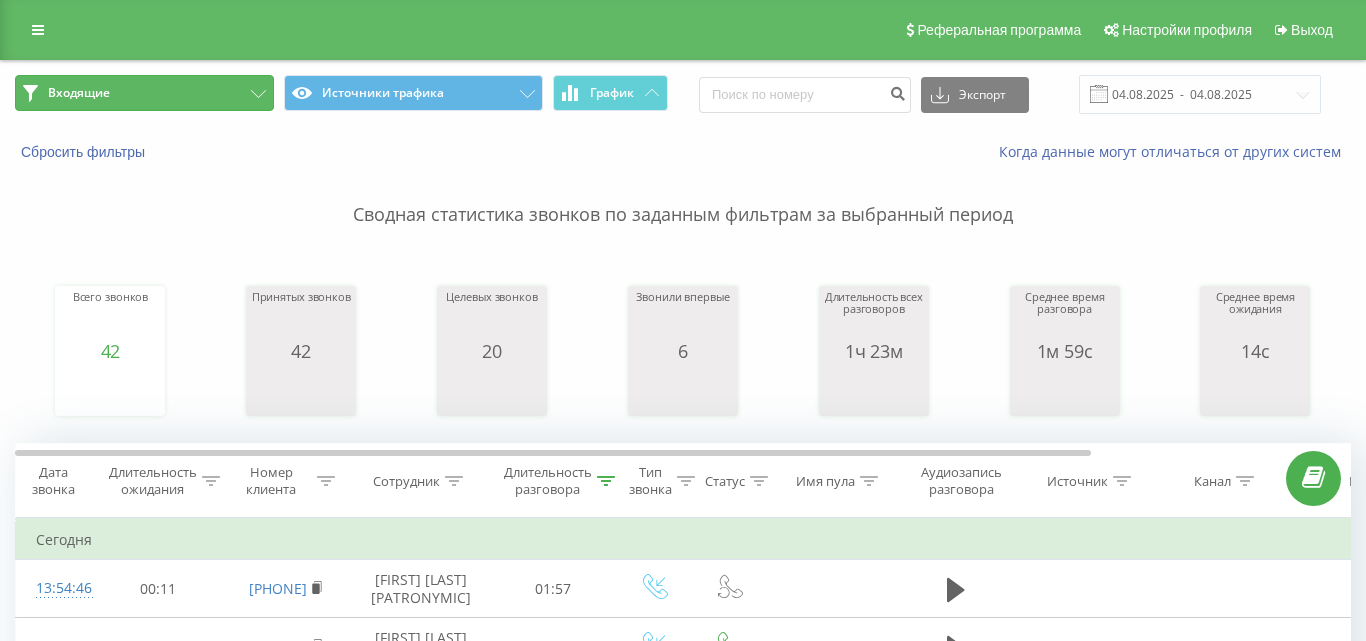 click on "Входящие" at bounding box center [144, 93] 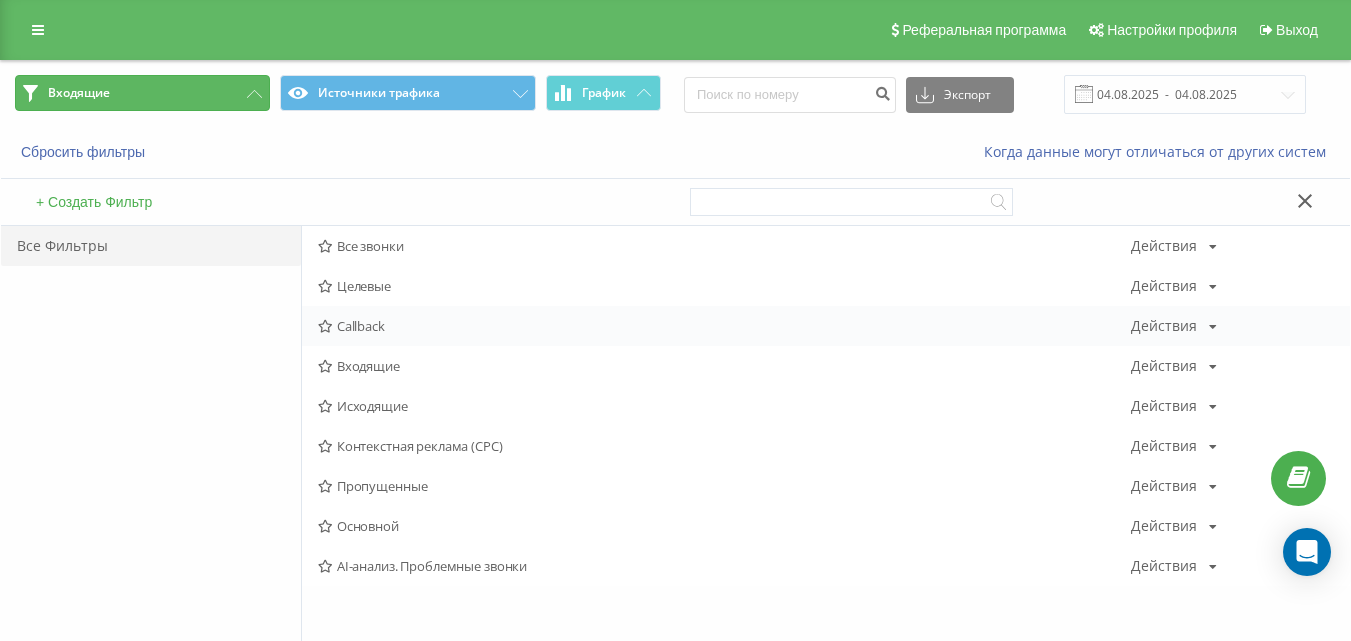scroll, scrollTop: 0, scrollLeft: 0, axis: both 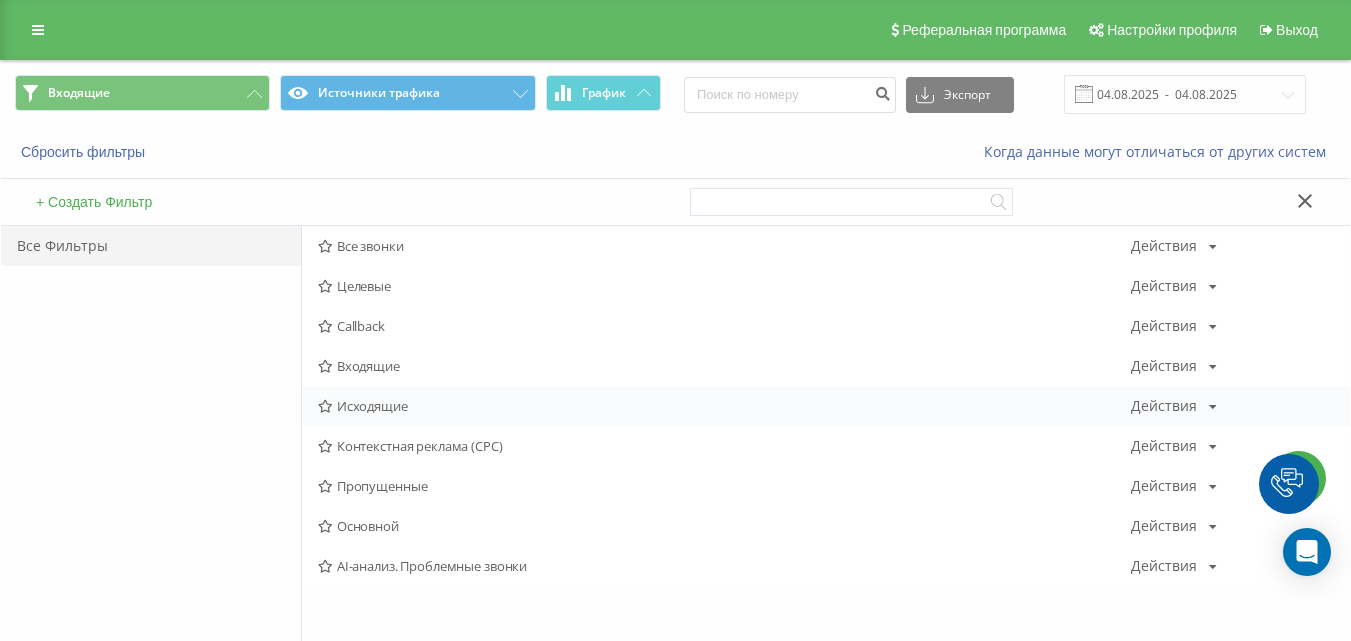 click on "Исходящие Действия Редактировать Копировать Удалить По умолчанию Поделиться" at bounding box center [826, 406] 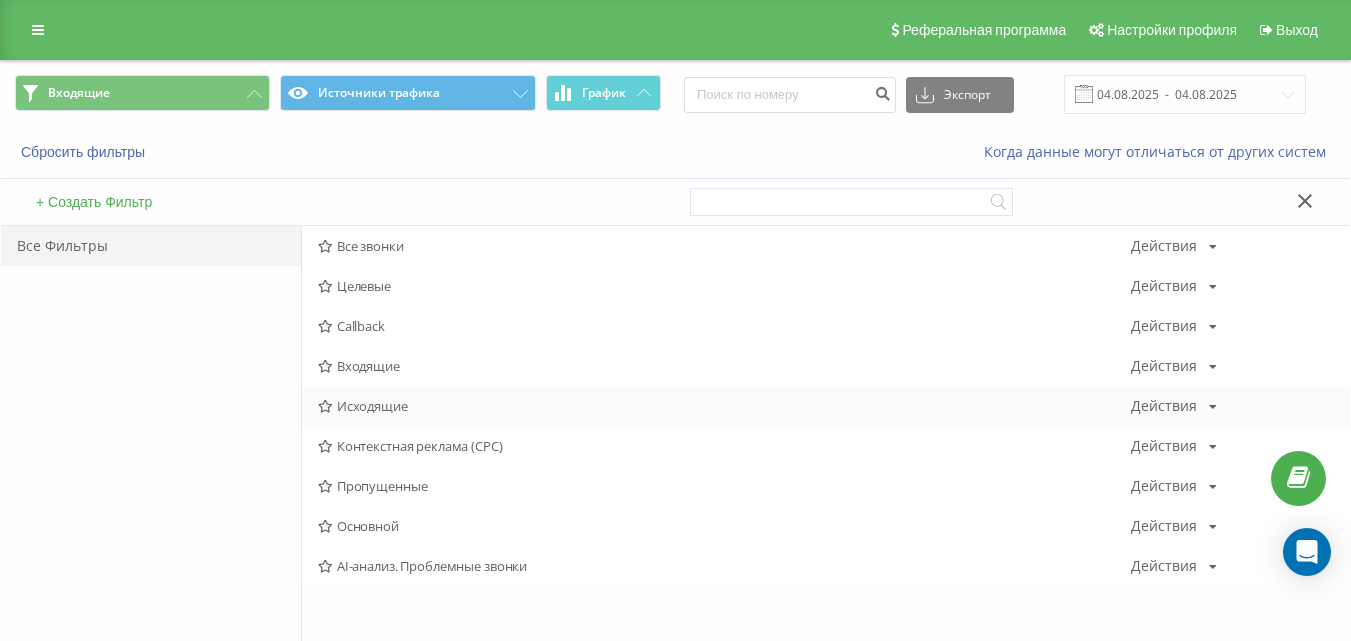 click on "Исходящие" at bounding box center [724, 406] 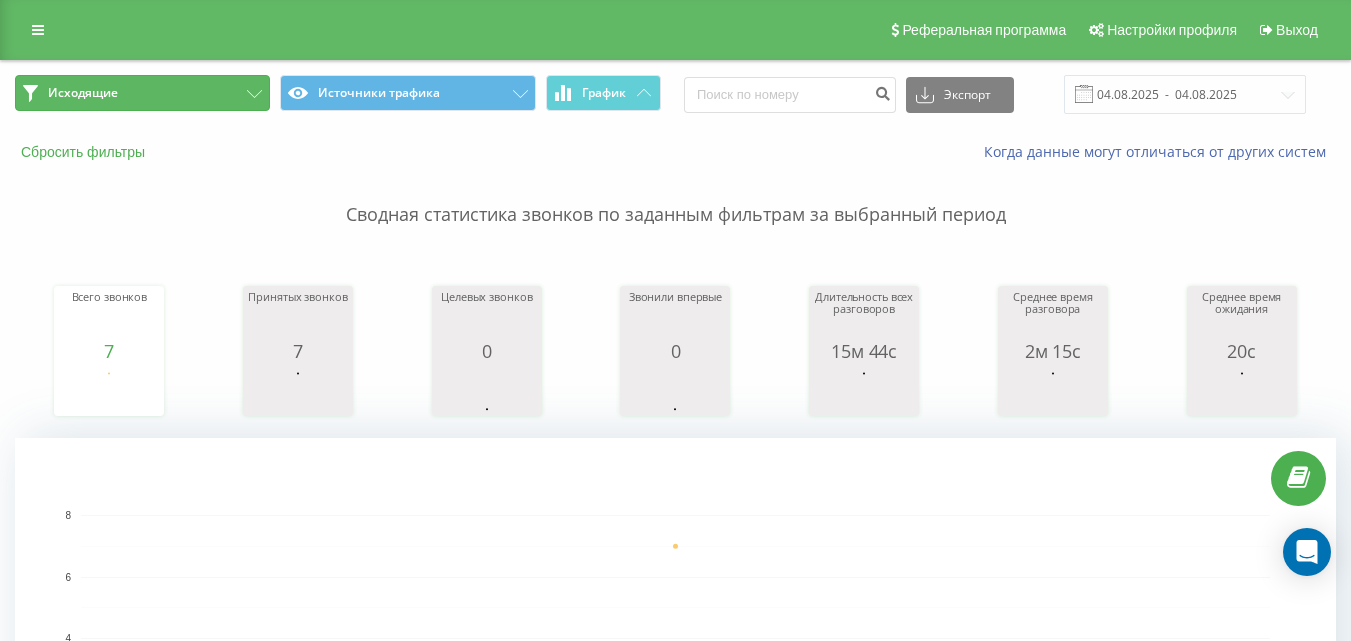 click on "Исходящие" at bounding box center (142, 93) 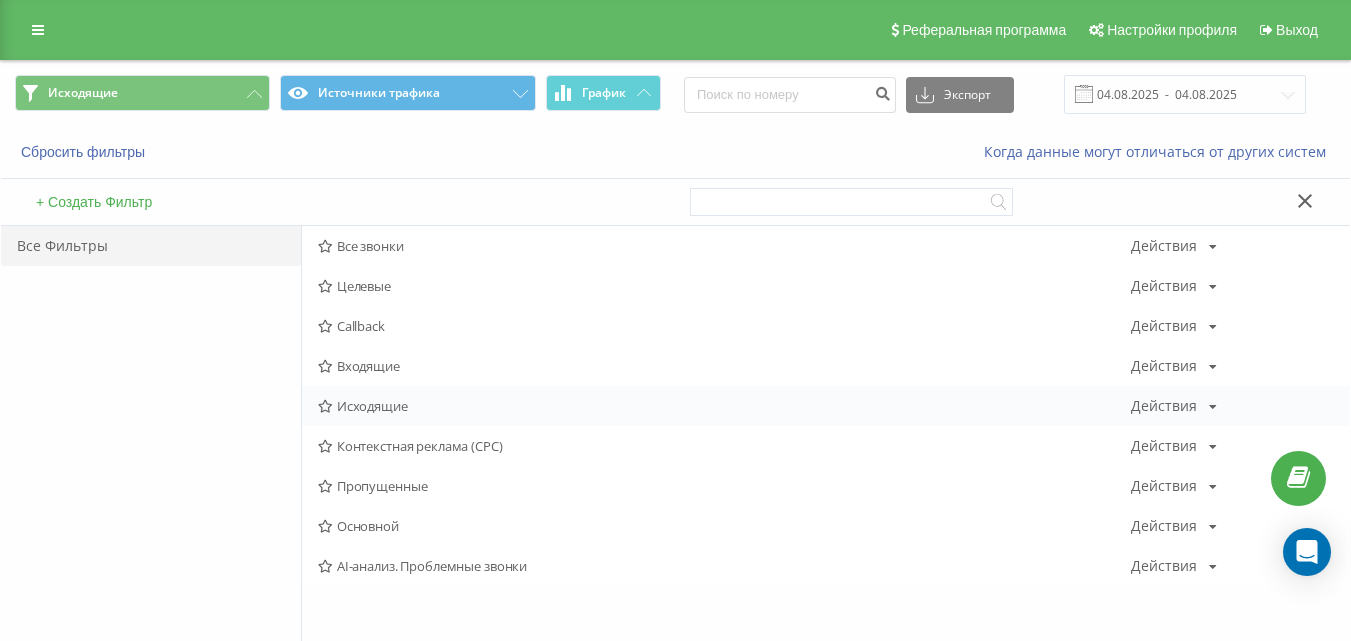 click on "Исходящие" at bounding box center (724, 406) 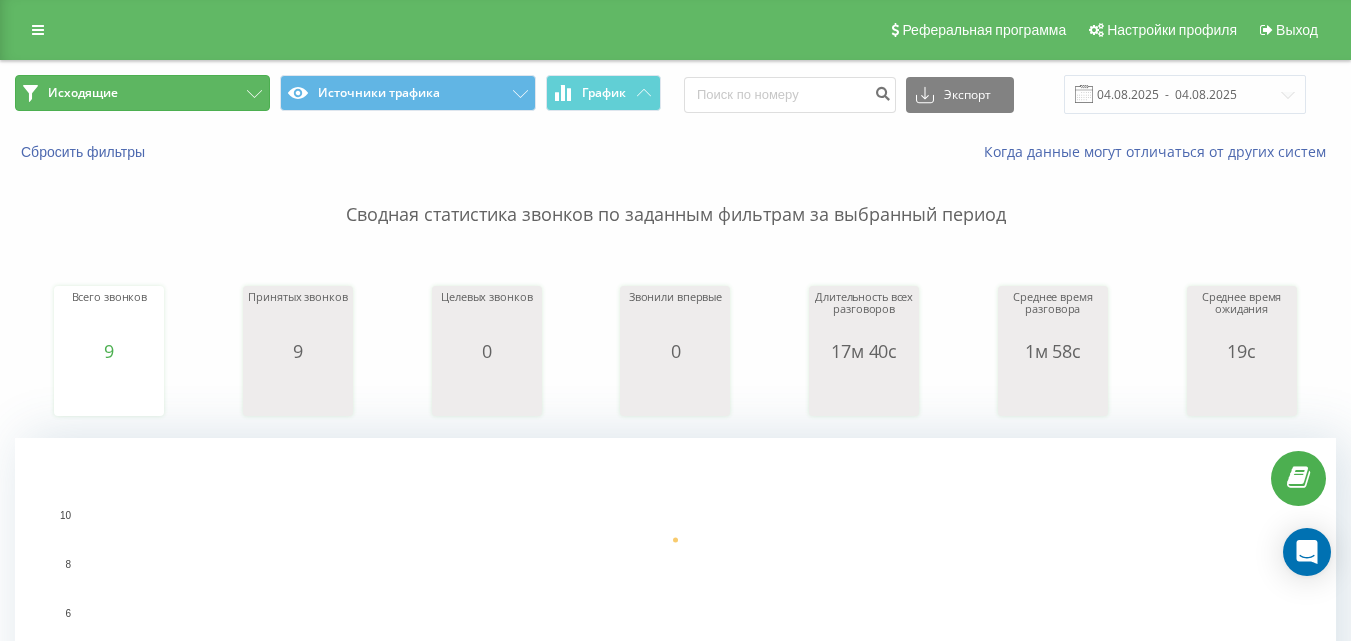 drag, startPoint x: 193, startPoint y: 94, endPoint x: 213, endPoint y: 147, distance: 56.648037 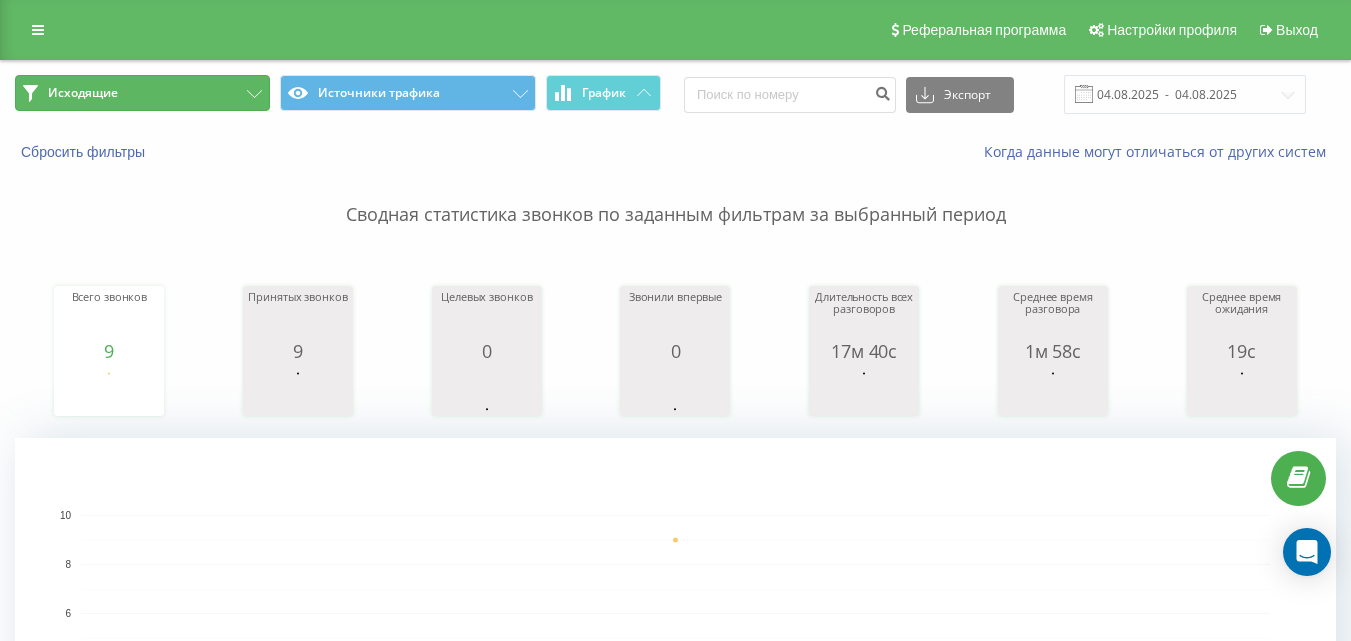 click on "Исходящие" at bounding box center [142, 93] 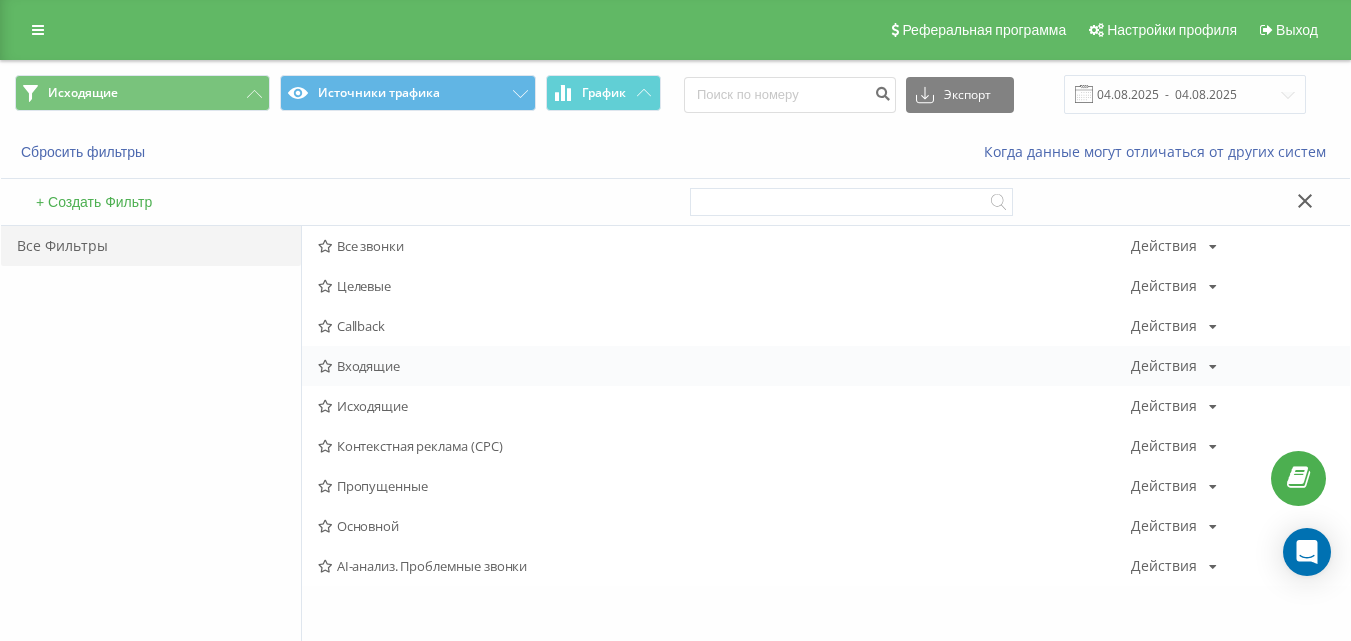 click on "Входящие" at bounding box center (724, 366) 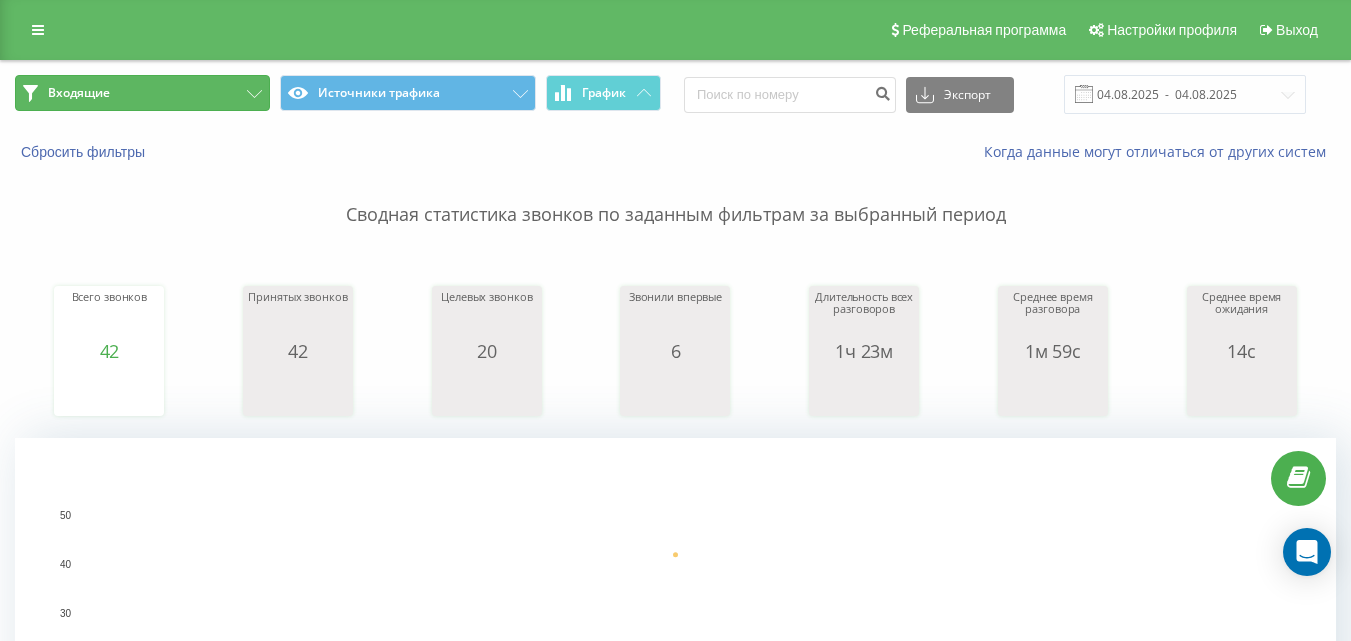 click on "Входящие" at bounding box center (142, 93) 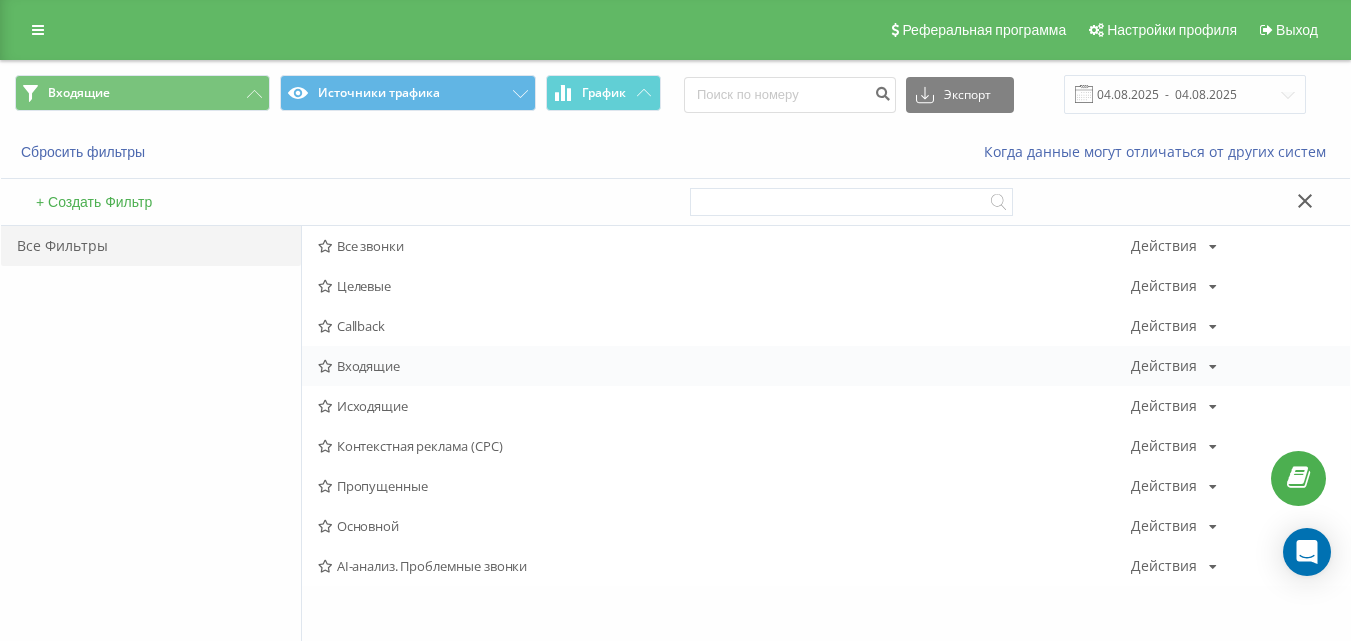 click on "Входящие" at bounding box center (724, 366) 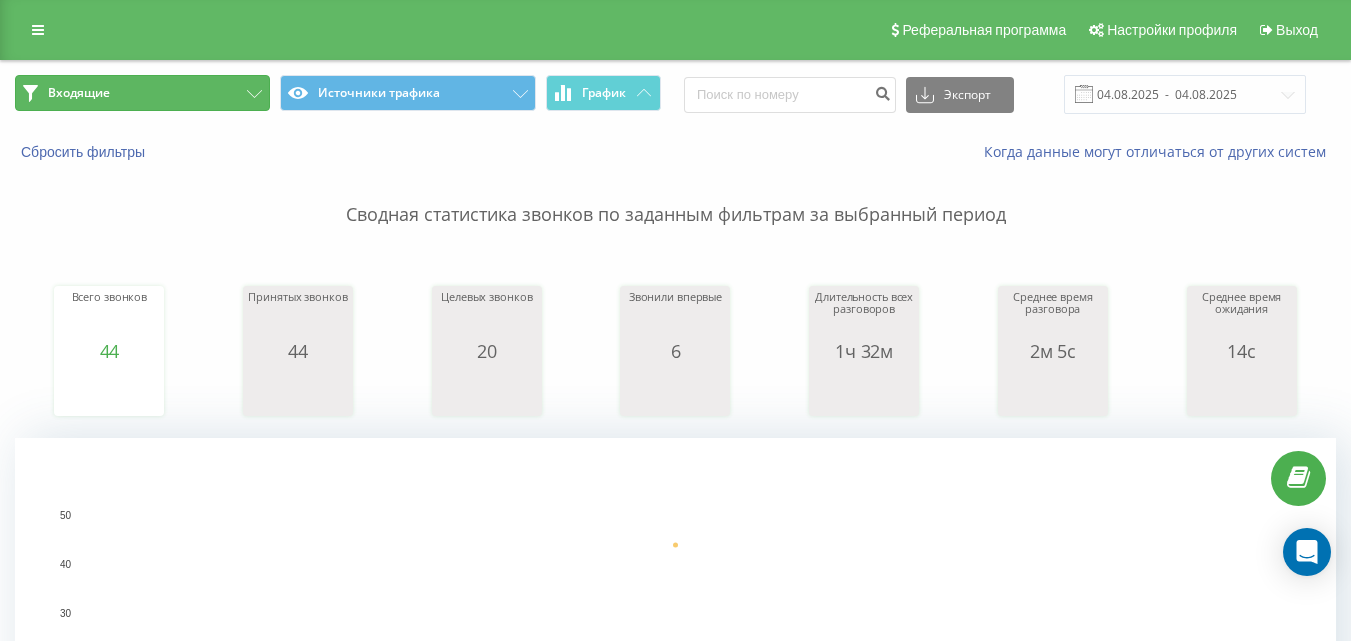 click on "Входящие" at bounding box center (142, 93) 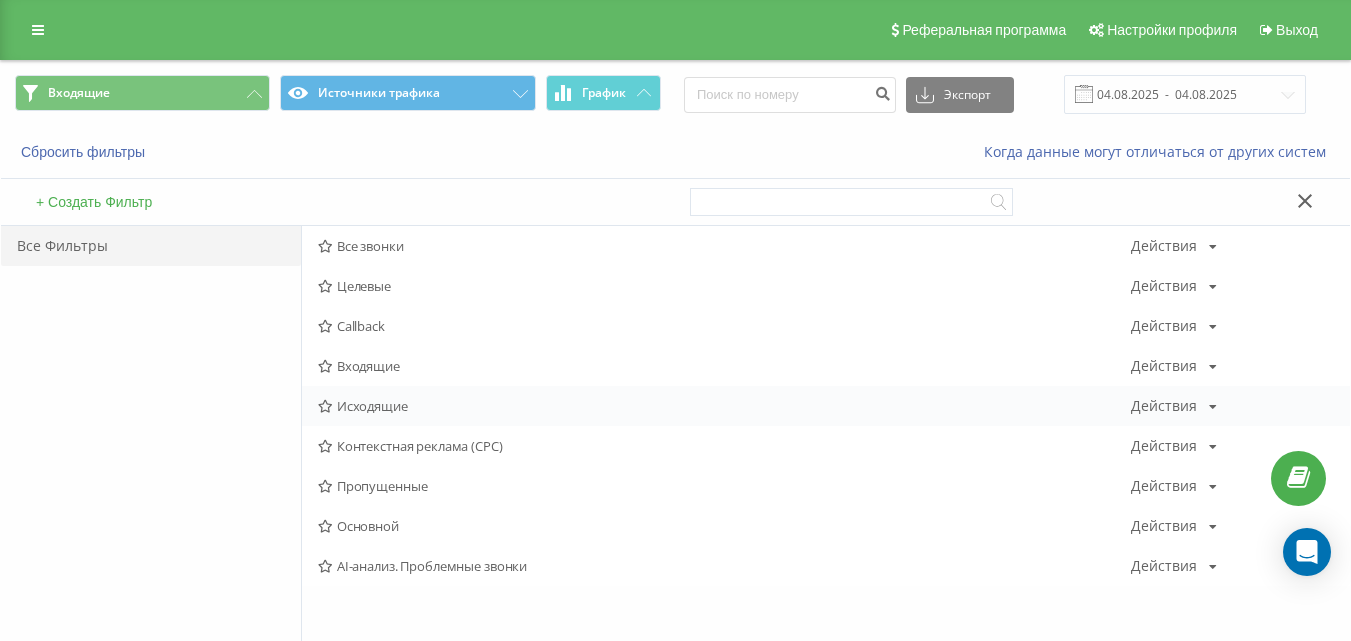 click on "Исходящие" at bounding box center (724, 406) 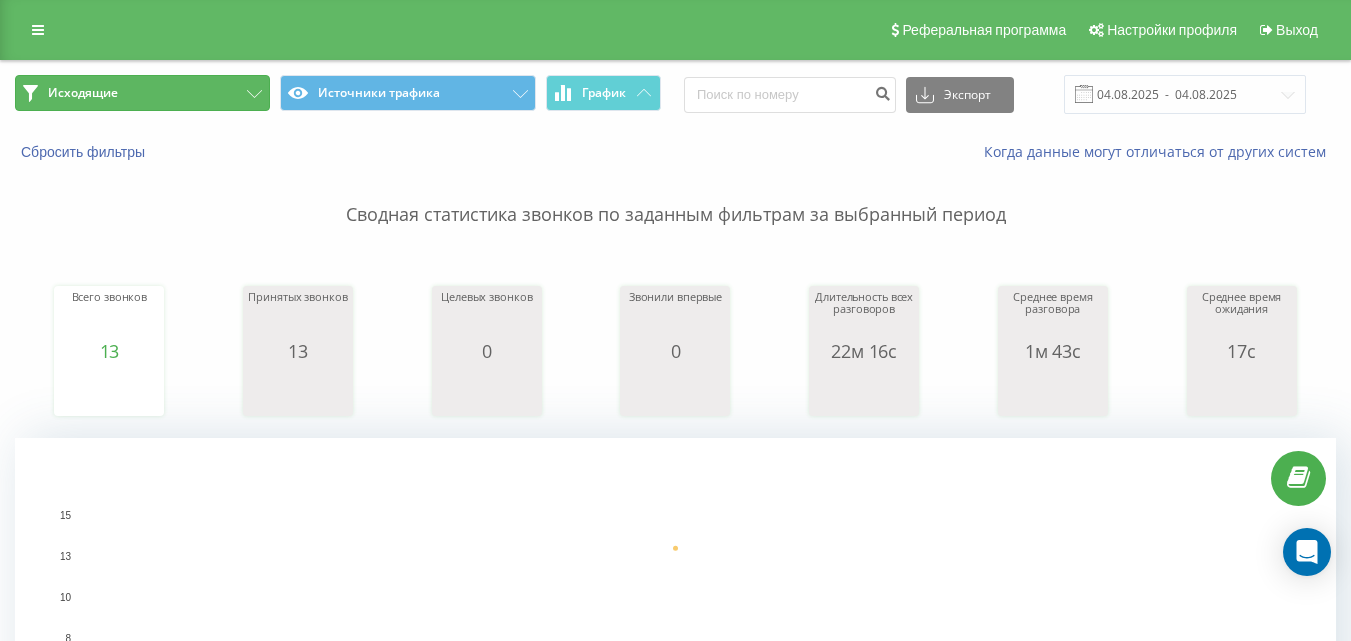 click on "Исходящие" at bounding box center (142, 93) 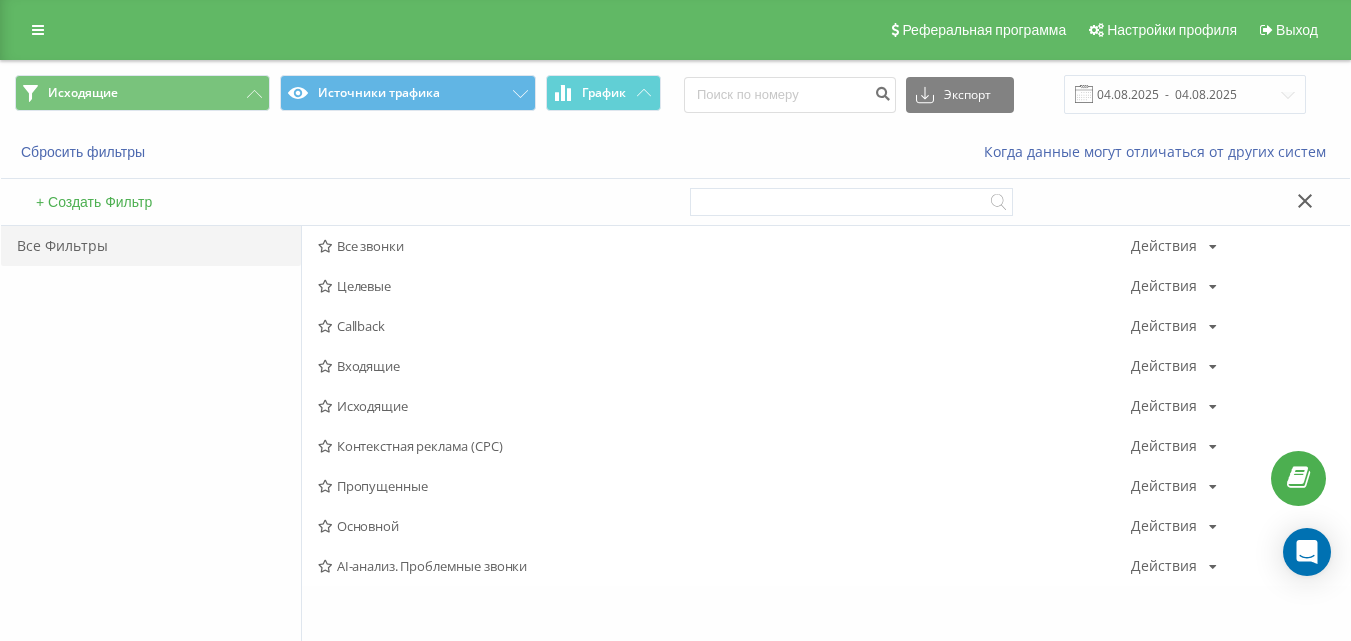 click on "Входящие" at bounding box center (724, 366) 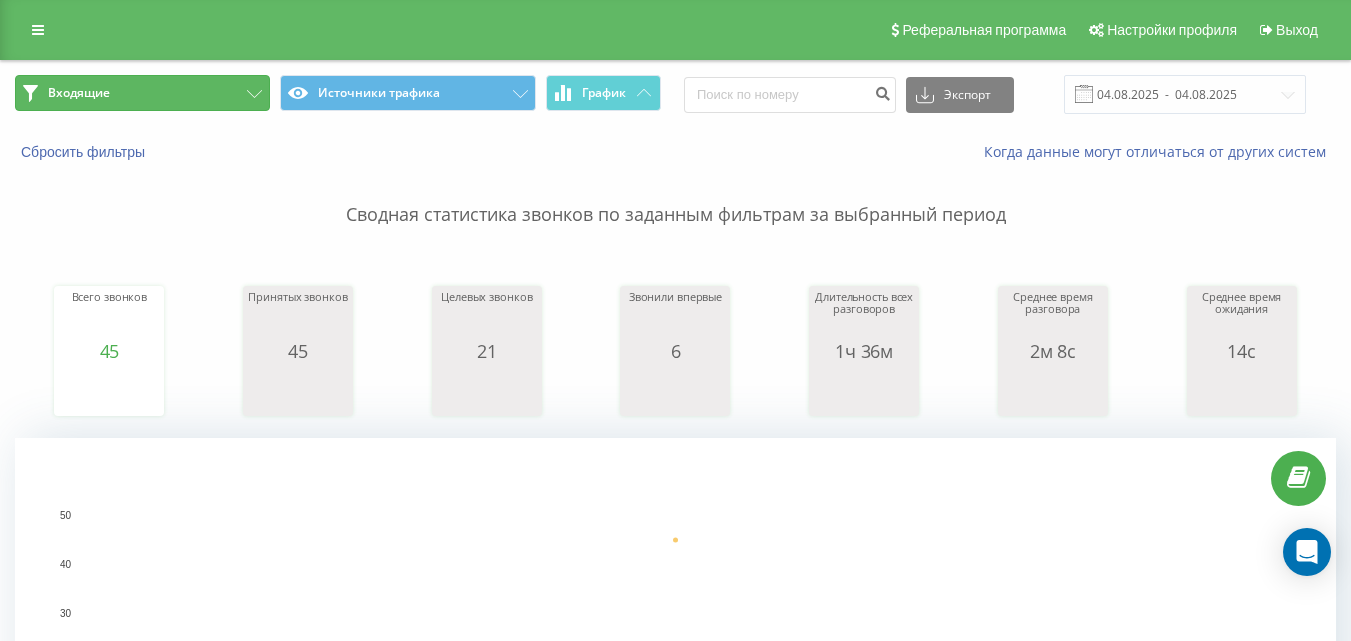 click on "Входящие" at bounding box center [142, 93] 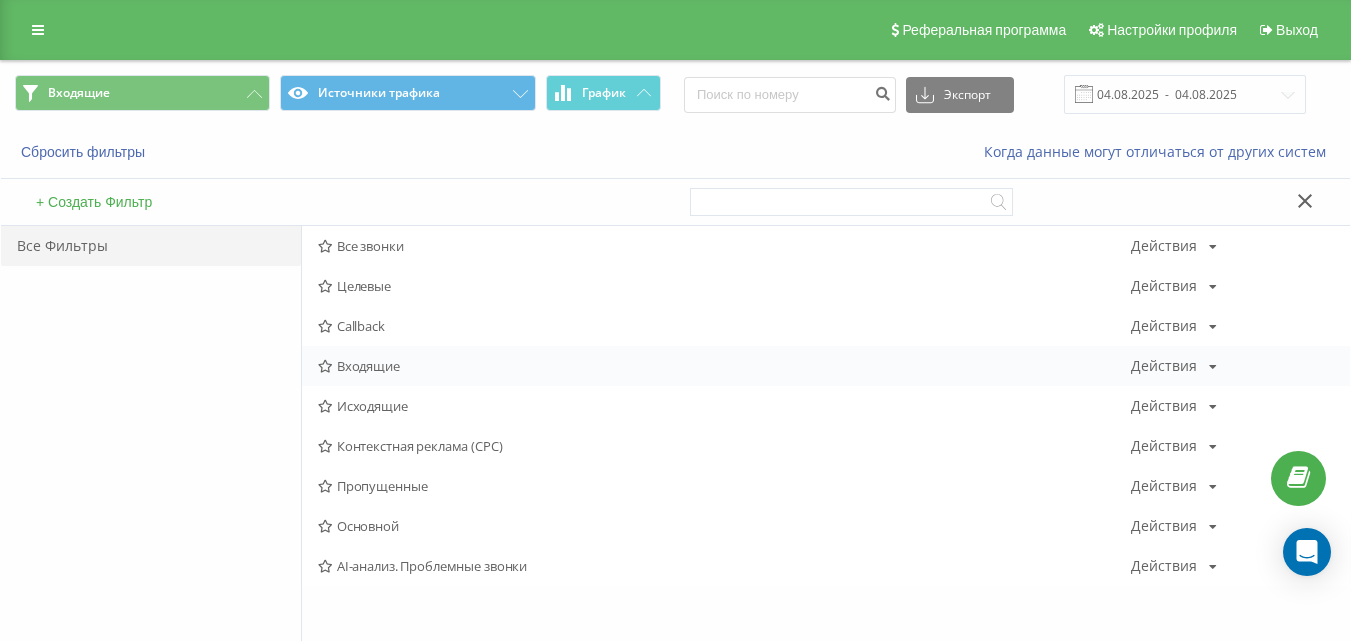 click on "Входящие" at bounding box center [724, 366] 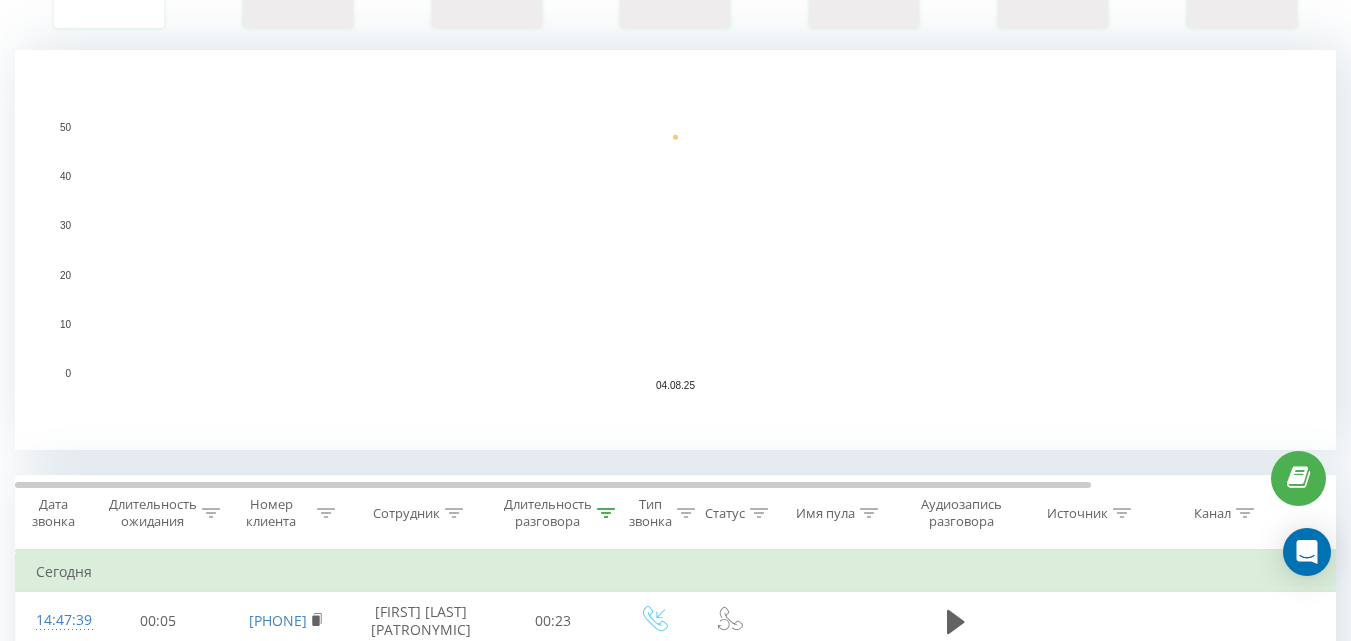 scroll, scrollTop: 400, scrollLeft: 0, axis: vertical 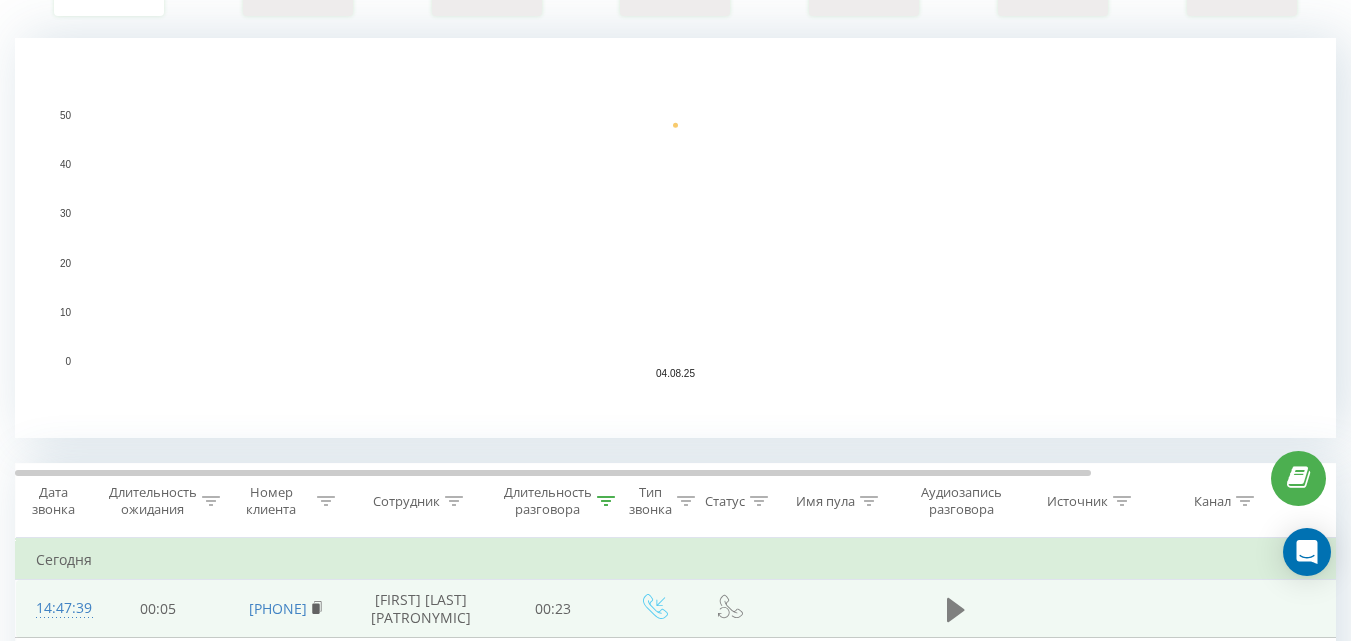 click 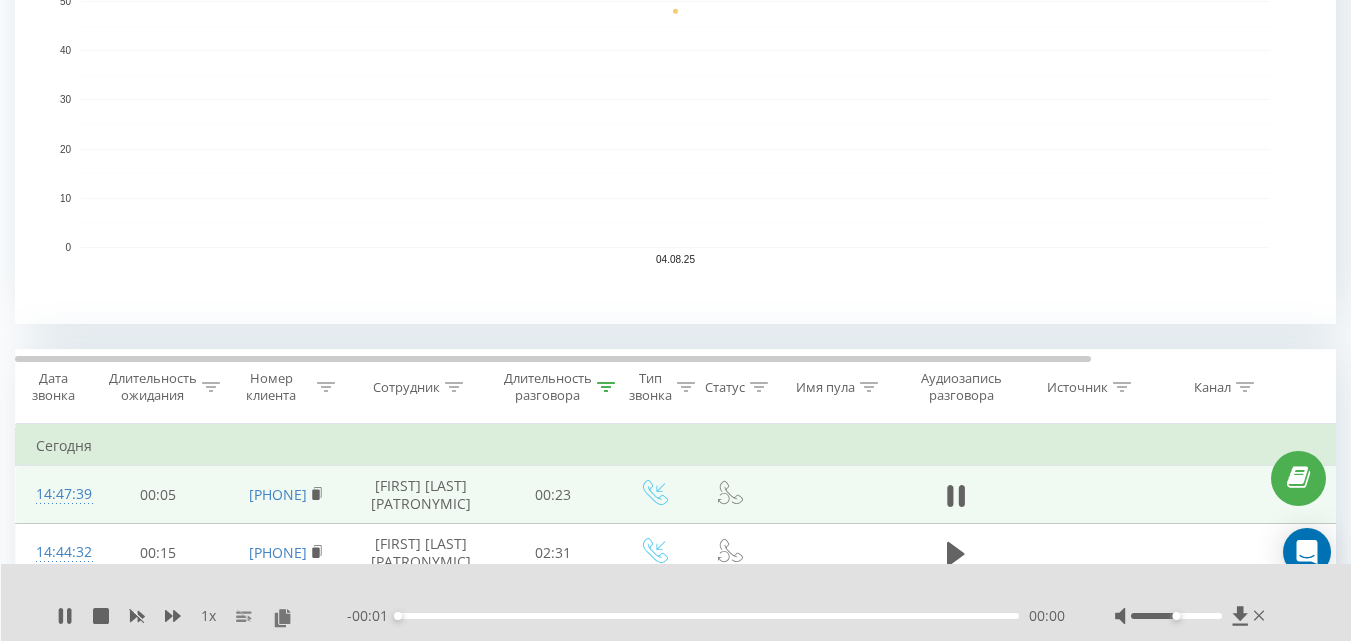 scroll, scrollTop: 600, scrollLeft: 0, axis: vertical 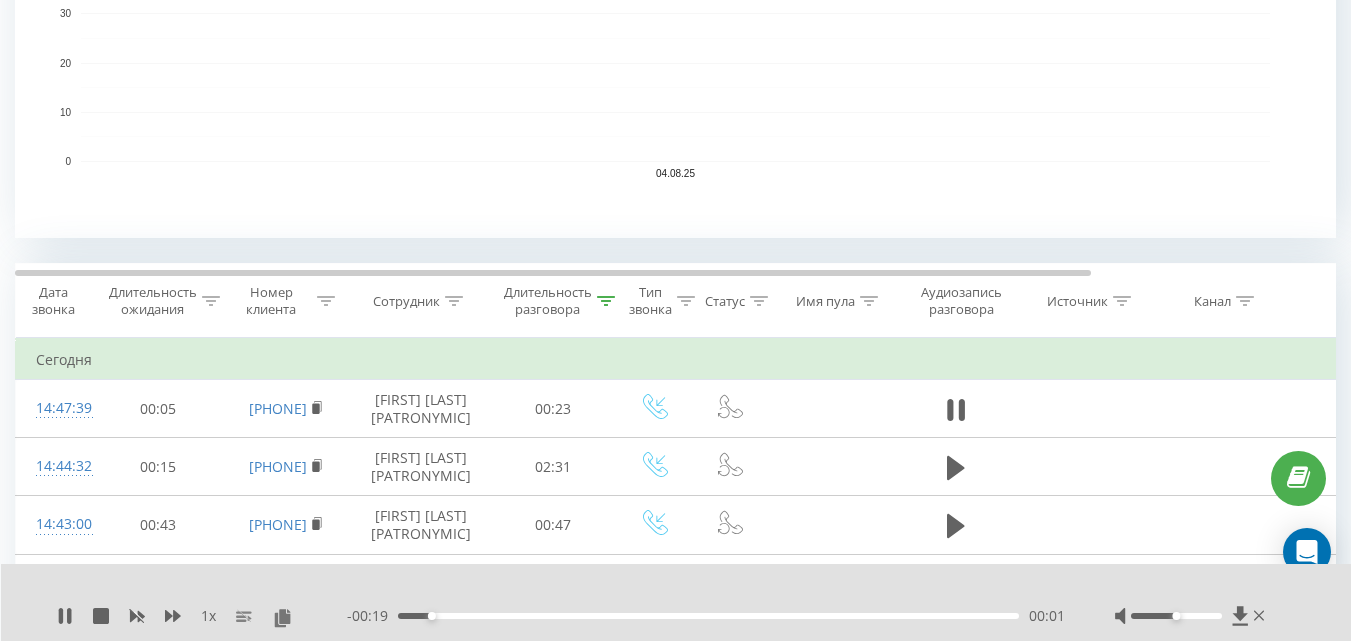 click on "00:01" at bounding box center (708, 616) 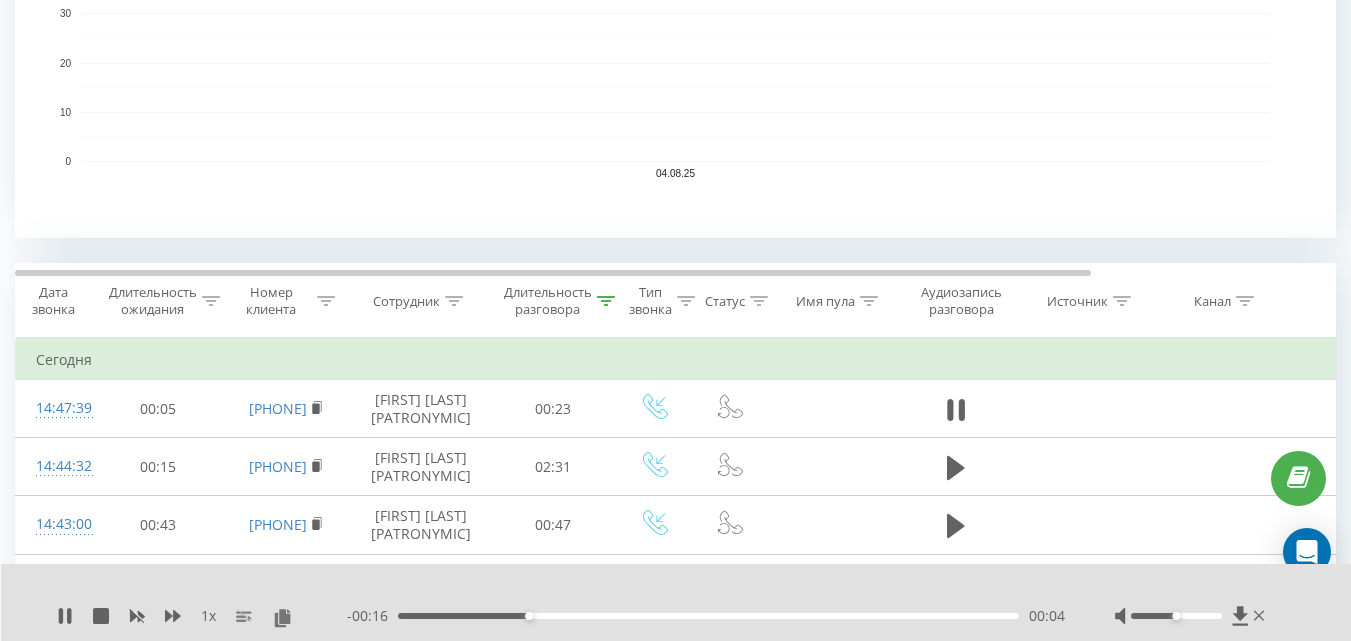 click on "- 00:16 00:04   00:04" at bounding box center [706, 616] 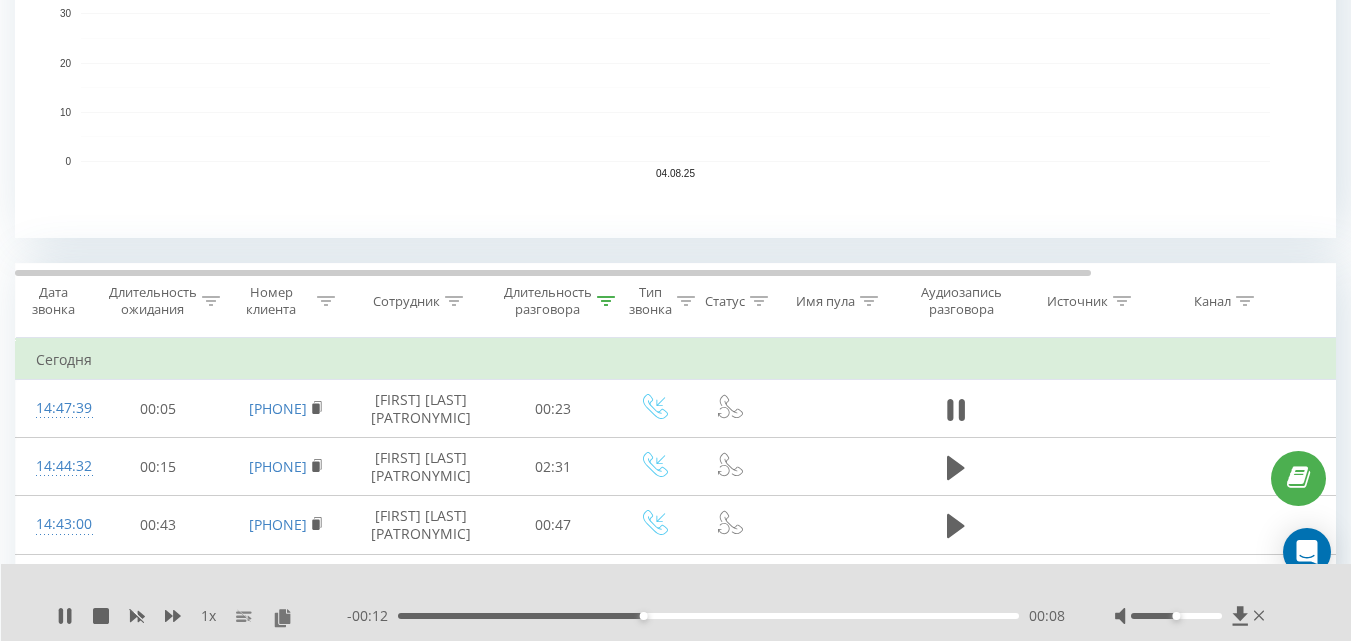 click on "- 00:12 00:08   00:08" at bounding box center (706, 616) 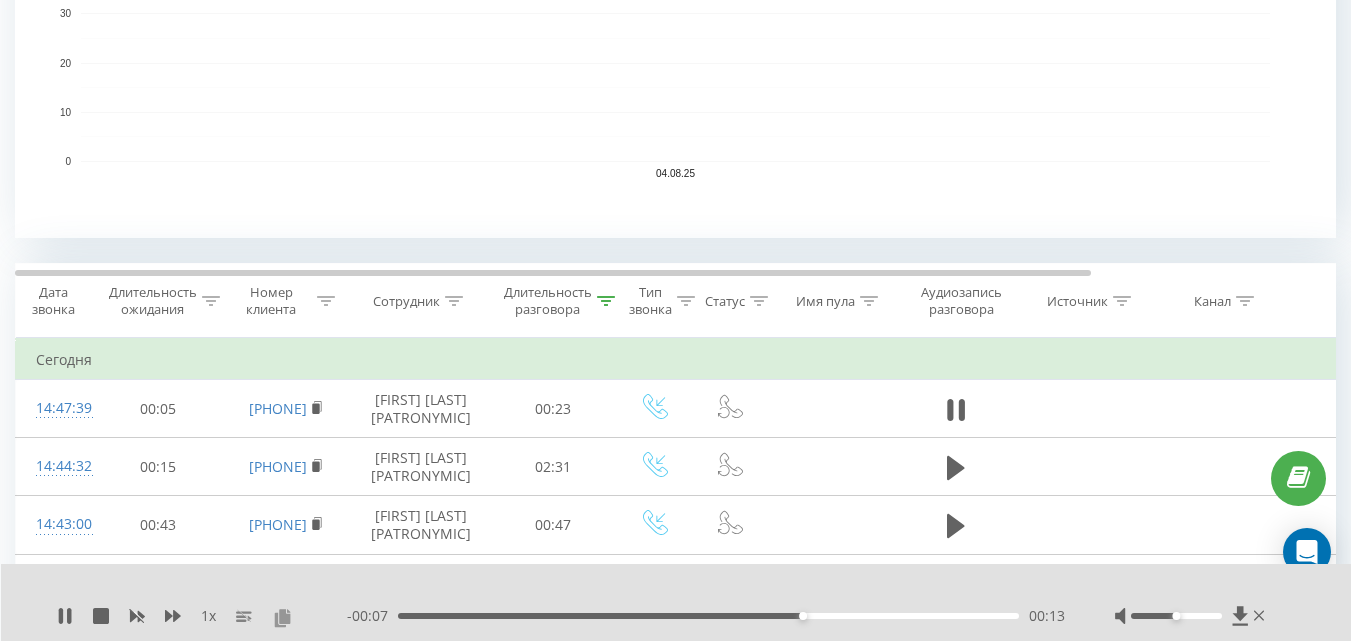 click at bounding box center (282, 617) 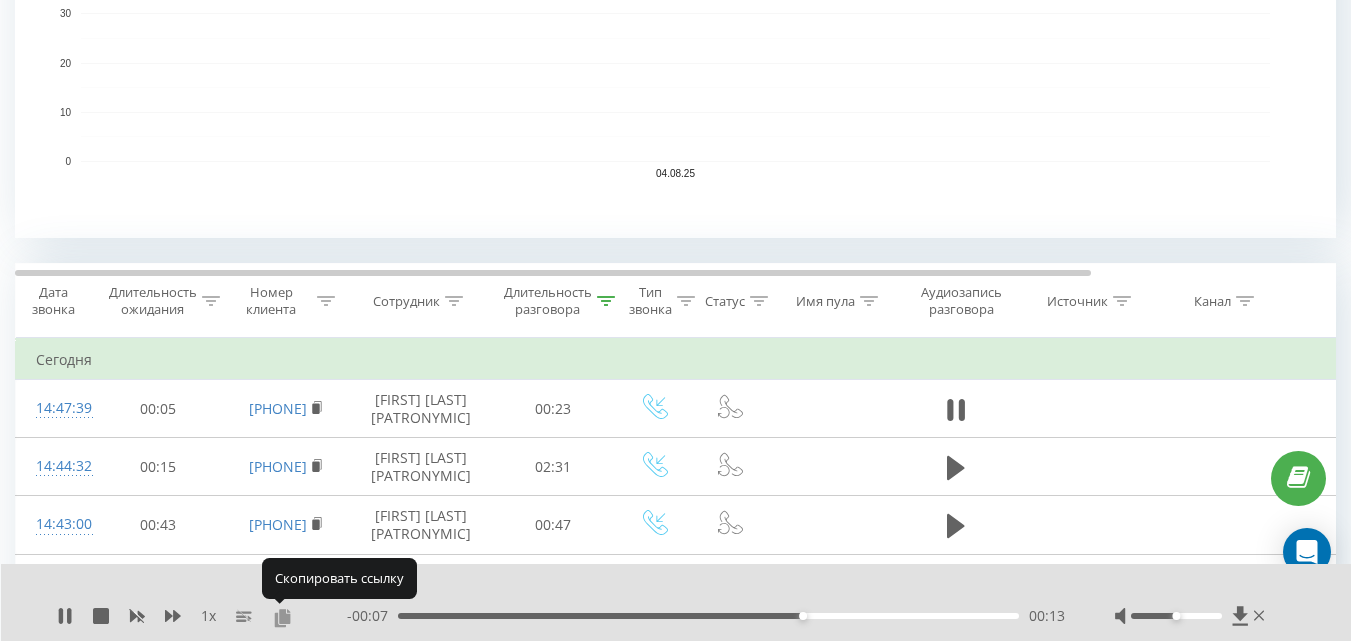 click at bounding box center [282, 617] 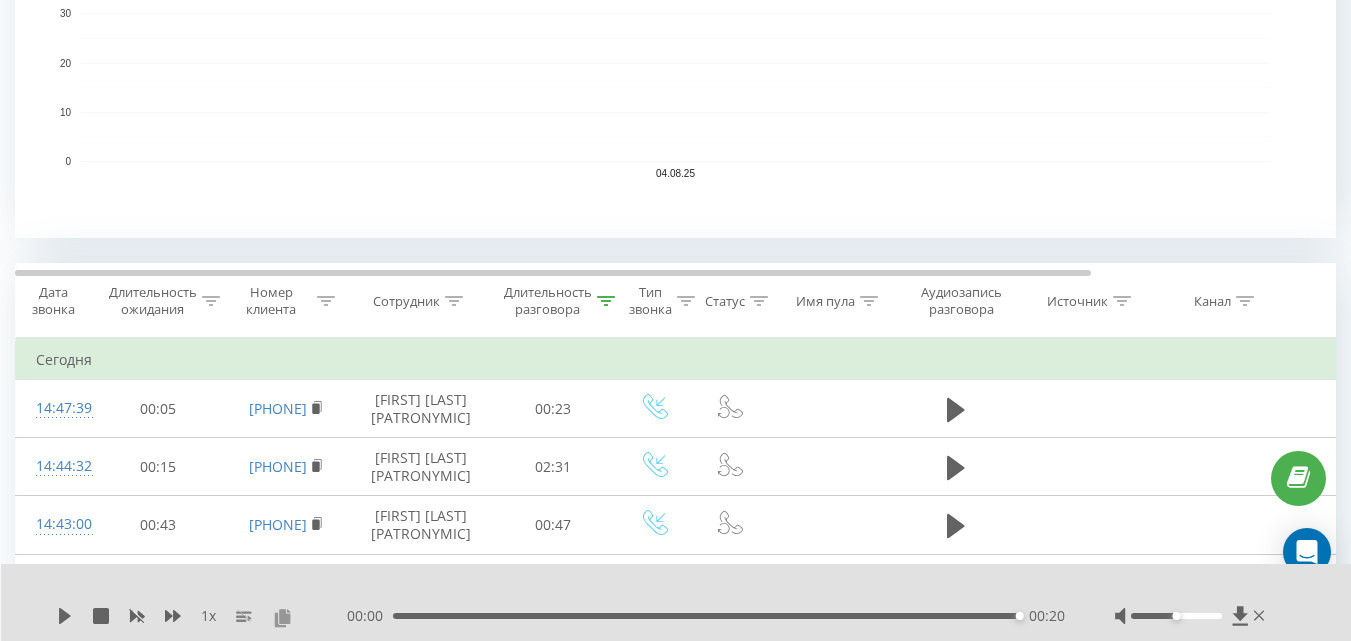 click at bounding box center (282, 617) 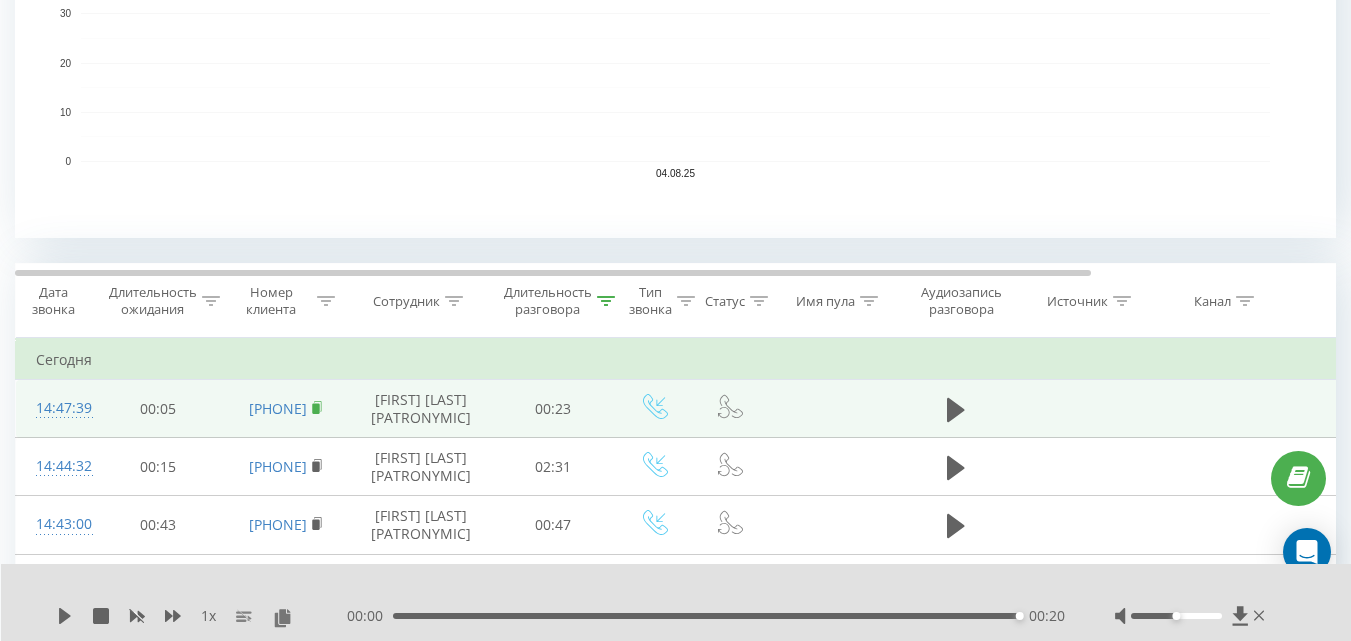 click 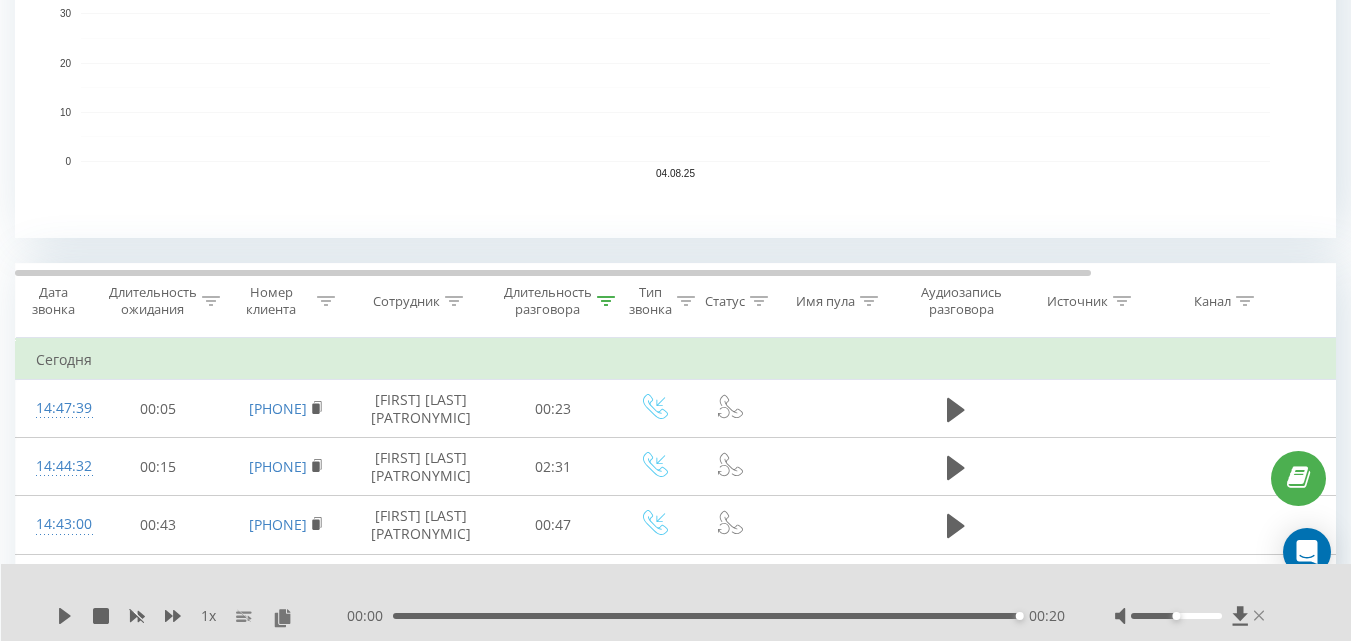 click 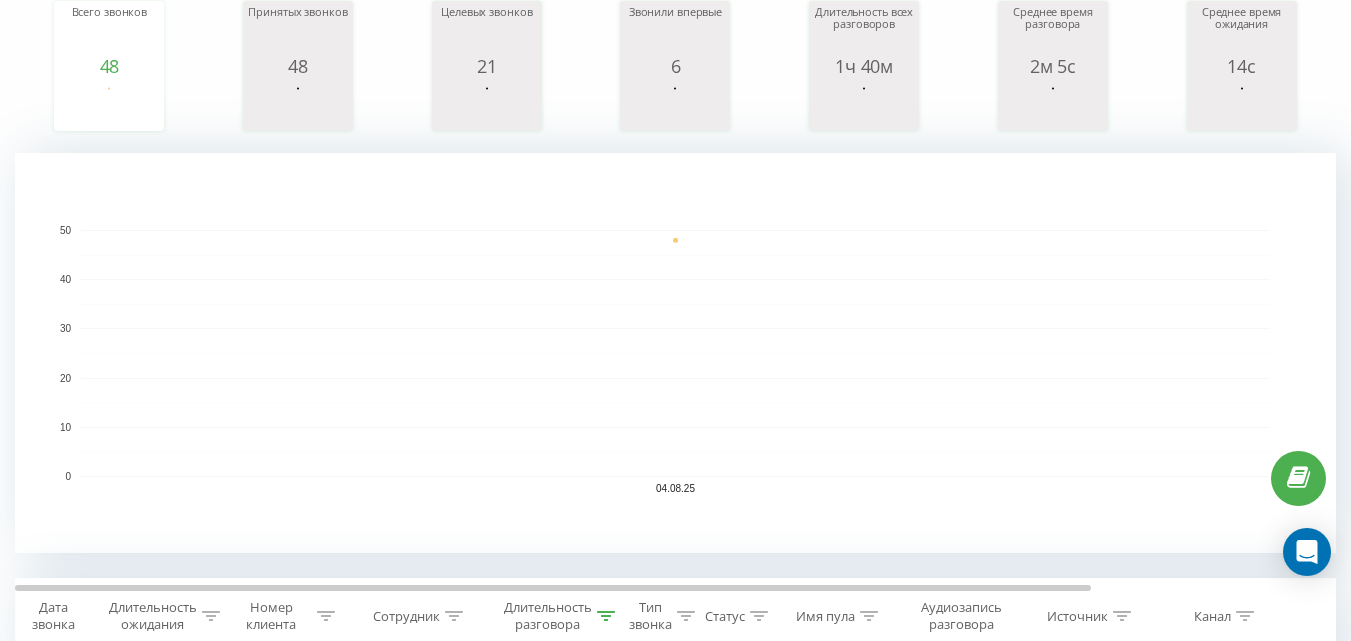 scroll, scrollTop: 0, scrollLeft: 0, axis: both 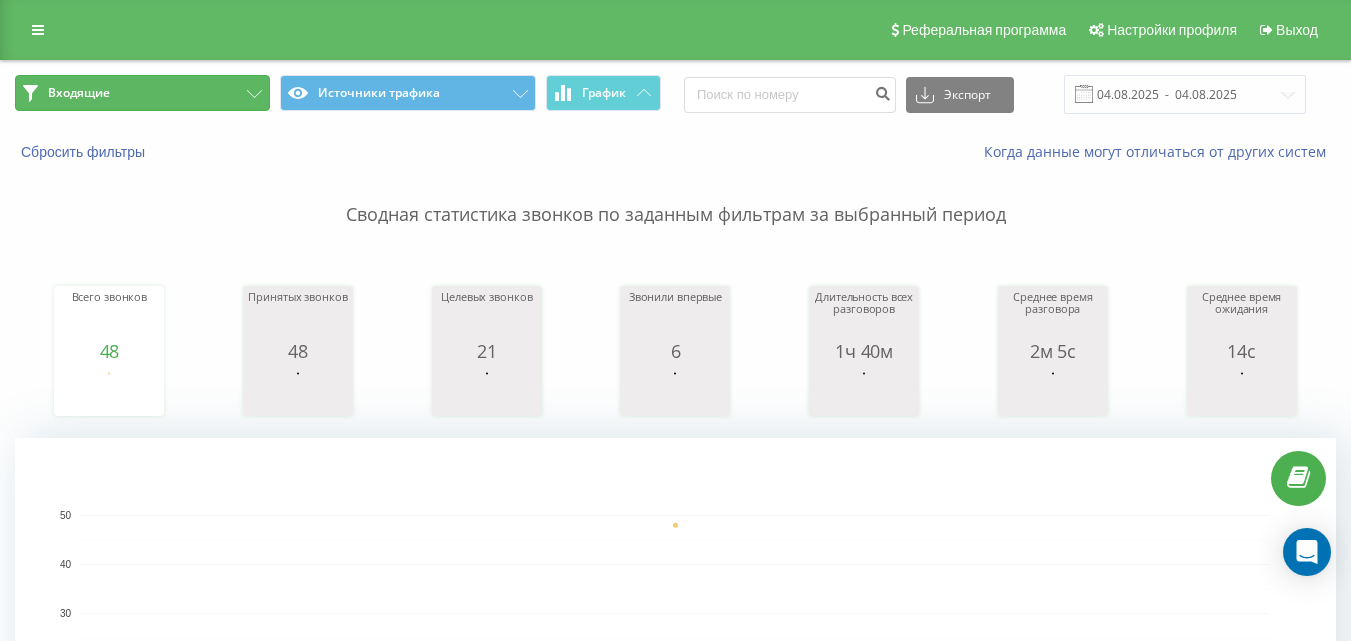 click on "Входящие" at bounding box center [142, 93] 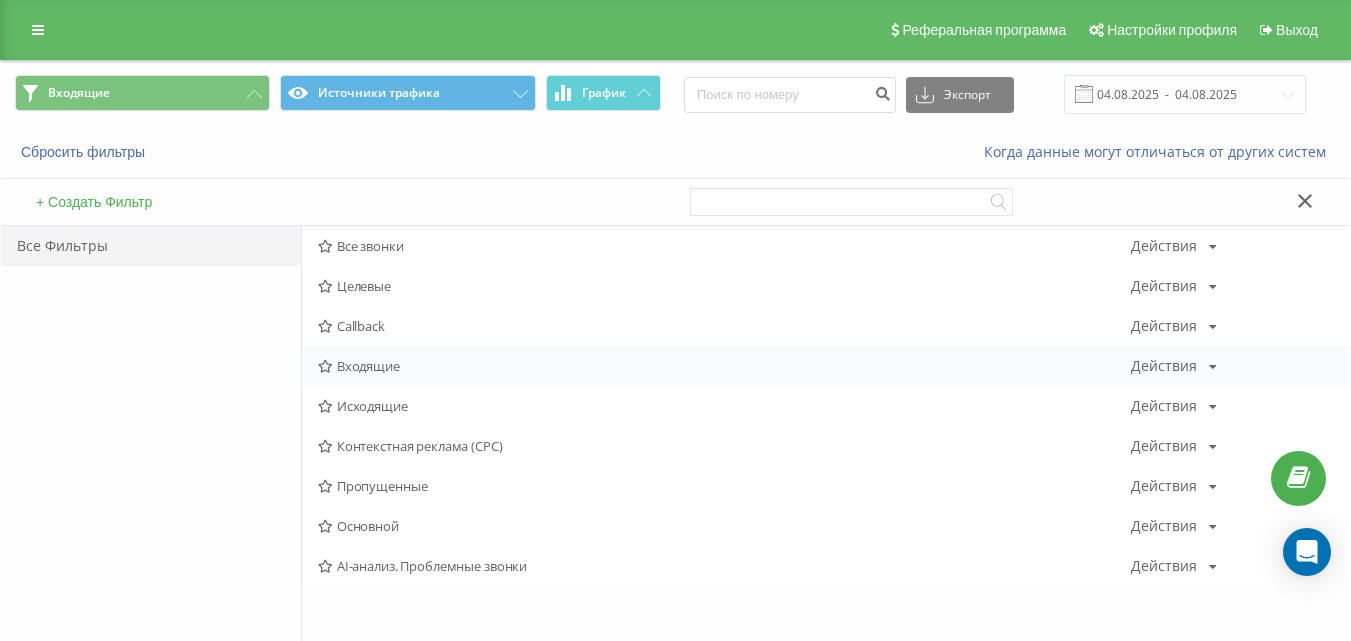 click on "Входящие" at bounding box center (724, 366) 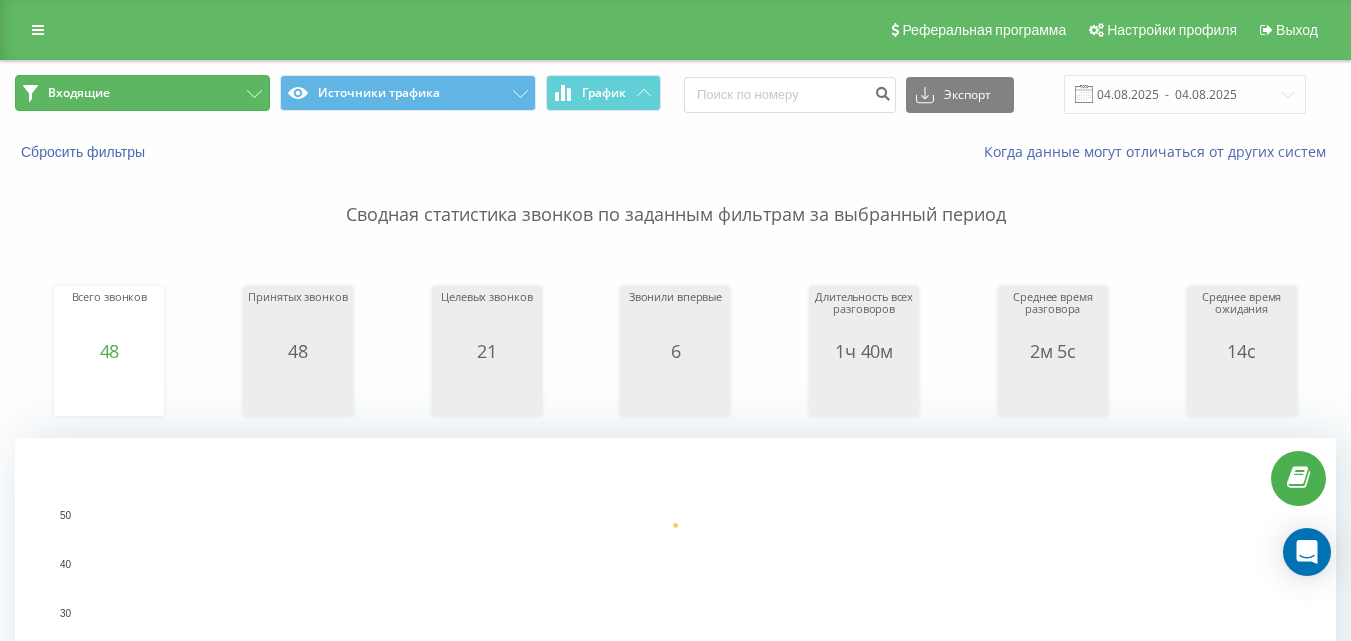 click on "Входящие" at bounding box center [142, 93] 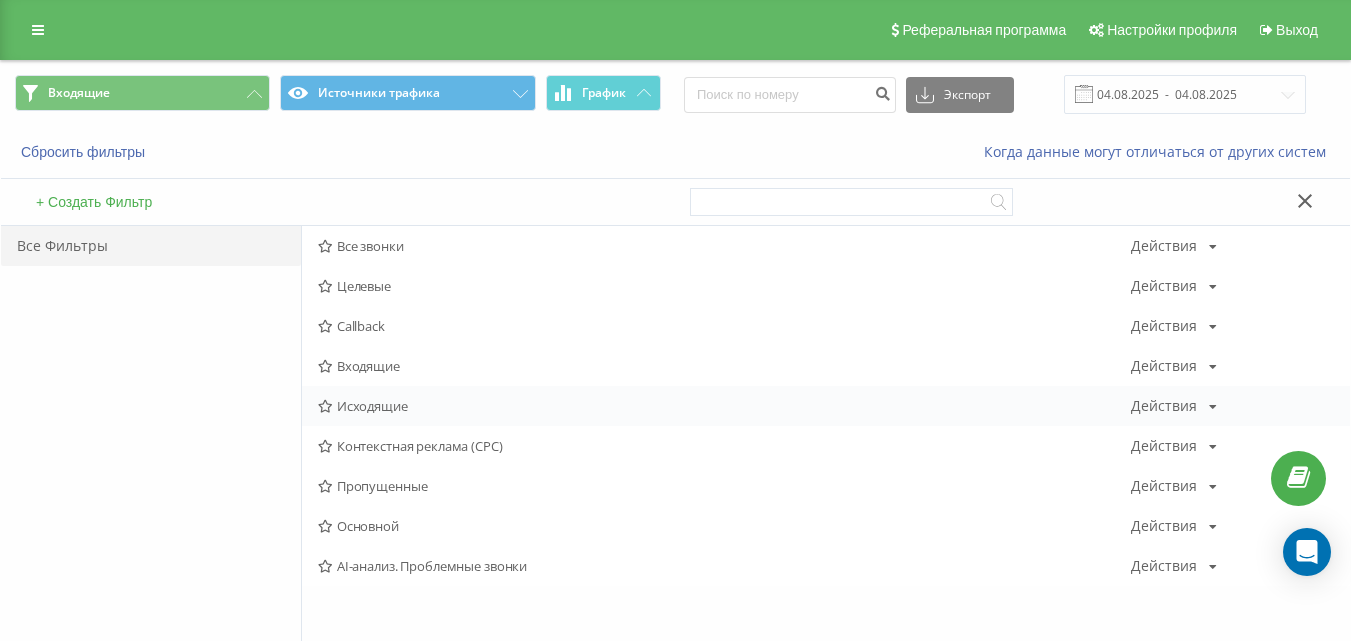 click on "Исходящие" at bounding box center (724, 406) 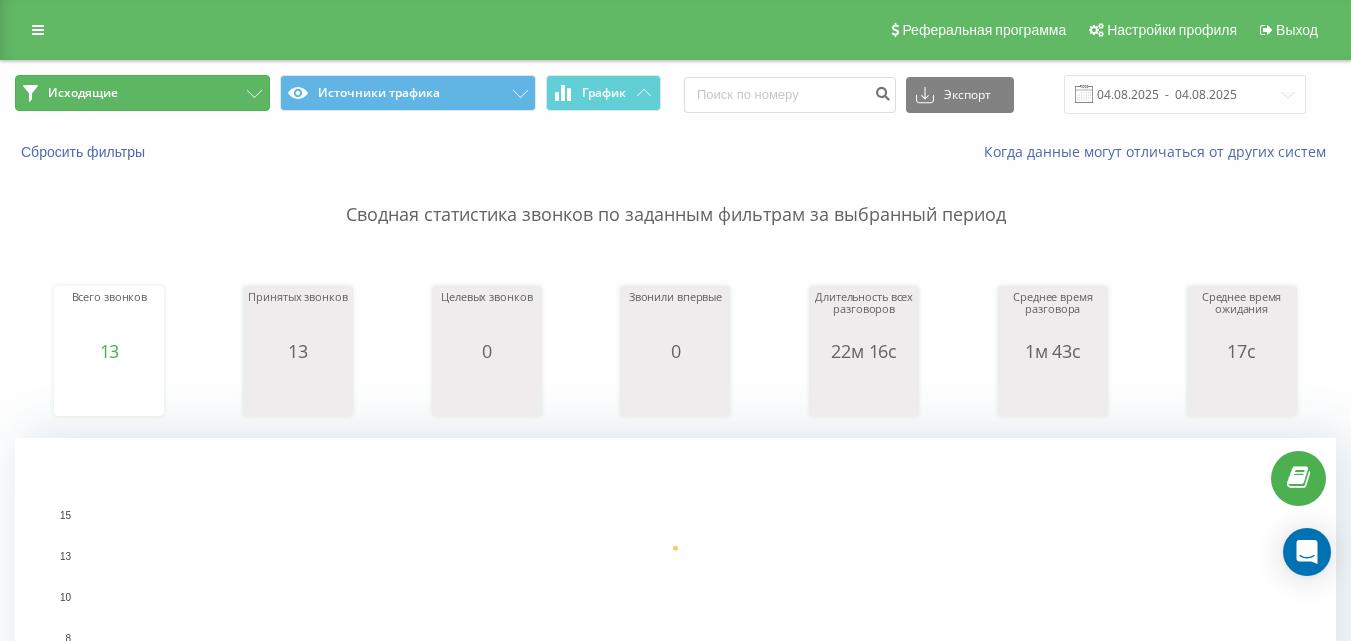 click on "Исходящие" at bounding box center [142, 93] 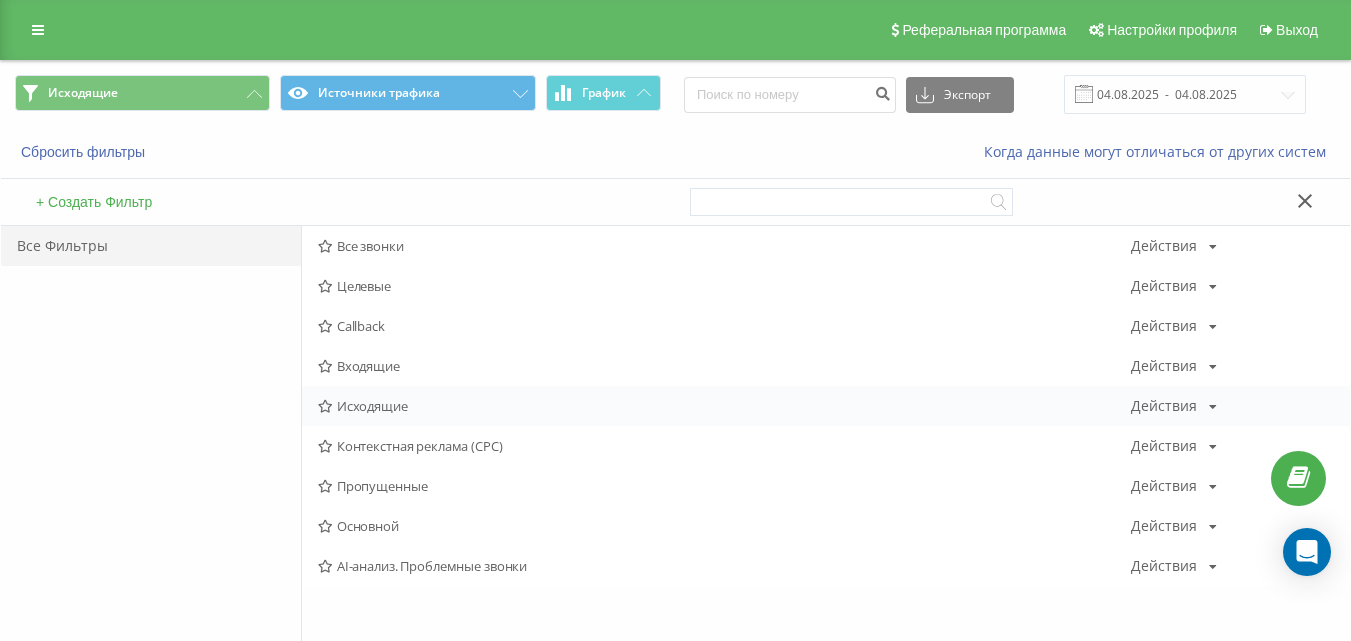 click on "Исходящие Действия Редактировать Копировать Удалить По умолчанию Поделиться" at bounding box center [826, 406] 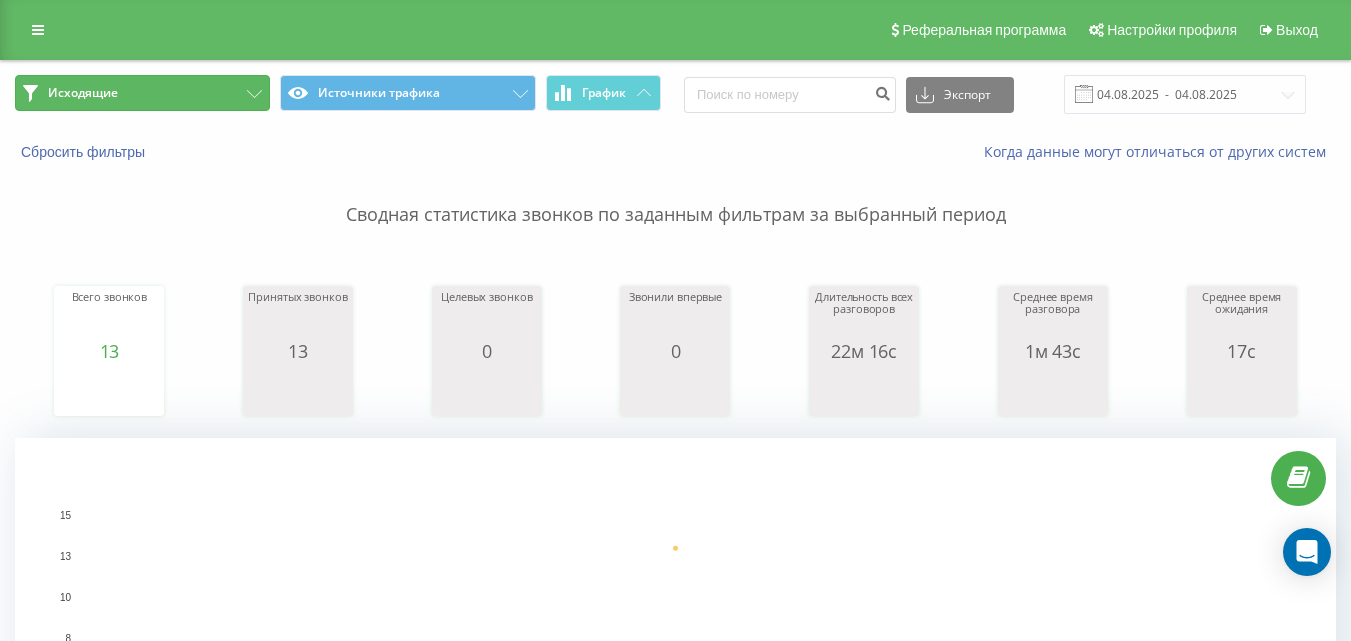 click on "Исходящие" at bounding box center [142, 93] 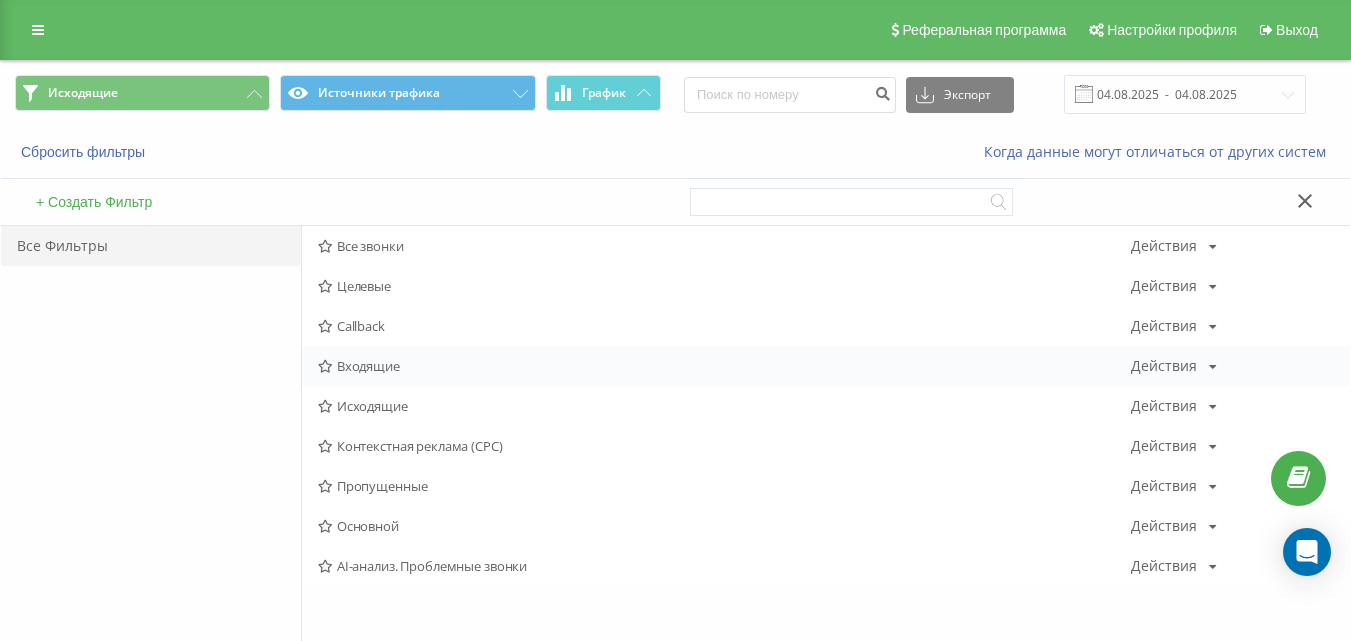 click on "Входящие" at bounding box center (724, 366) 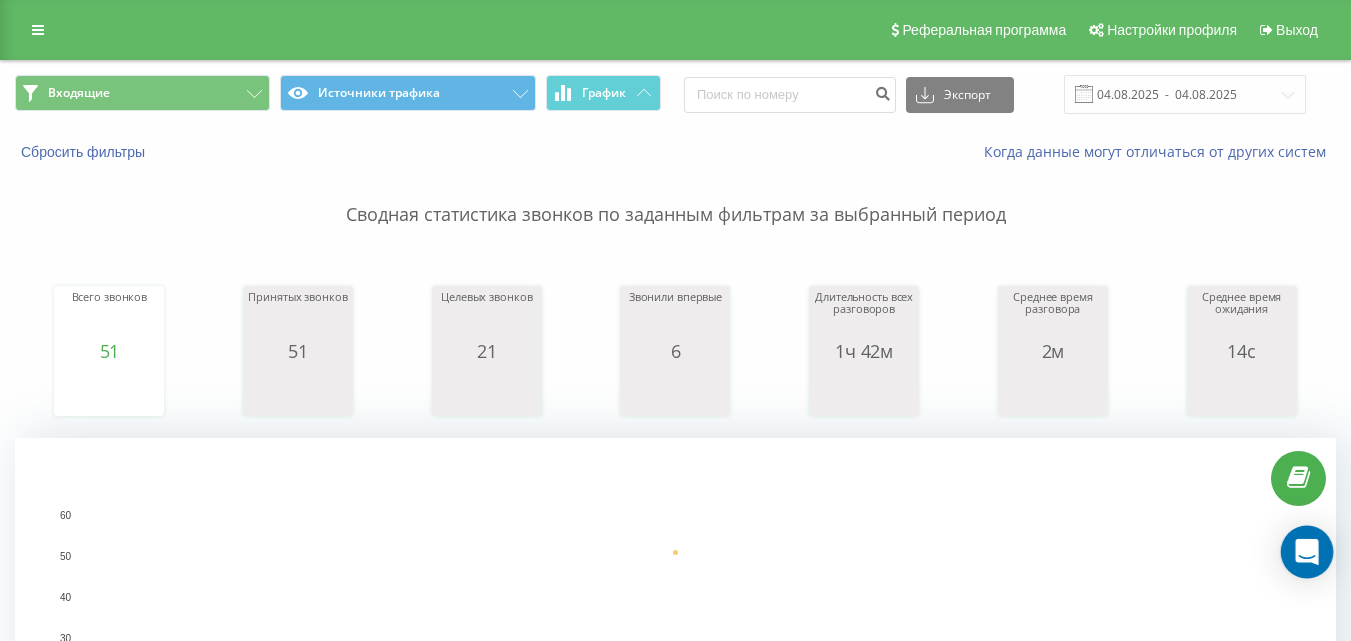 click 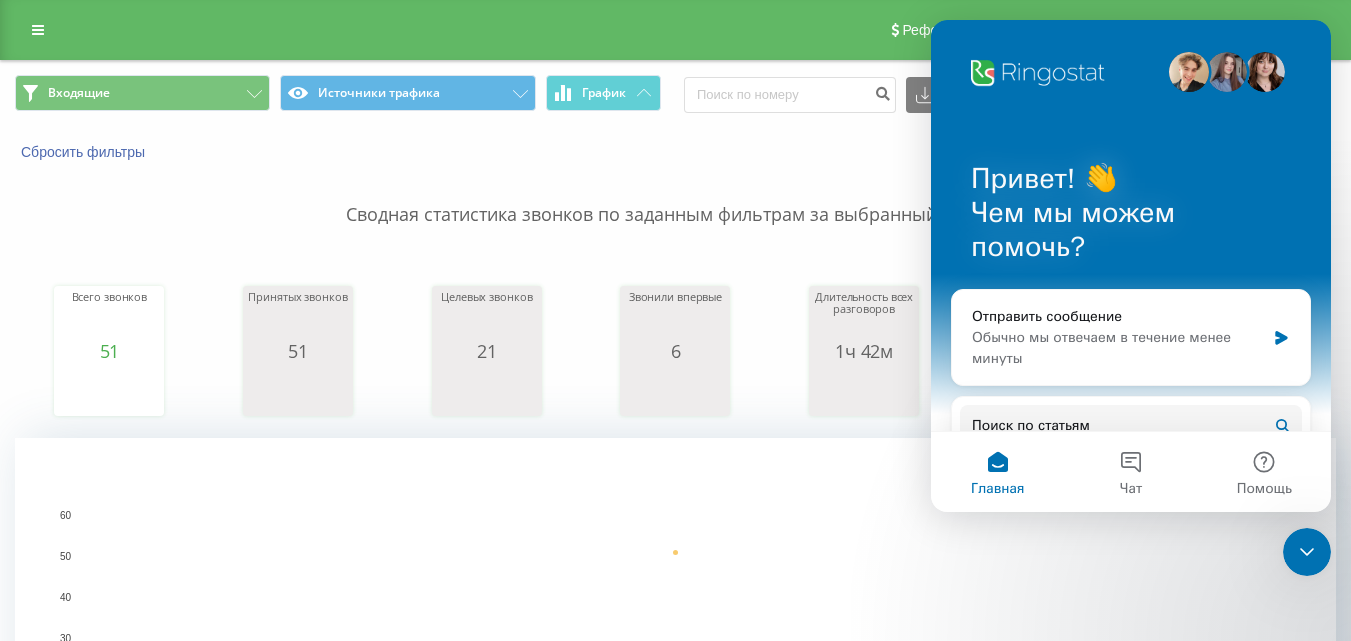 scroll, scrollTop: 0, scrollLeft: 0, axis: both 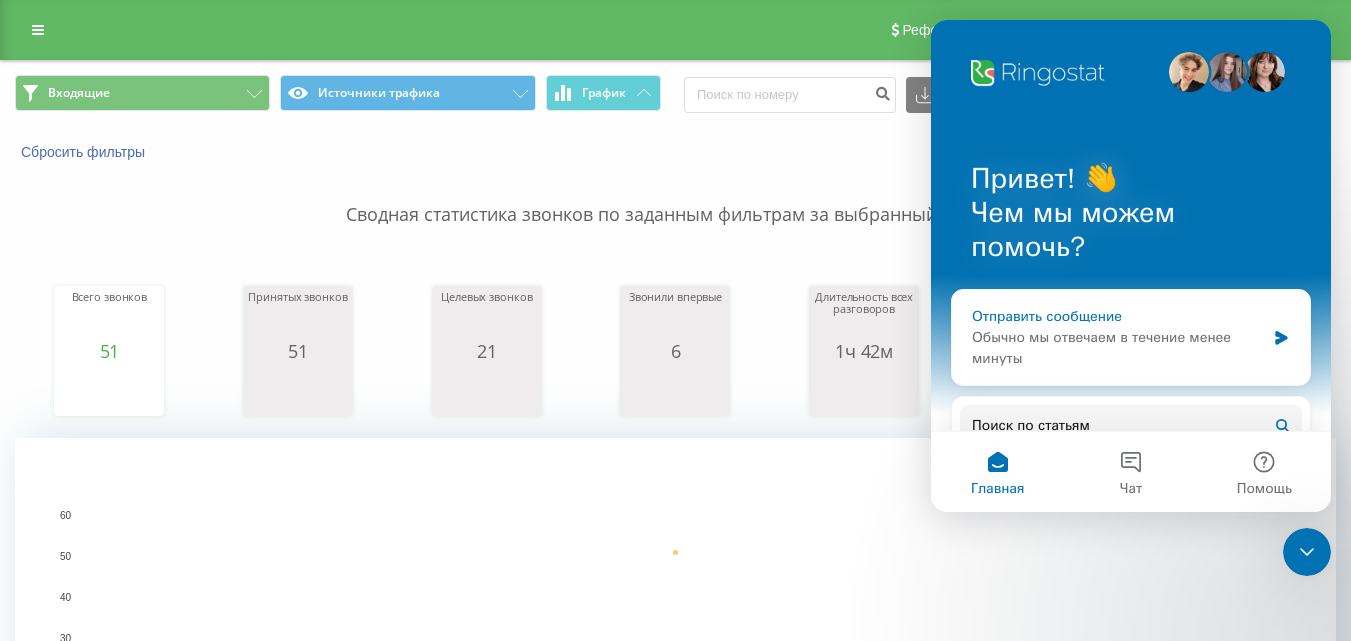 click on "Отправить сообщение" at bounding box center [1118, 316] 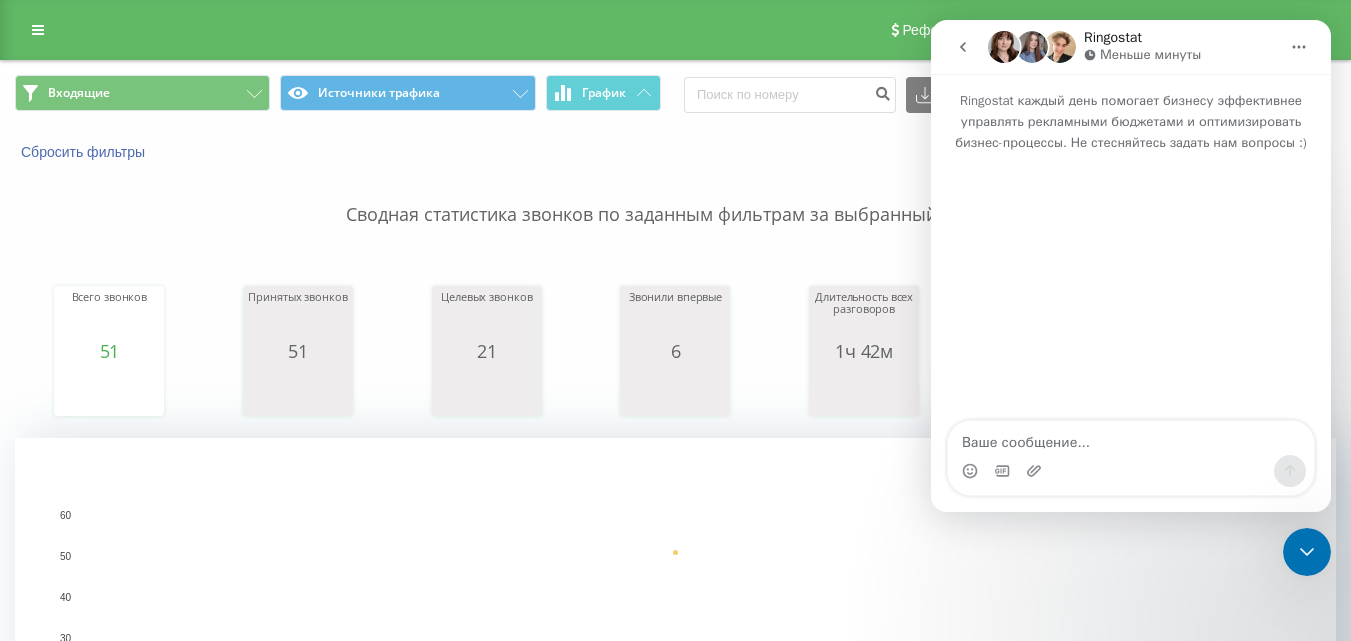 type on "[PHONE]" 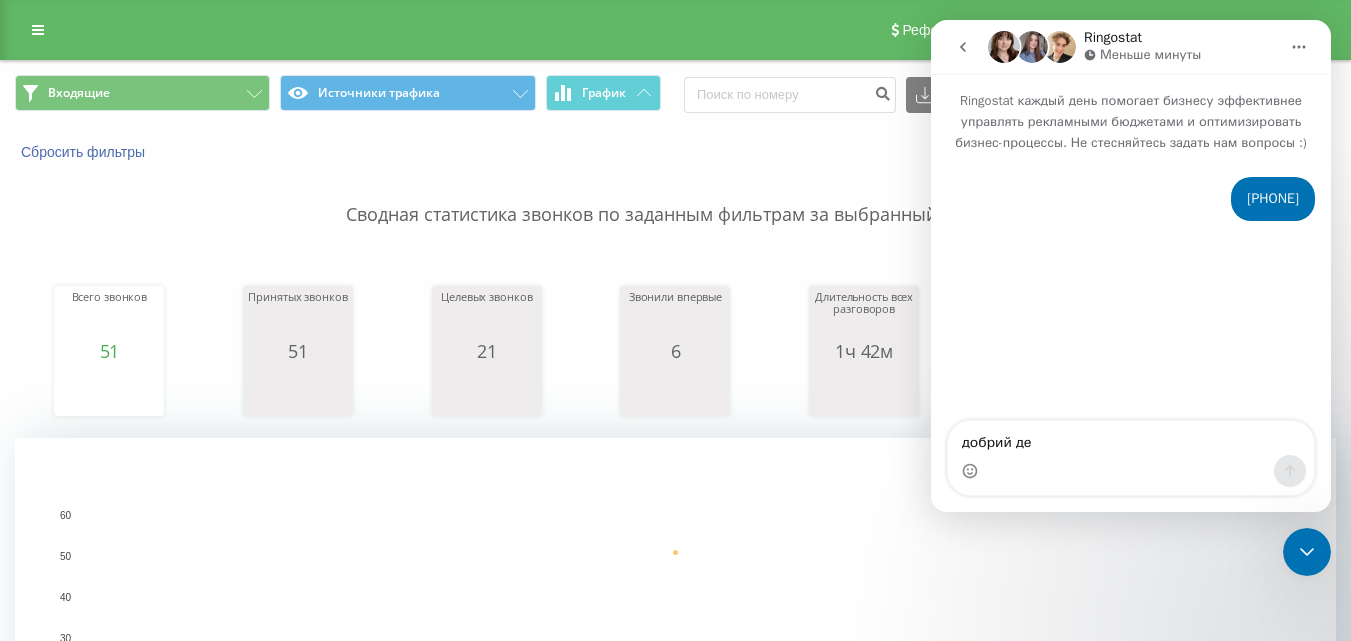 type on "добрий де" 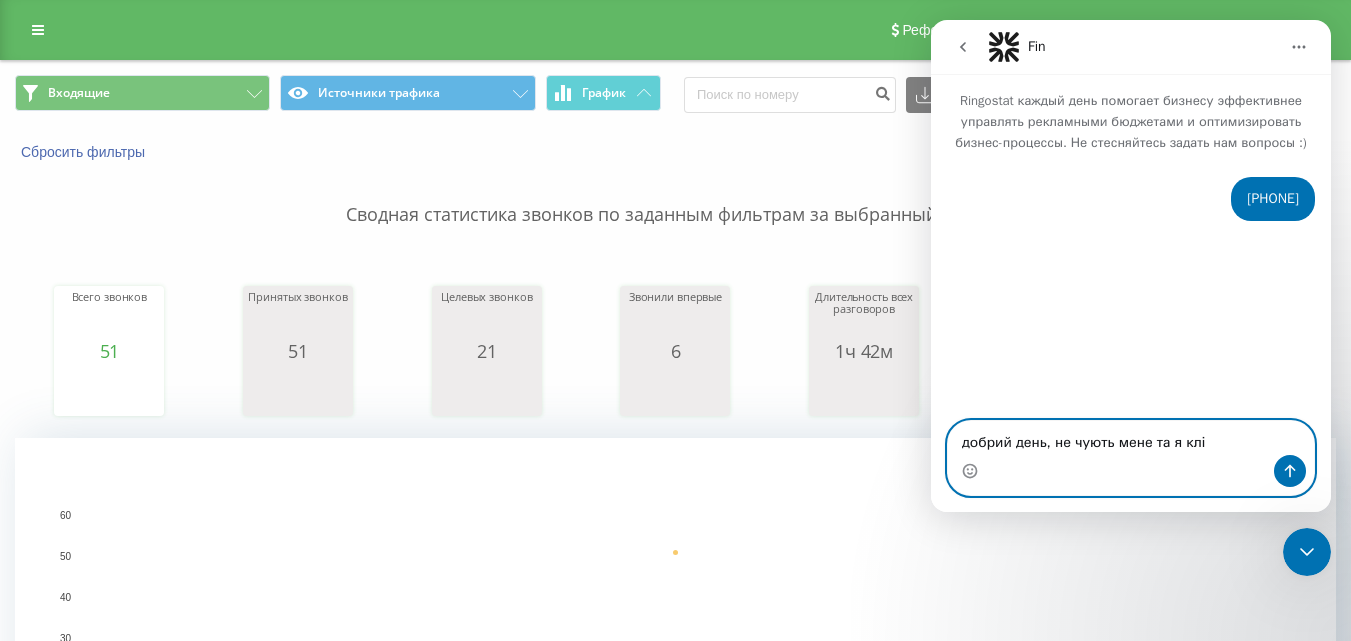 click on "добрий день, не чують мене та я клі" at bounding box center (1131, 438) 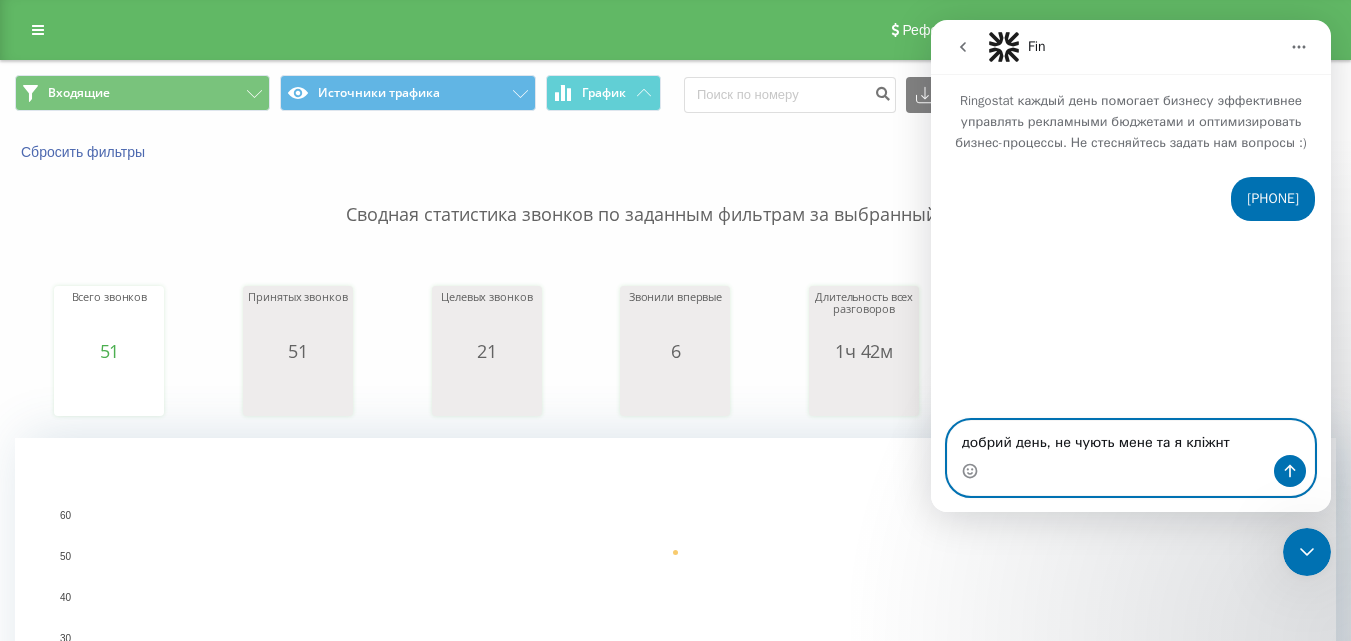 type on "добрий день, не чують мене та я кліжнтів" 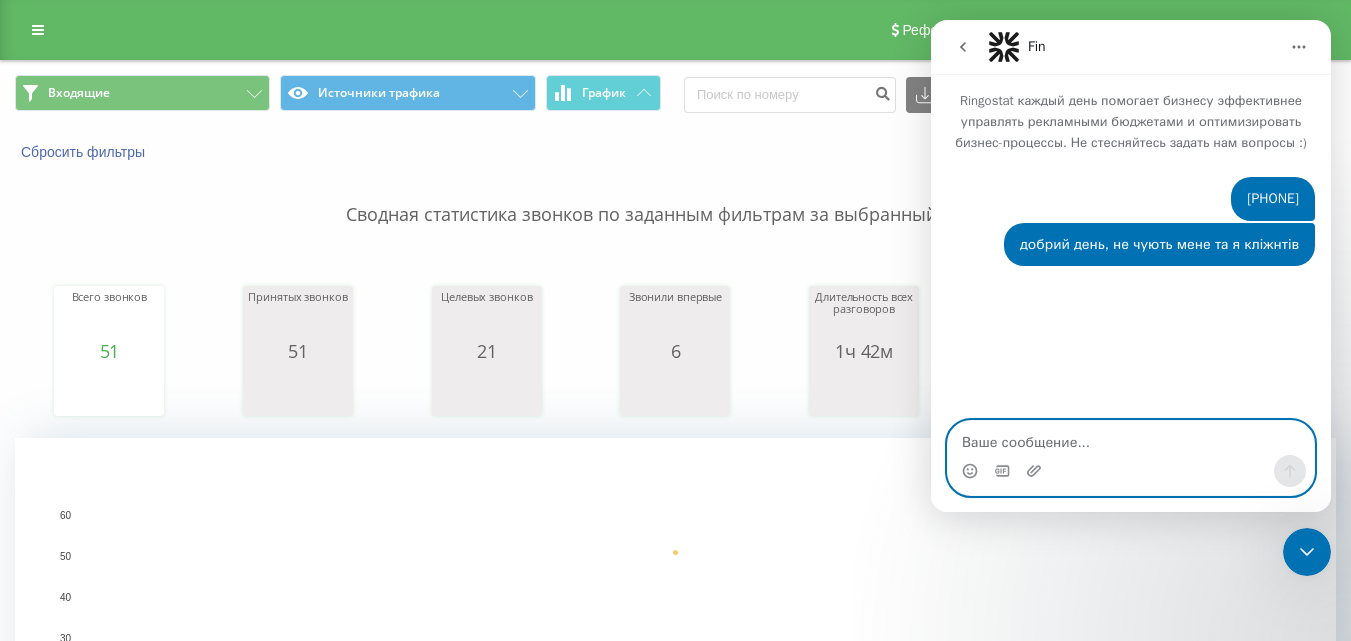 type 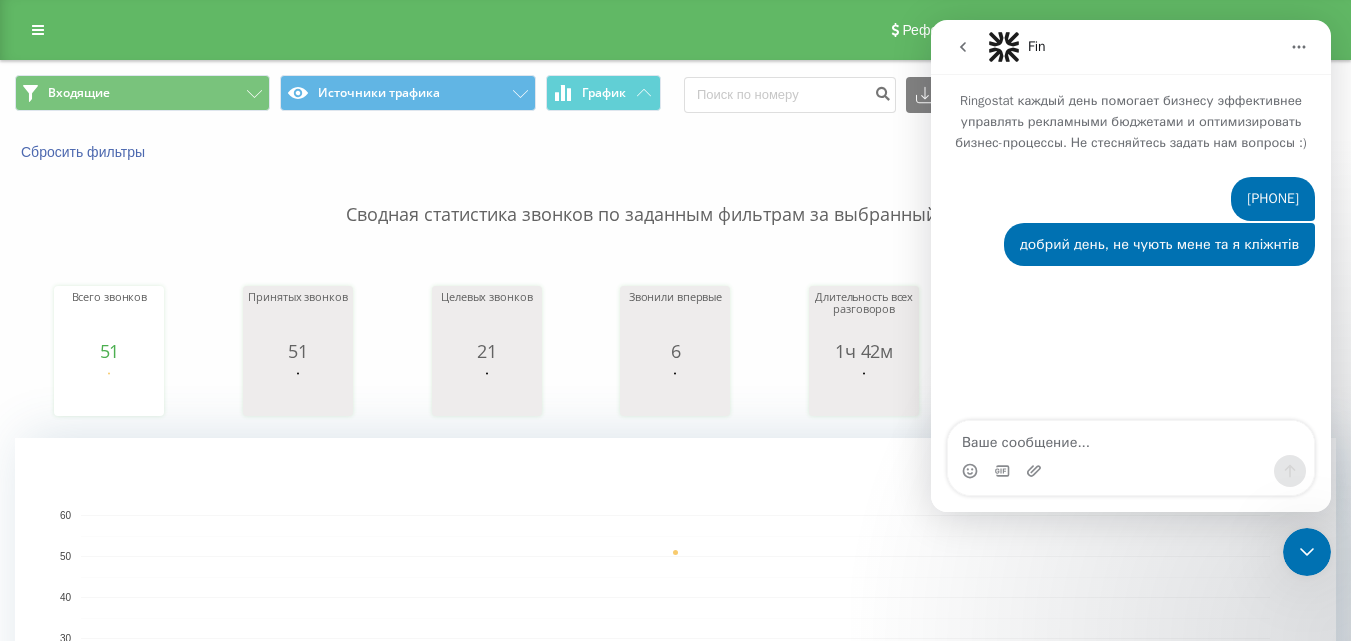 click at bounding box center (1307, 552) 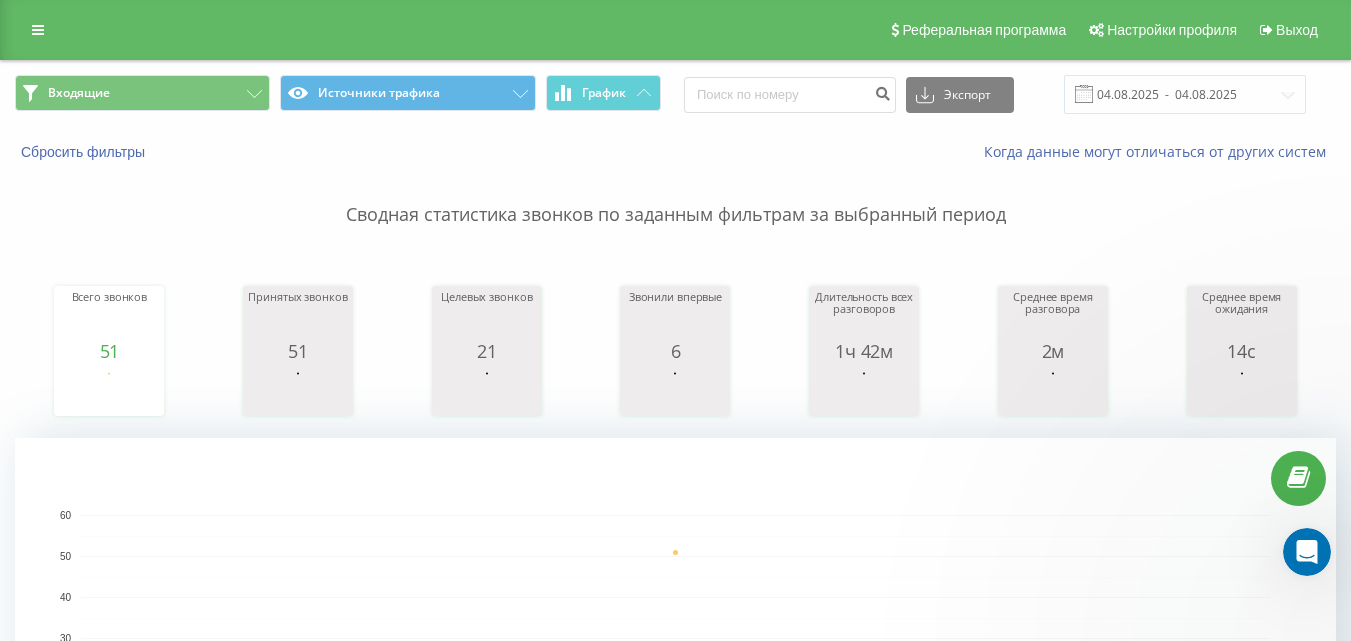 scroll, scrollTop: 0, scrollLeft: 0, axis: both 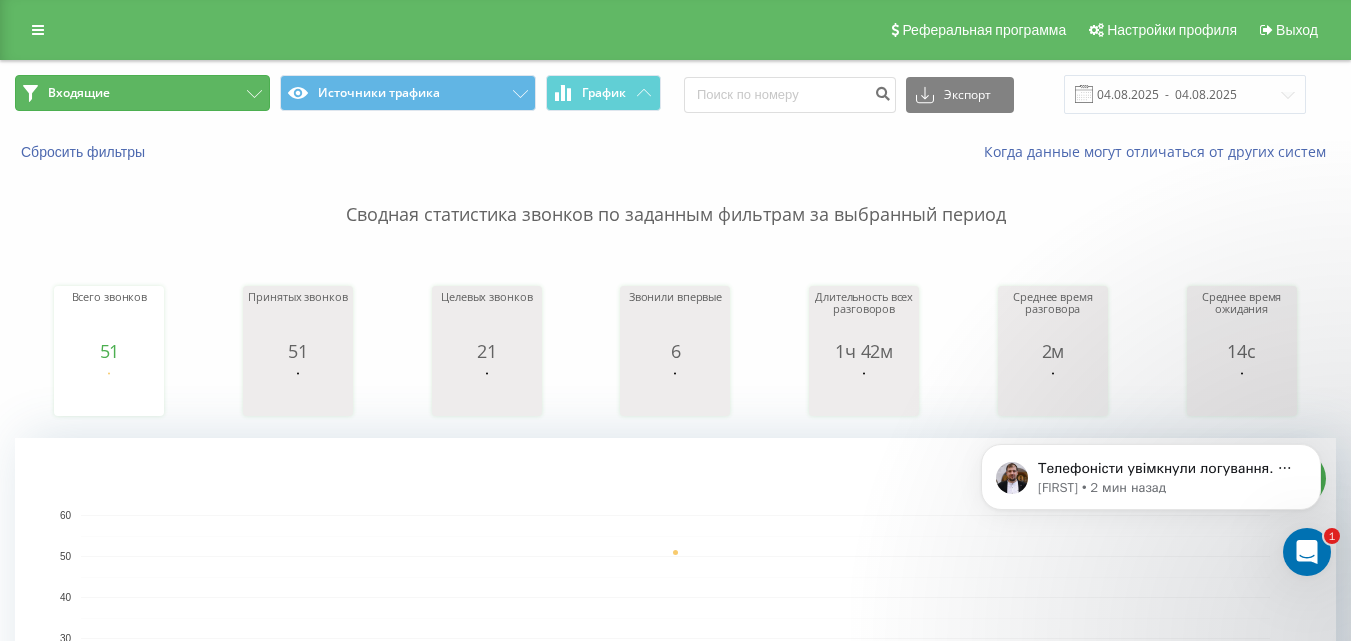 click on "Входящие" at bounding box center [142, 93] 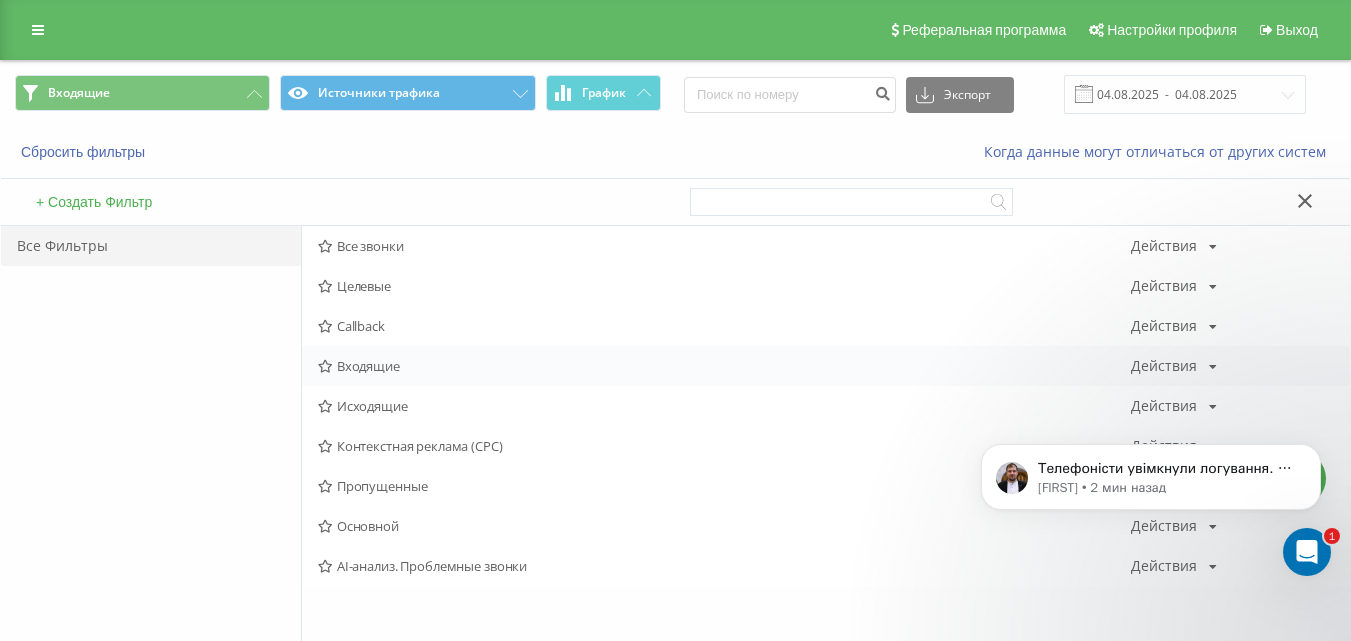 click on "Входящие Действия Редактировать Копировать Удалить По умолчанию Поделиться" at bounding box center (826, 366) 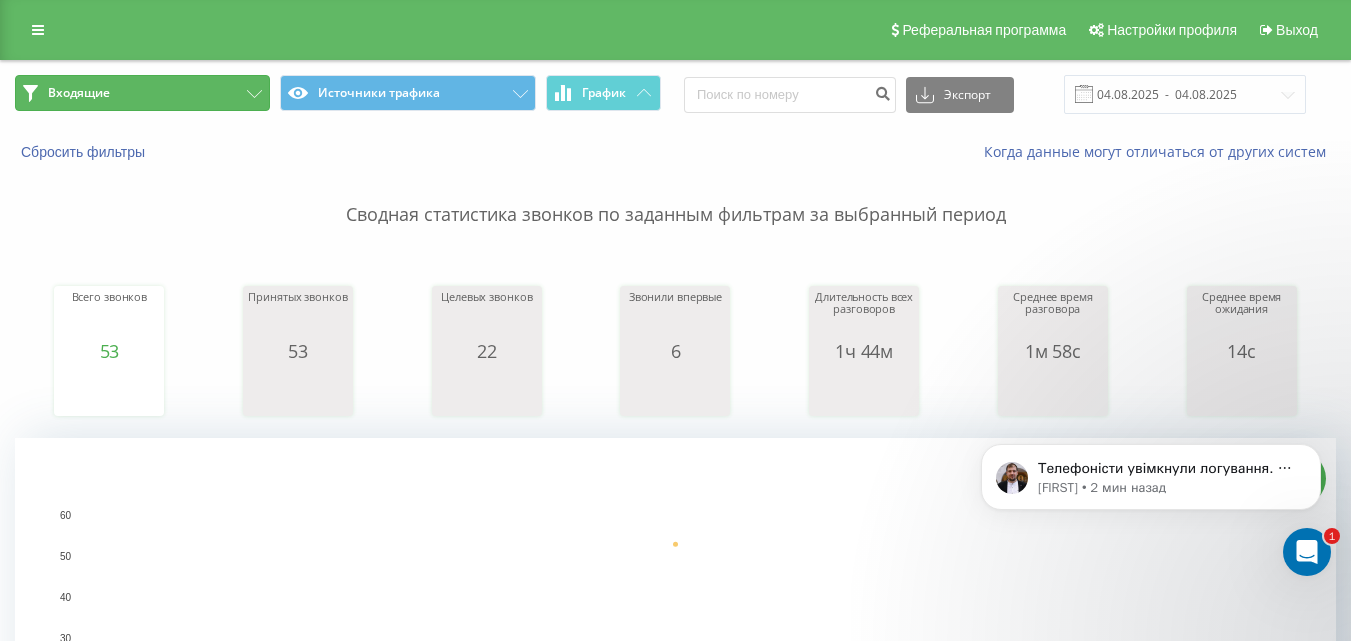 click on "Входящие" at bounding box center [142, 93] 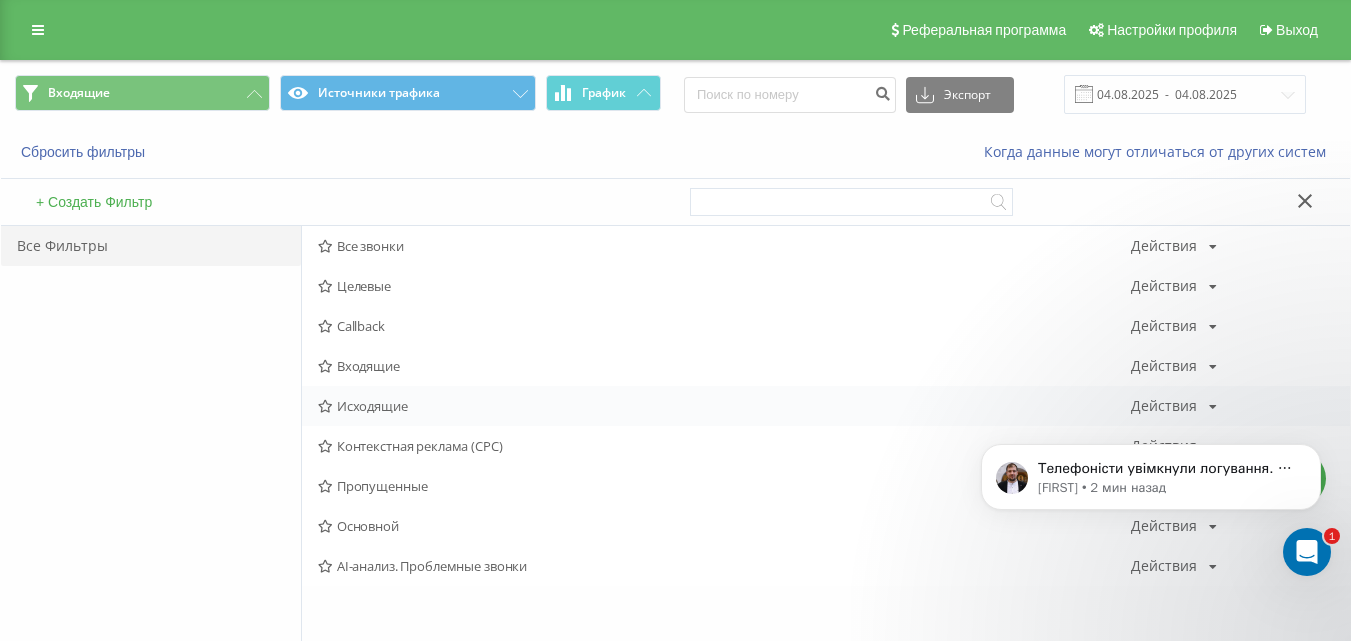 click on "Исходящие" at bounding box center [724, 406] 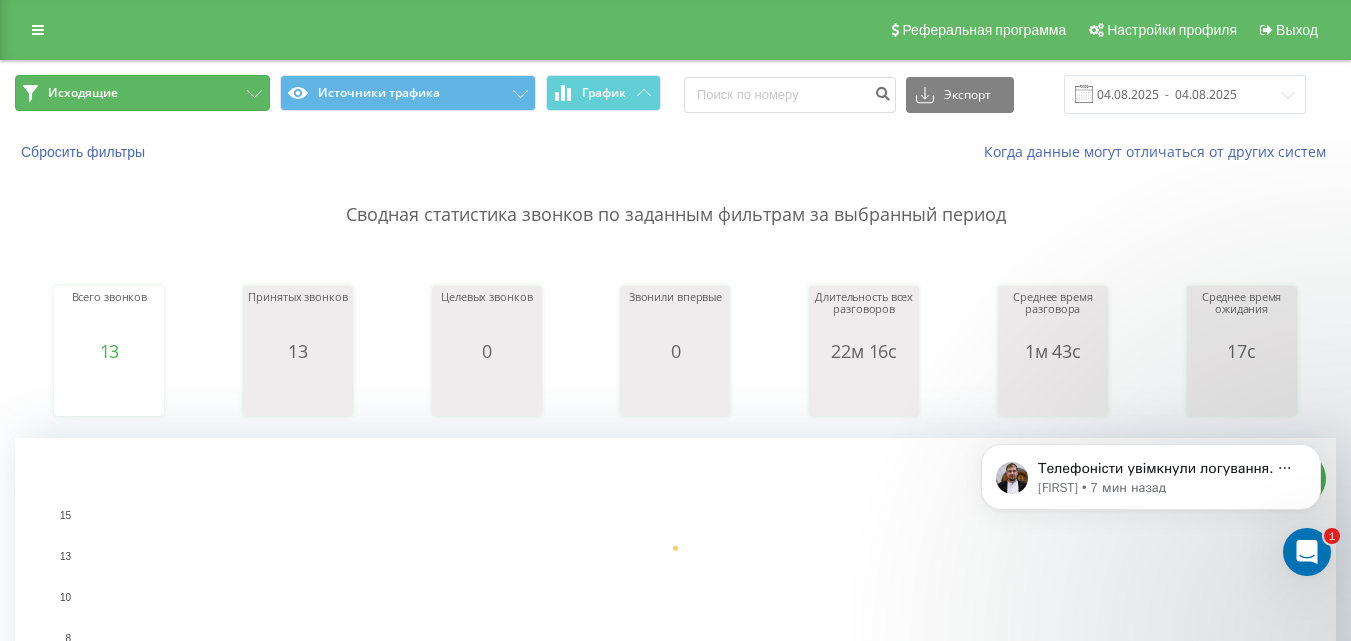 click on "Исходящие" at bounding box center [142, 93] 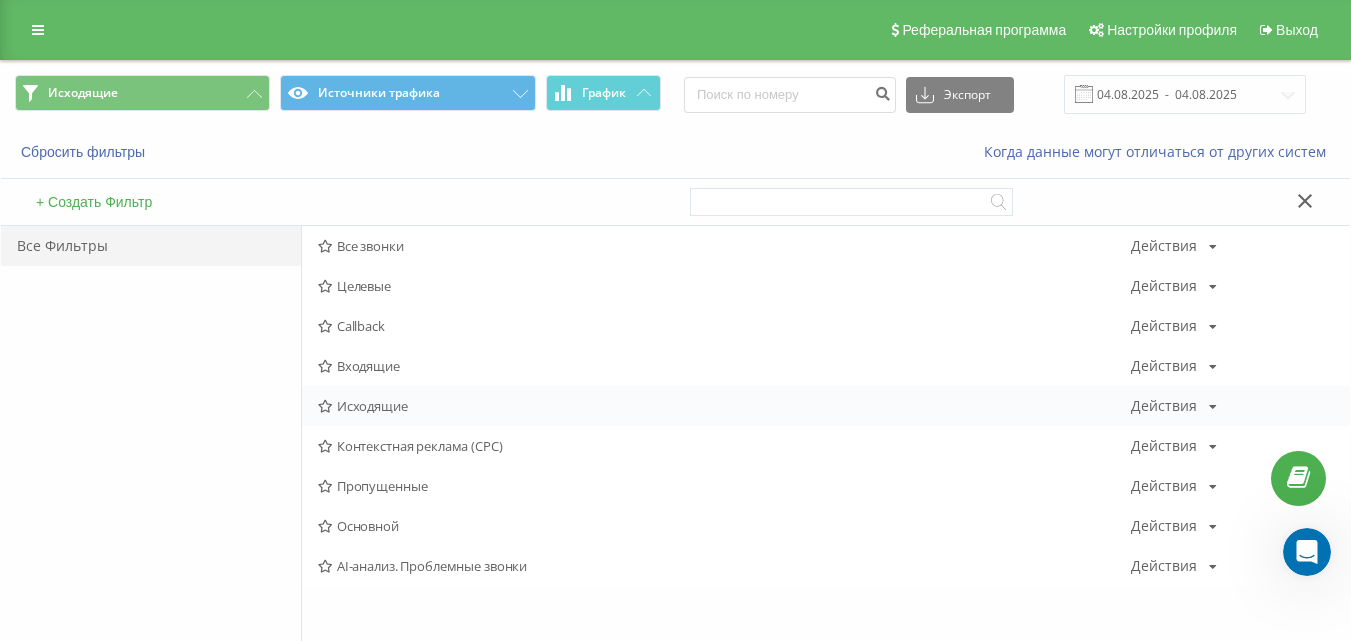 click on "Исходящие" at bounding box center (724, 406) 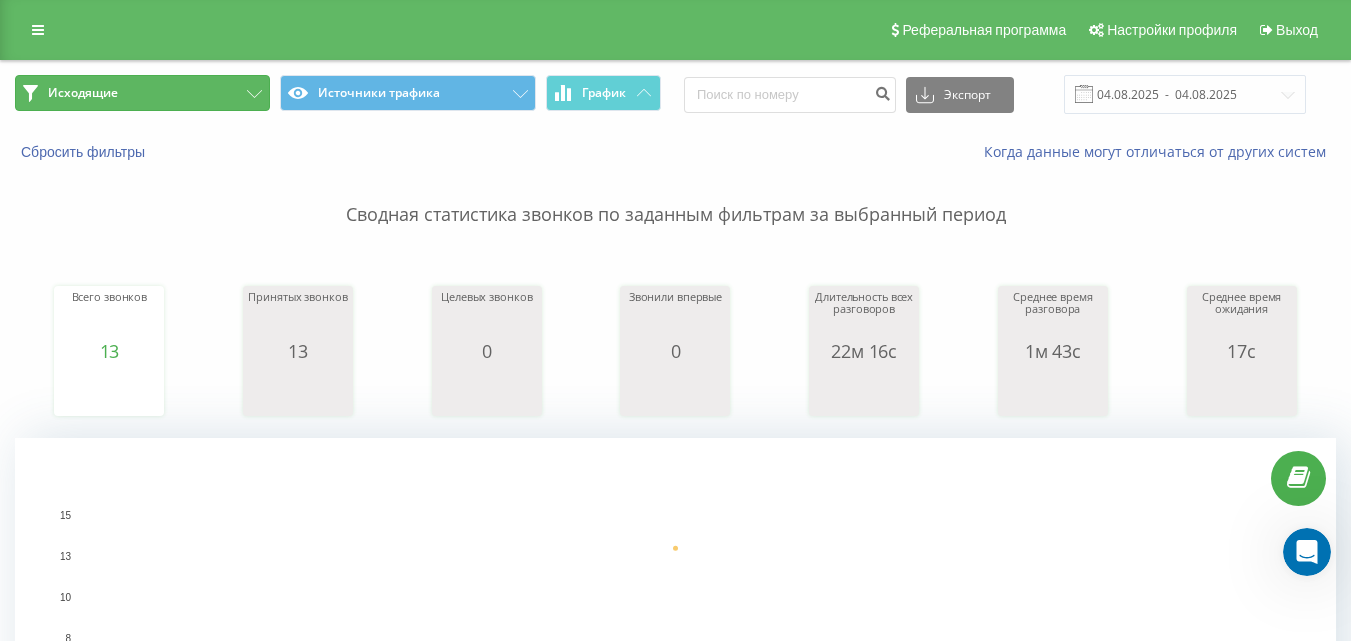 click on "Исходящие" at bounding box center (142, 93) 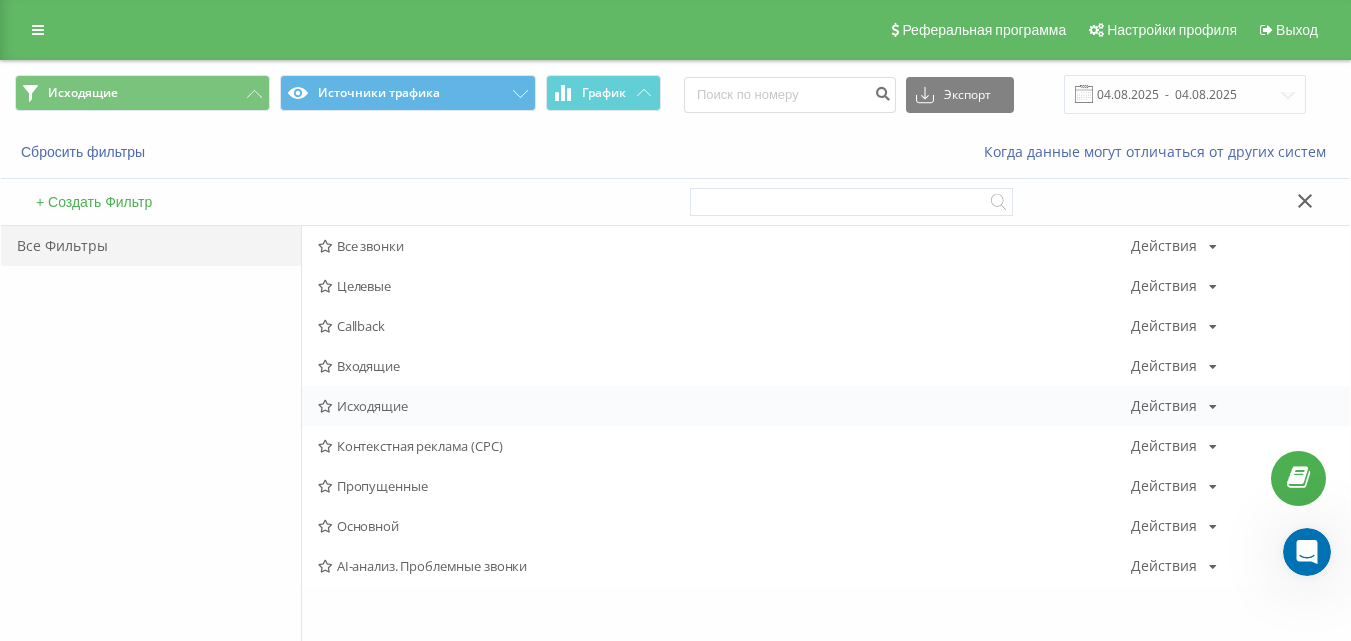 click on "Исходящие" at bounding box center [724, 406] 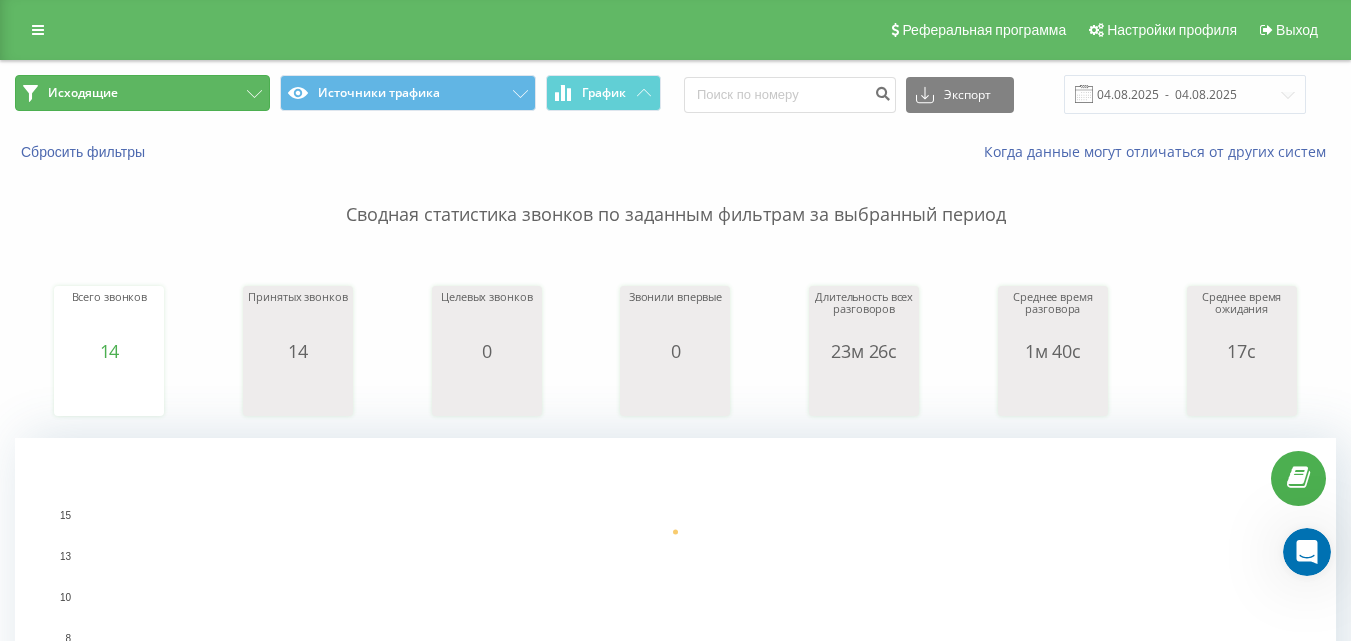 click on "Исходящие" at bounding box center [142, 93] 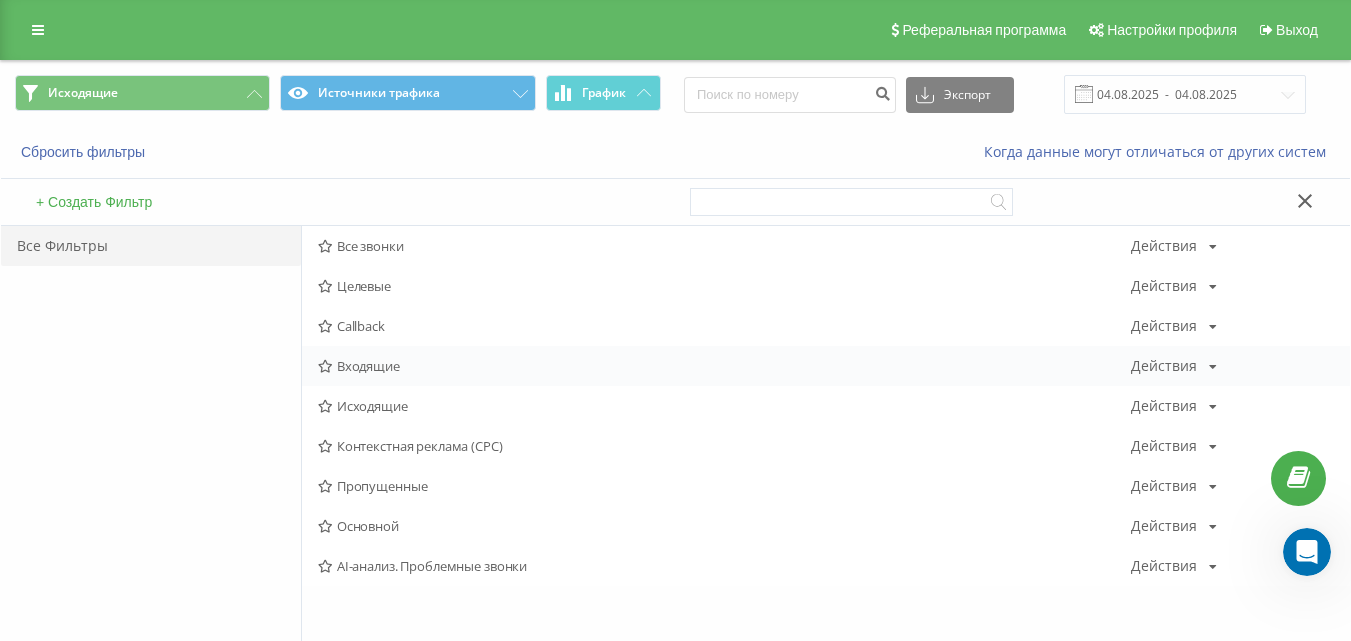 click on "Входящие Действия Редактировать Копировать Удалить По умолчанию Поделиться" at bounding box center (826, 366) 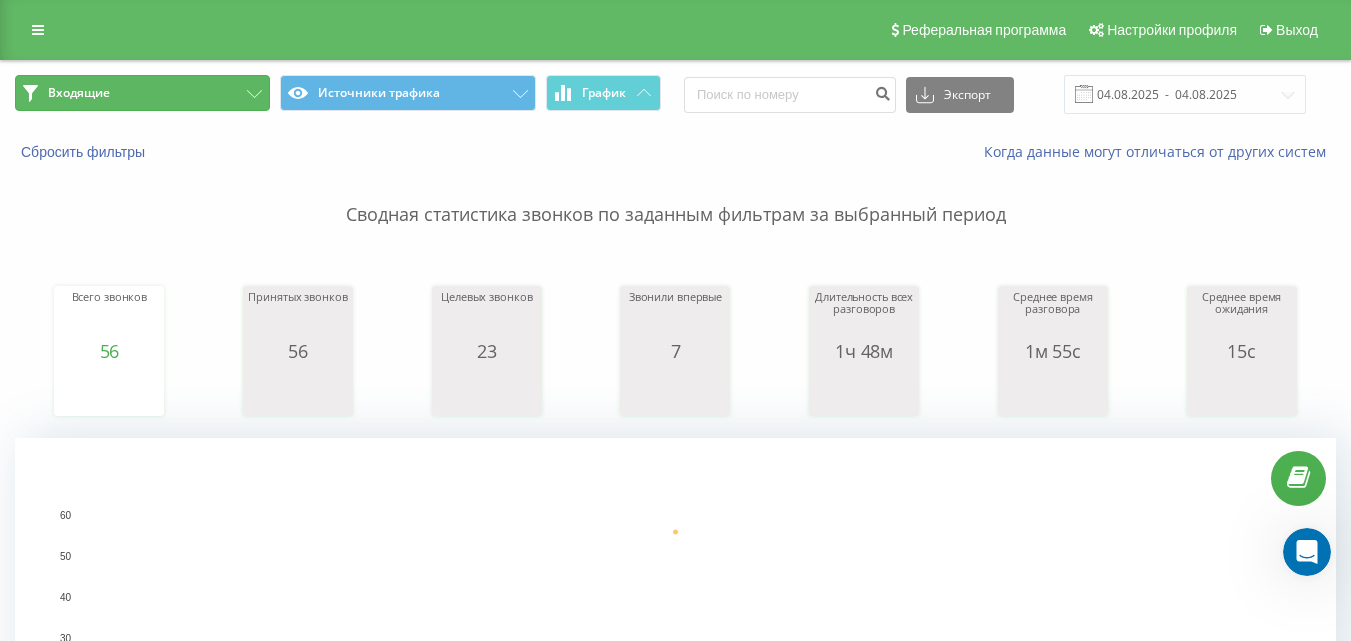 click on "Входящие" at bounding box center (142, 93) 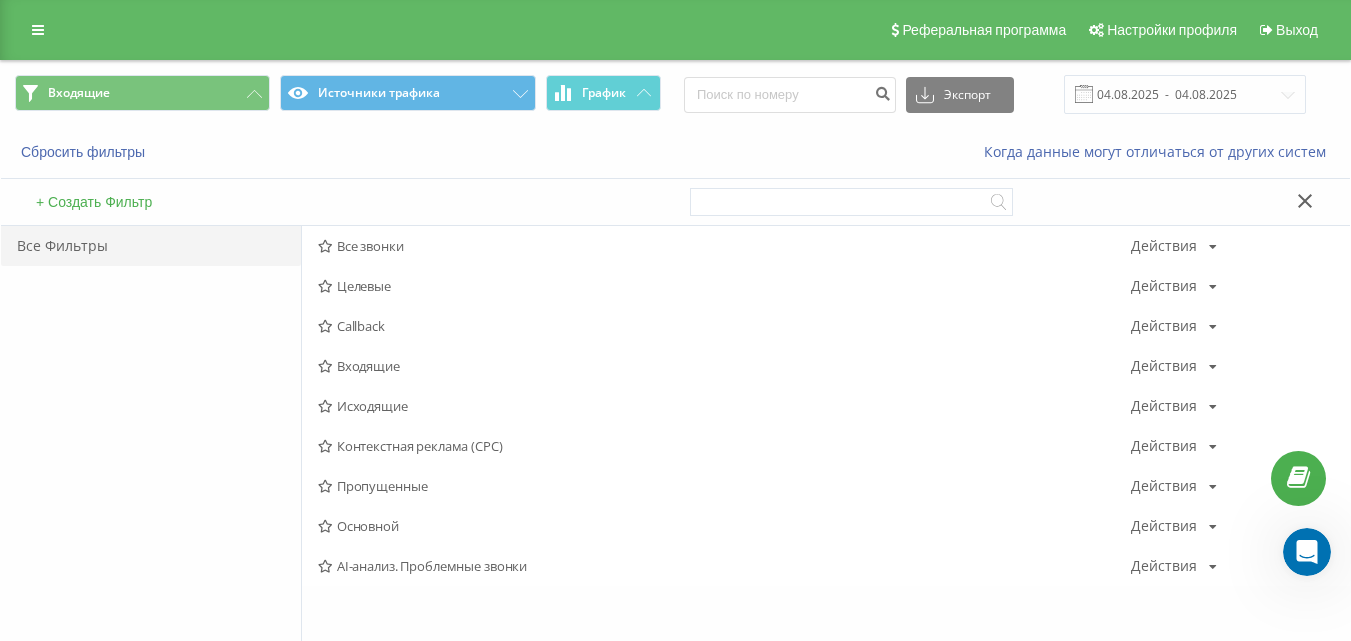 click on "Входящие" at bounding box center (724, 366) 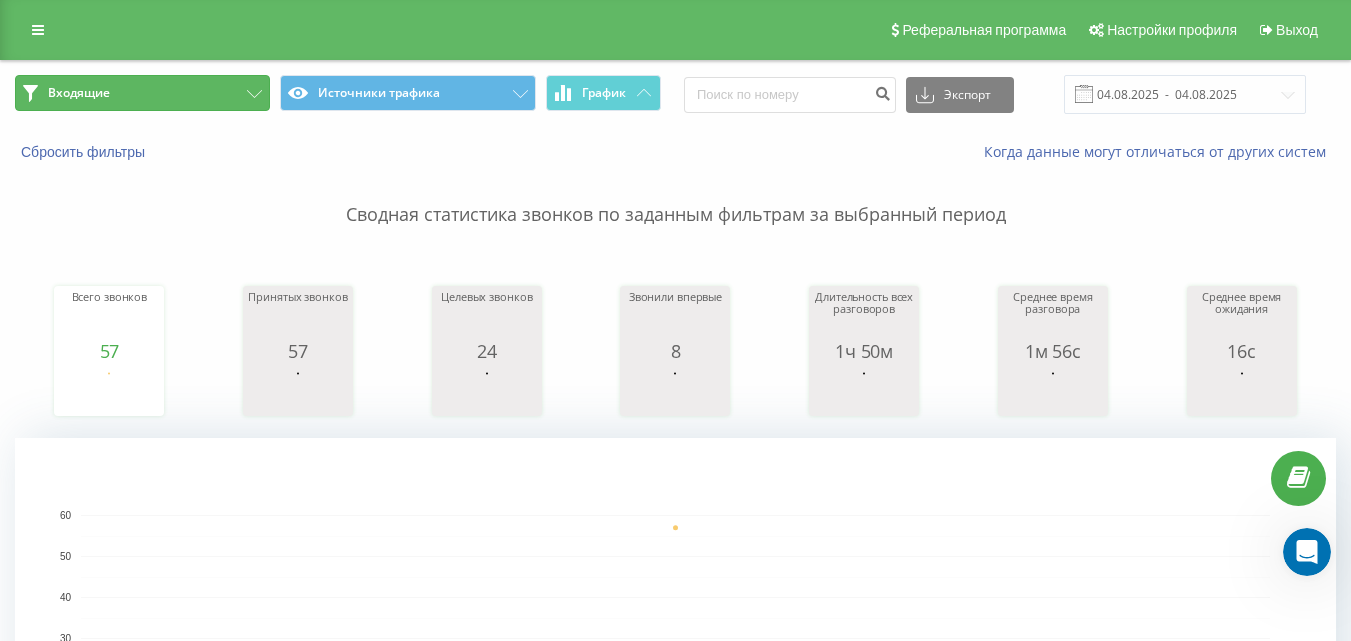 click on "Входящие" at bounding box center (142, 93) 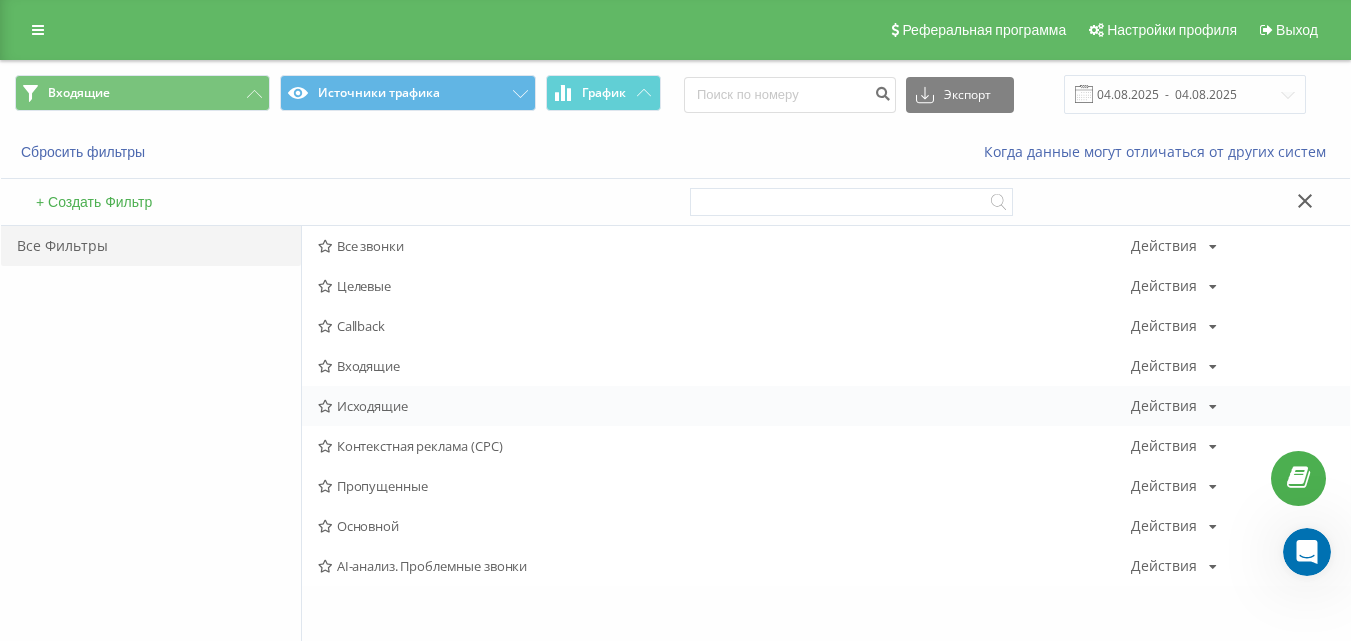 click on "Исходящие" at bounding box center (724, 406) 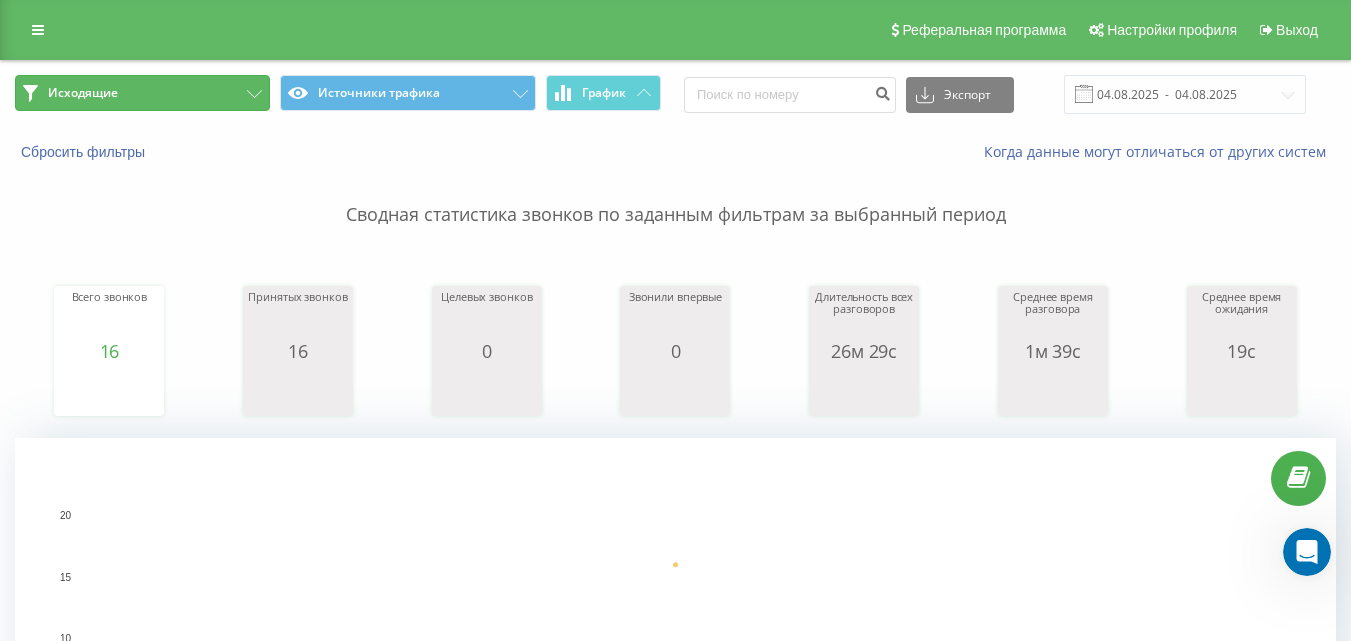 click on "Исходящие" at bounding box center (142, 93) 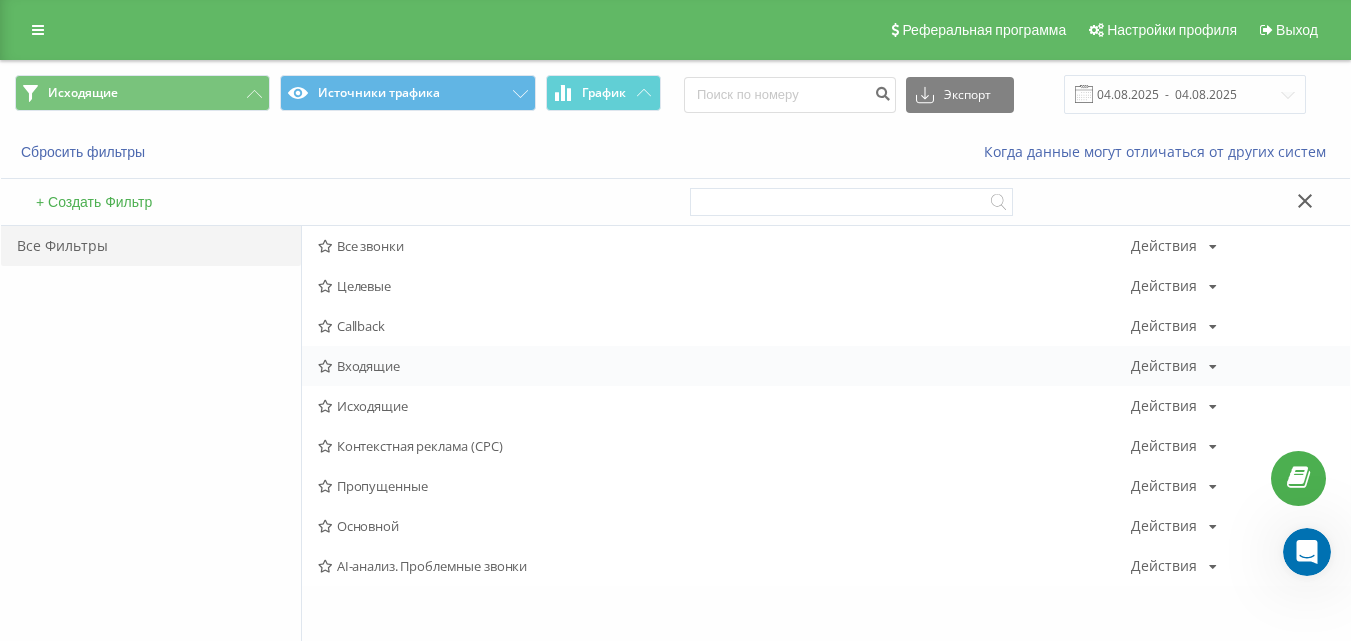 click on "Входящие" at bounding box center [724, 366] 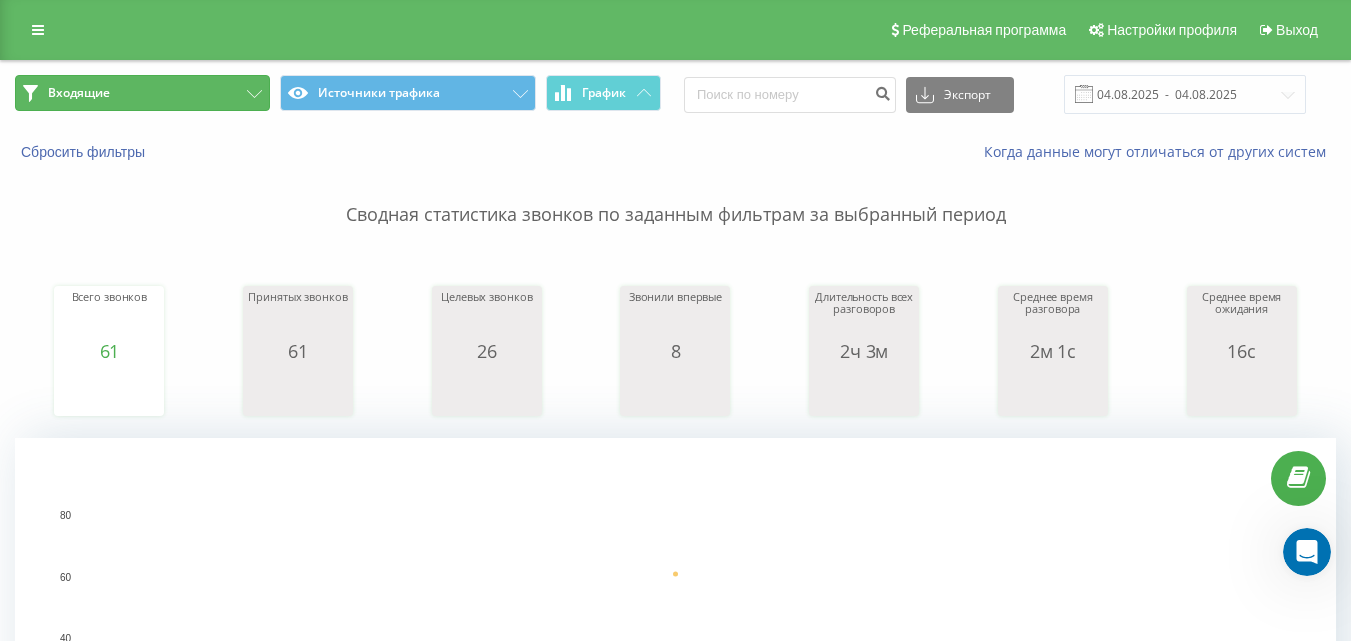 click on "Входящие" at bounding box center (142, 93) 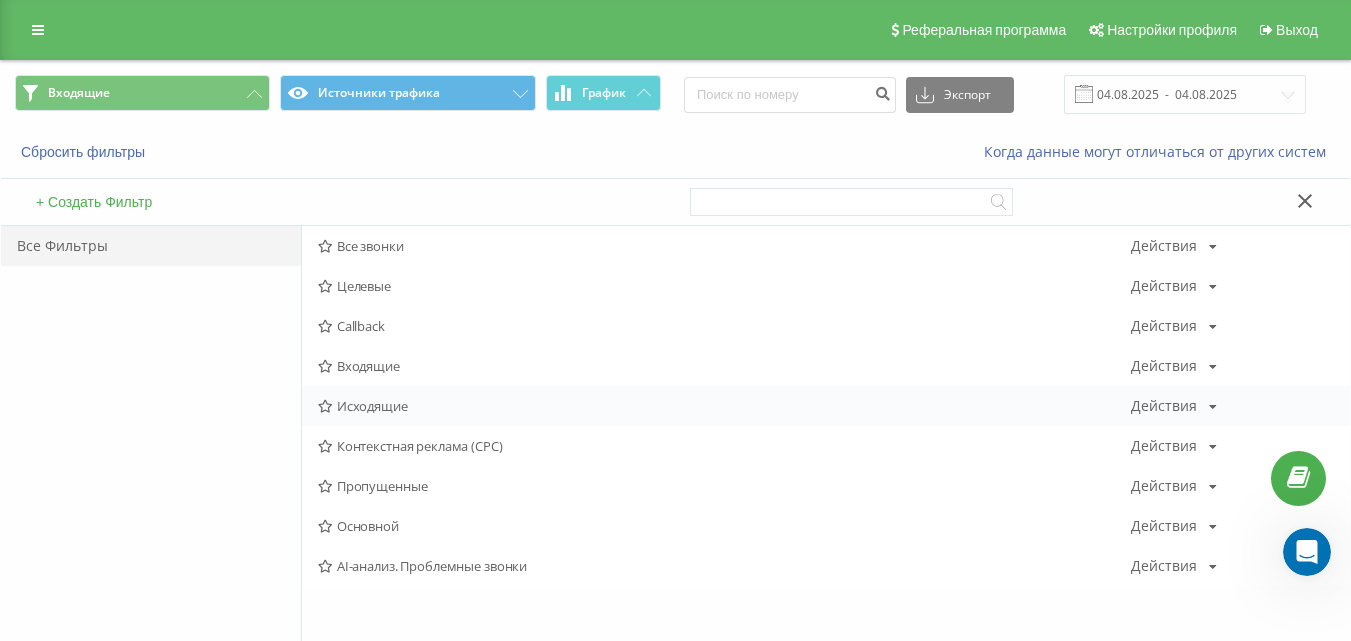 click on "Исходящие" at bounding box center [724, 406] 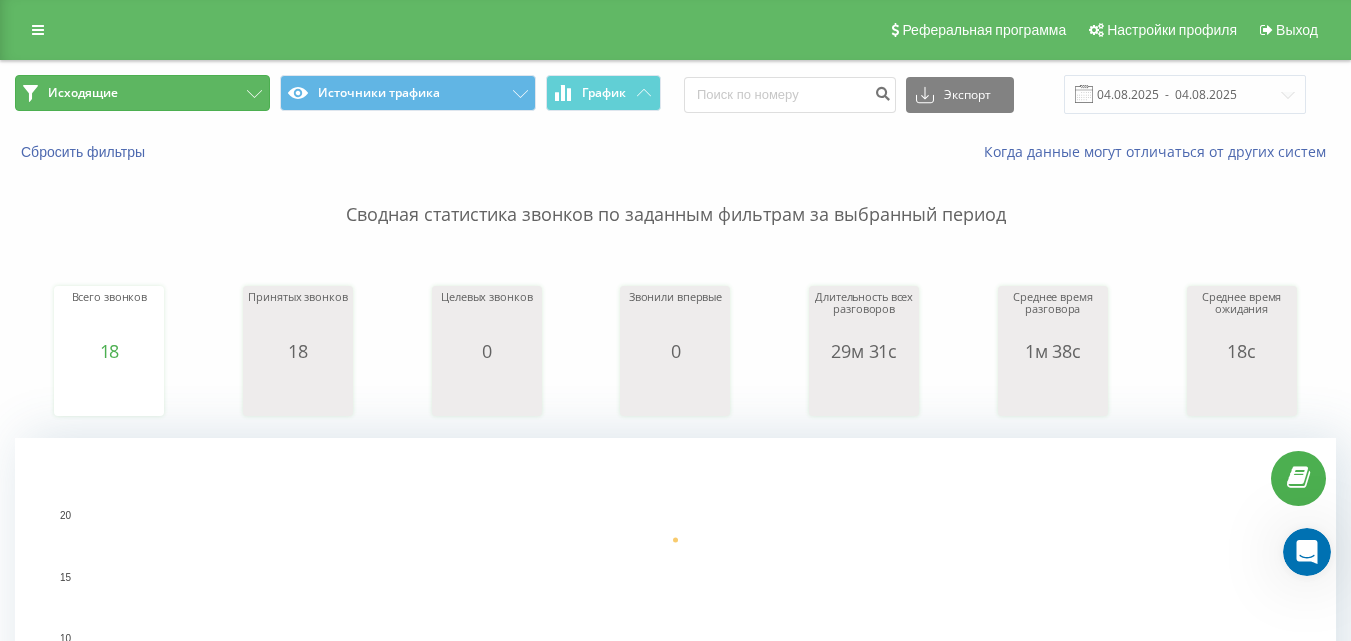 click on "Исходящие" at bounding box center (142, 93) 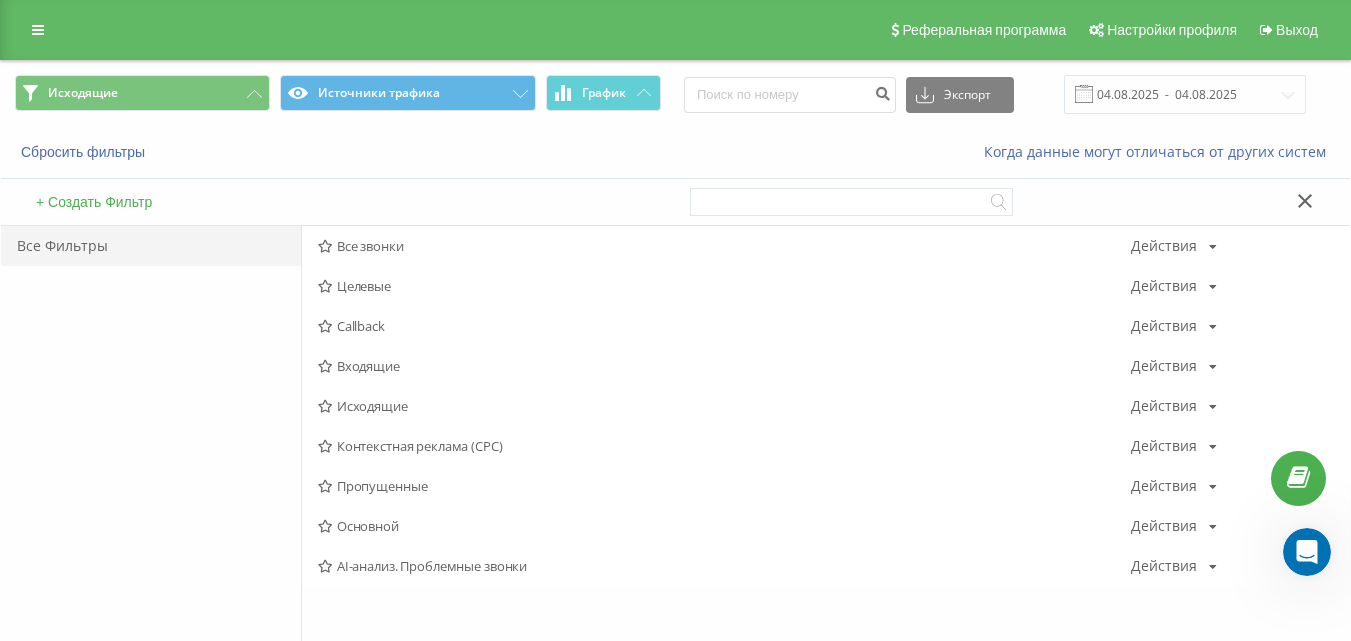 click on "Исходящие" at bounding box center (724, 406) 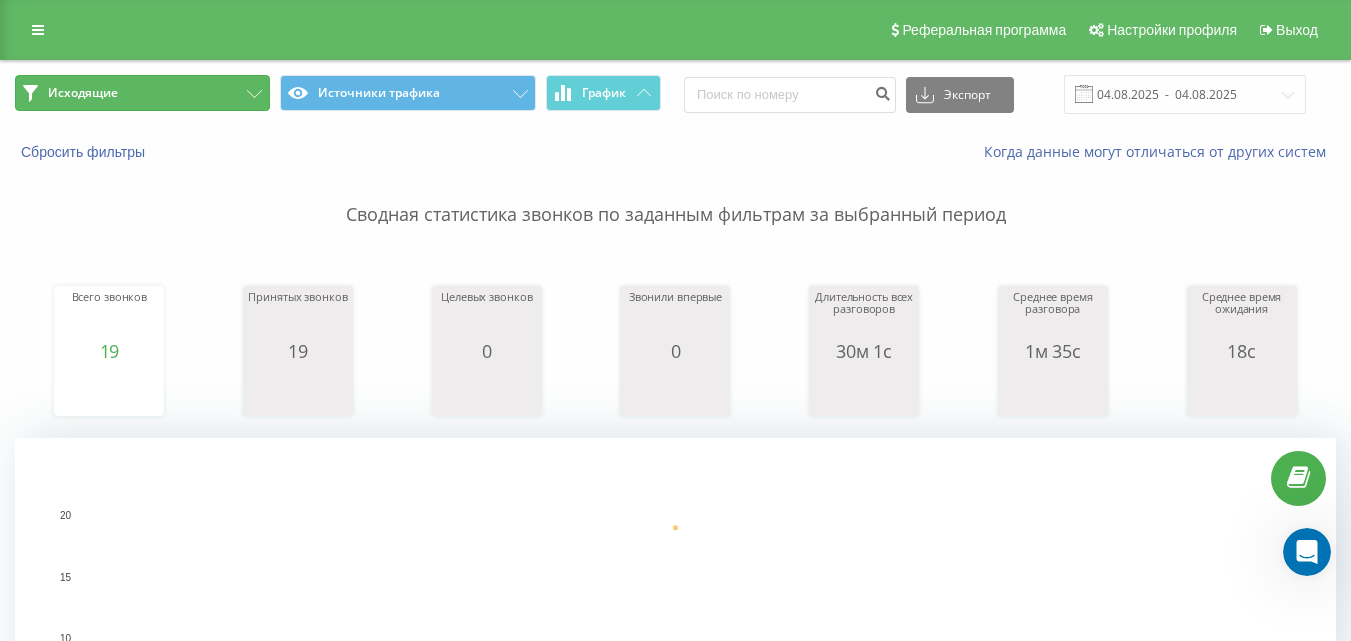 click on "Исходящие" at bounding box center [142, 93] 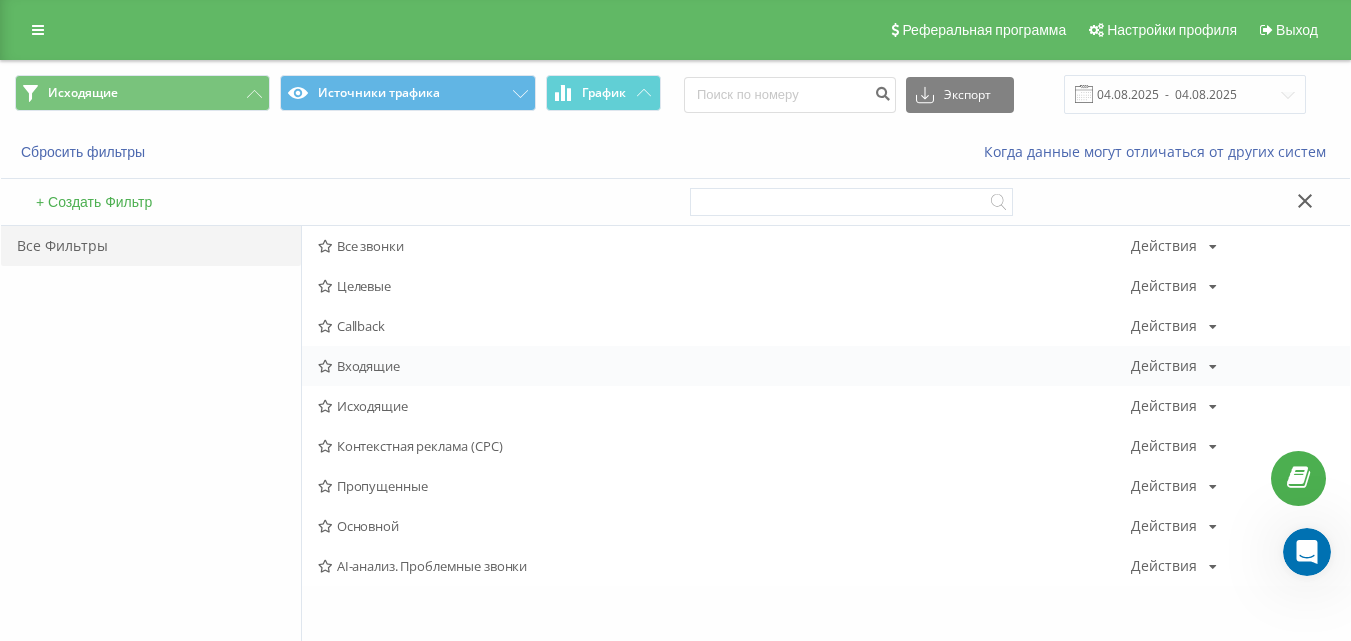 click on "Входящие" at bounding box center (724, 366) 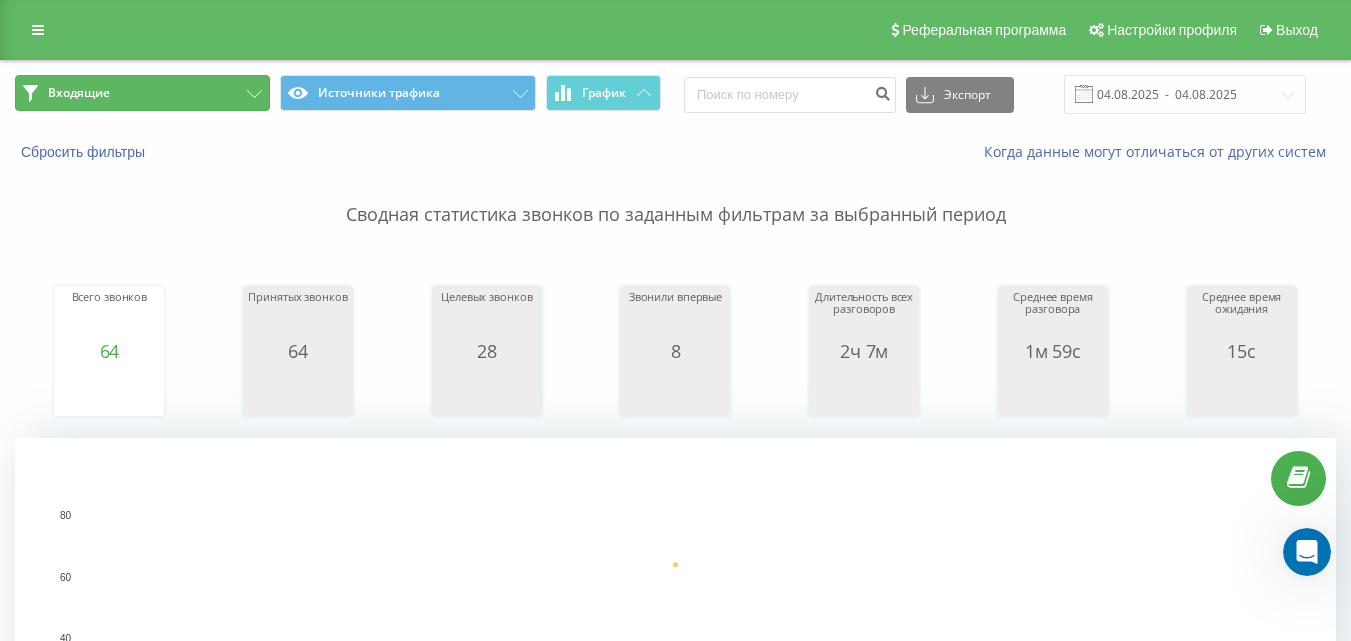 click on "Входящие" at bounding box center (142, 93) 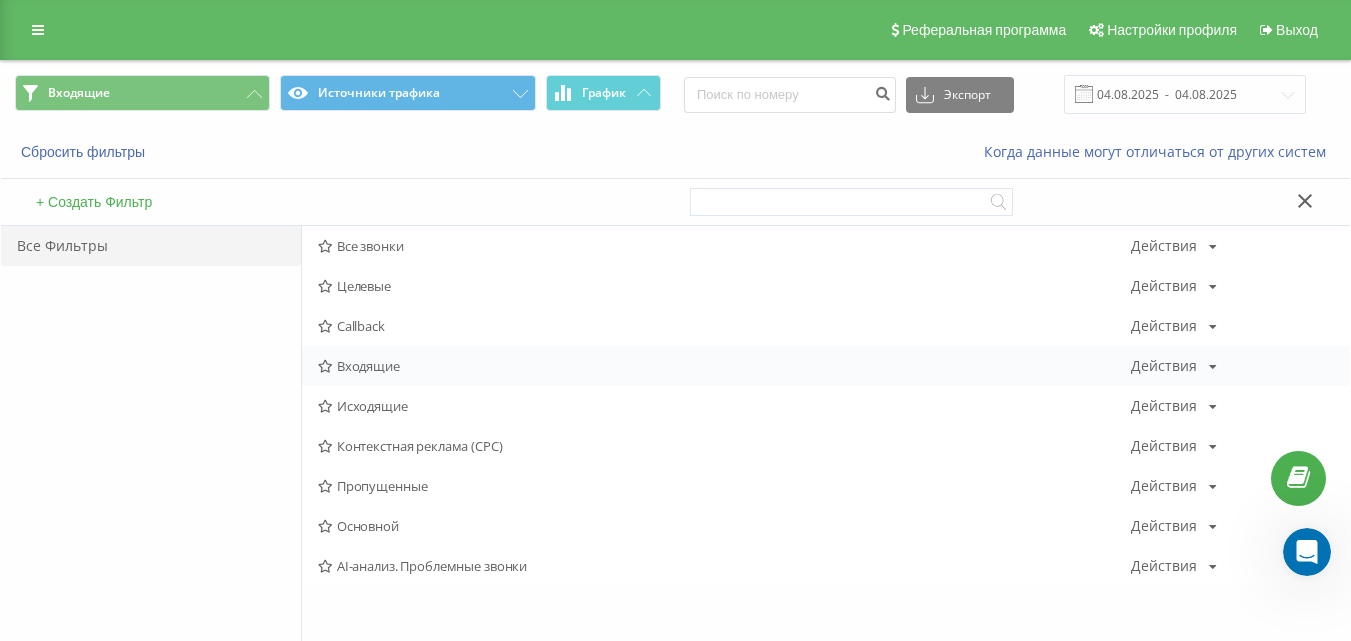 click on "Входящие" at bounding box center (724, 366) 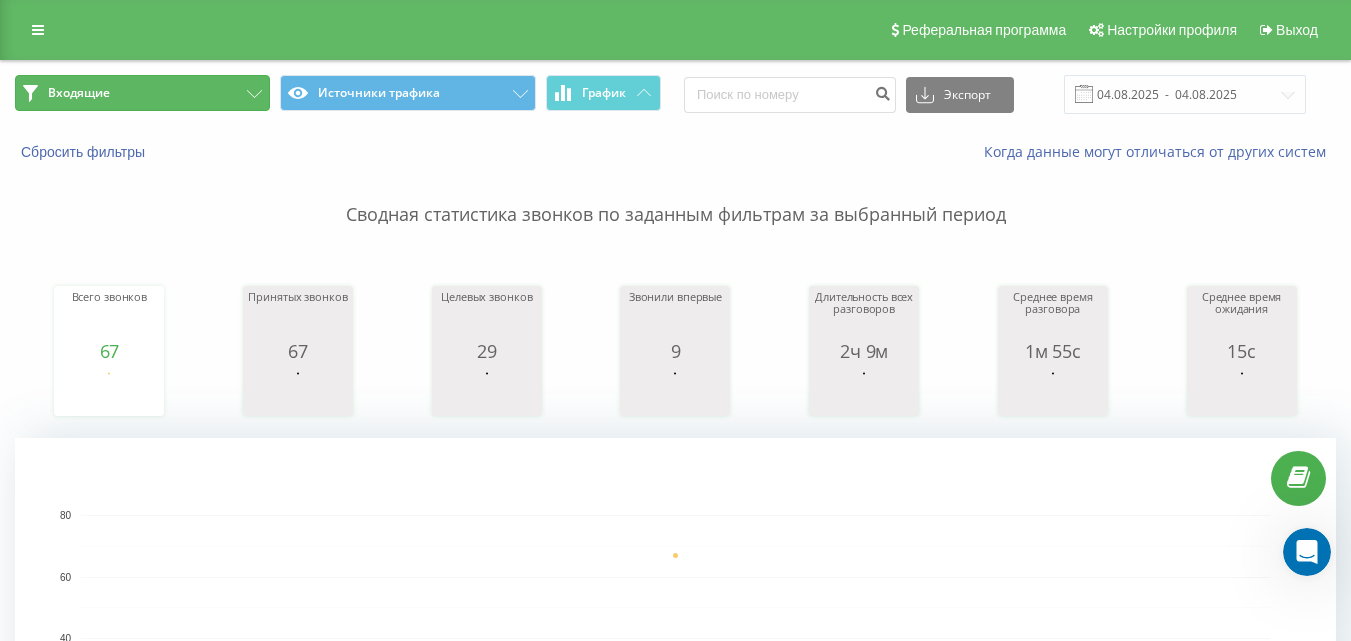 click on "Входящие" at bounding box center [142, 93] 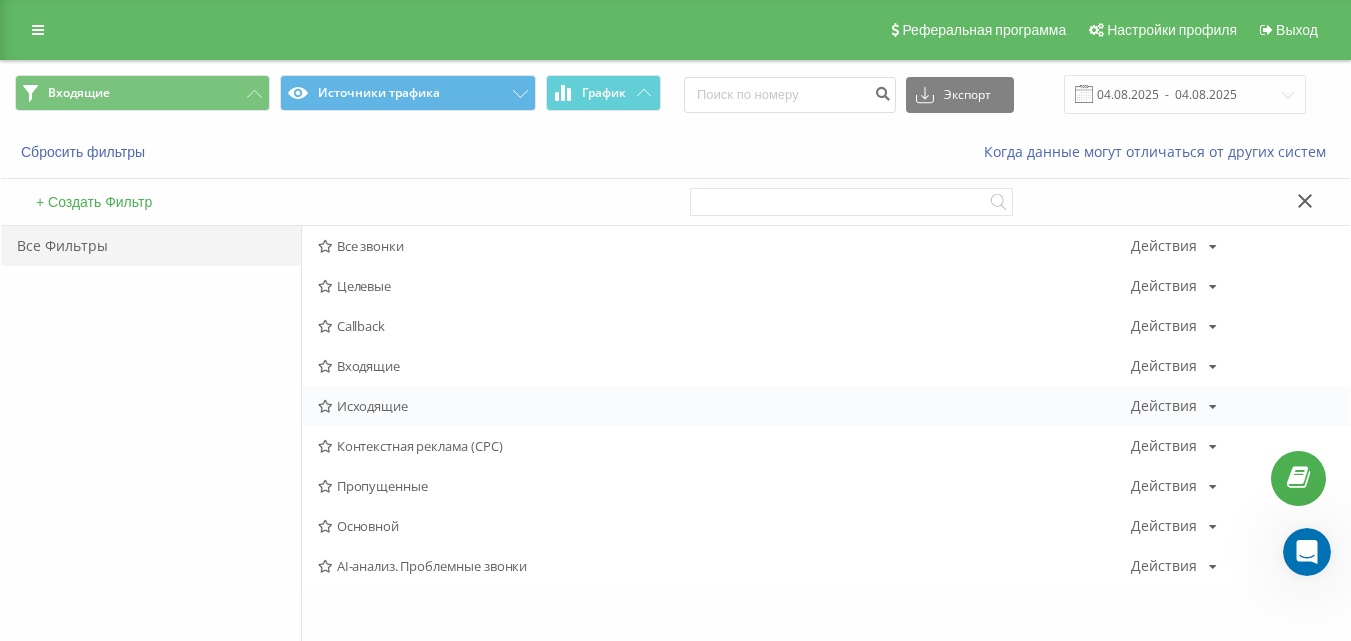 click on "Исходящие" at bounding box center (724, 406) 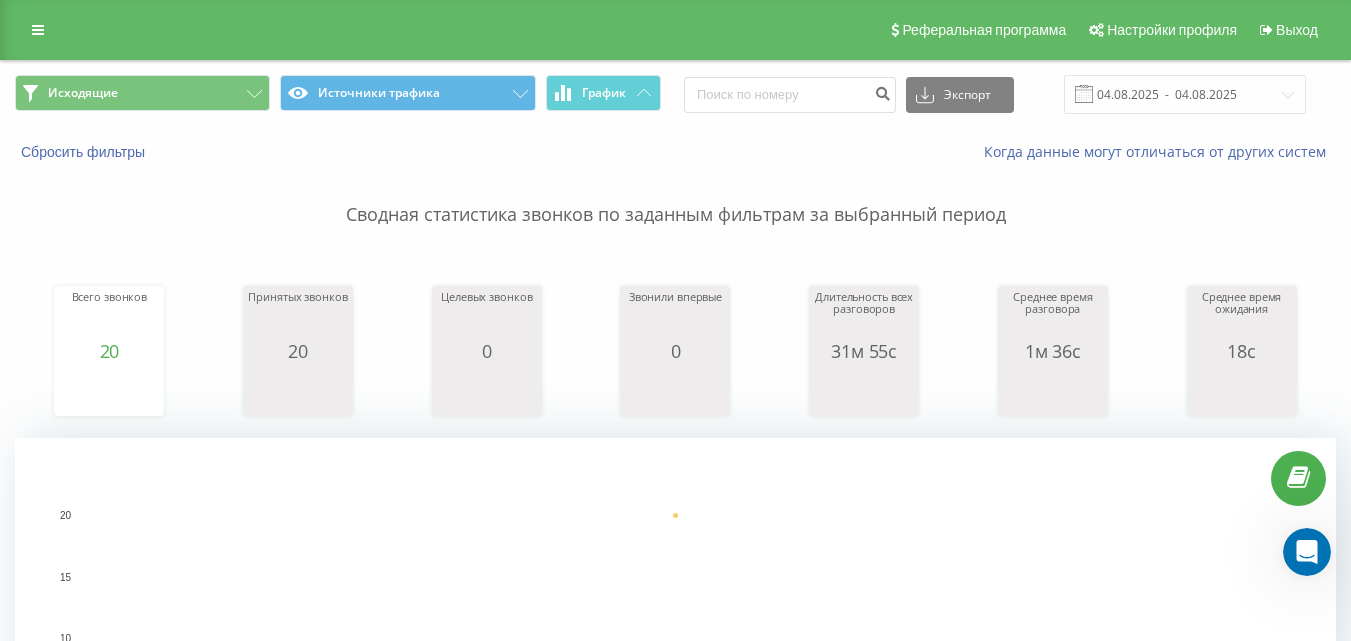 click on "Исходящие Источники трафика График Экспорт .csv .xls .xlsx 04.08.2025  -  04.08.2025" at bounding box center [675, 94] 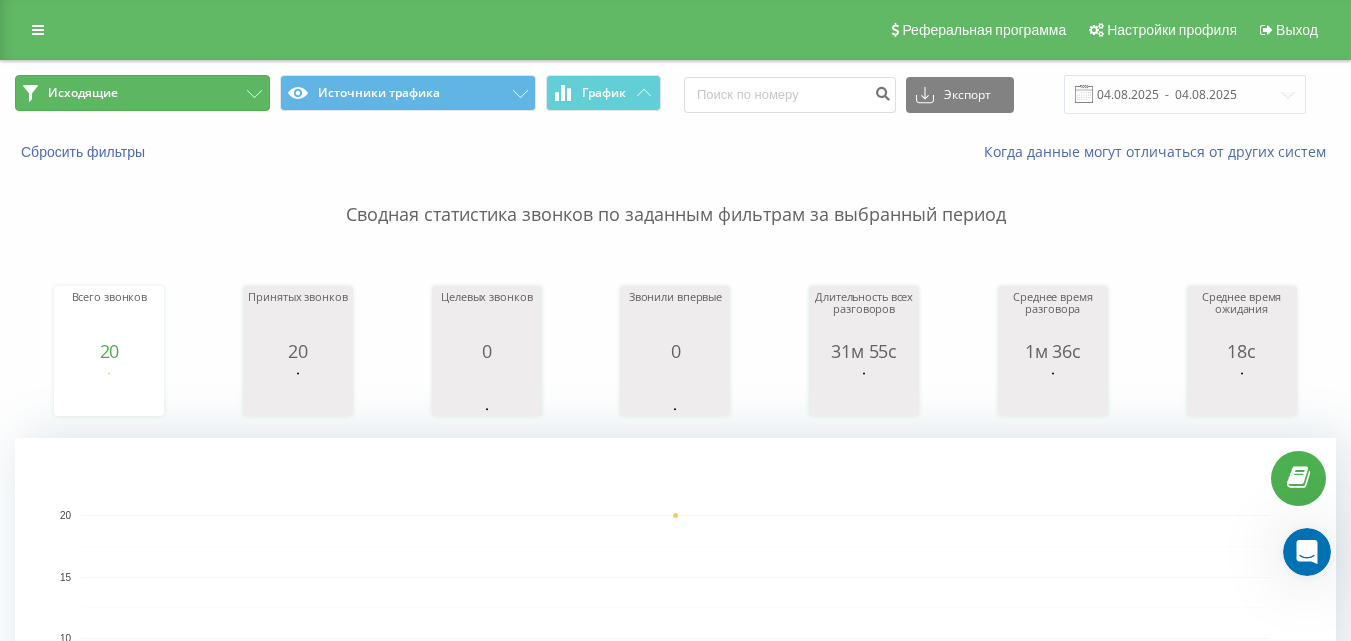 click 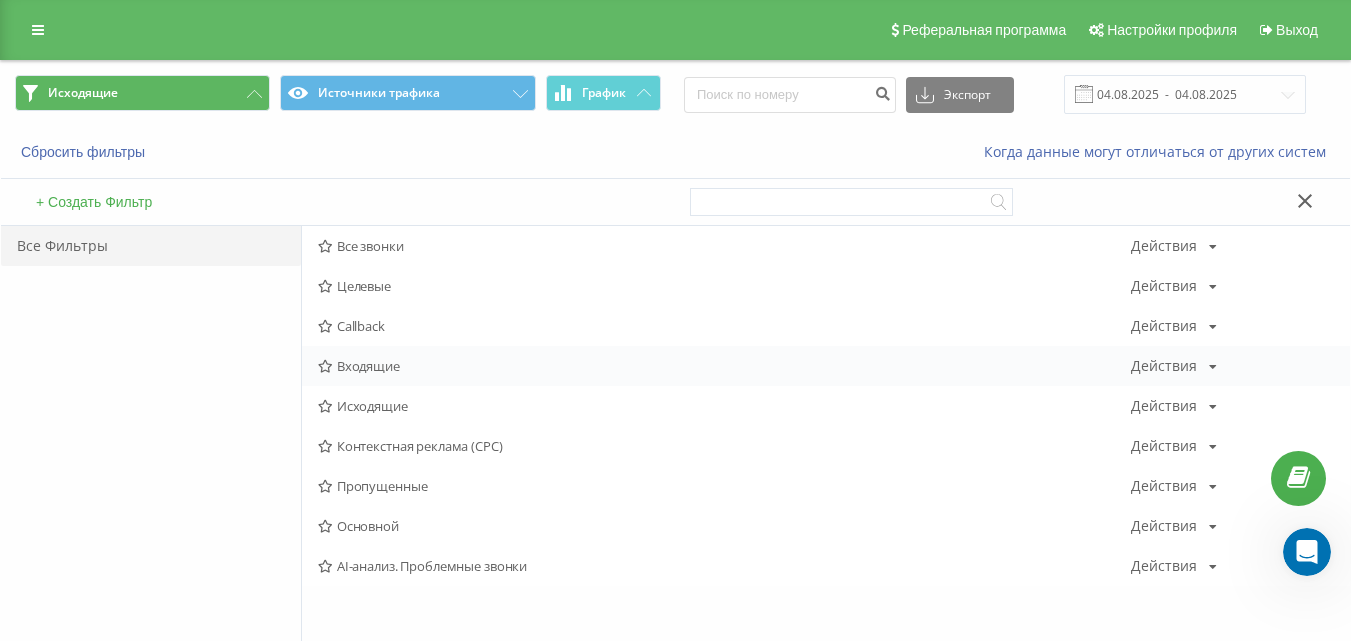 click on "Входящие" at bounding box center [724, 366] 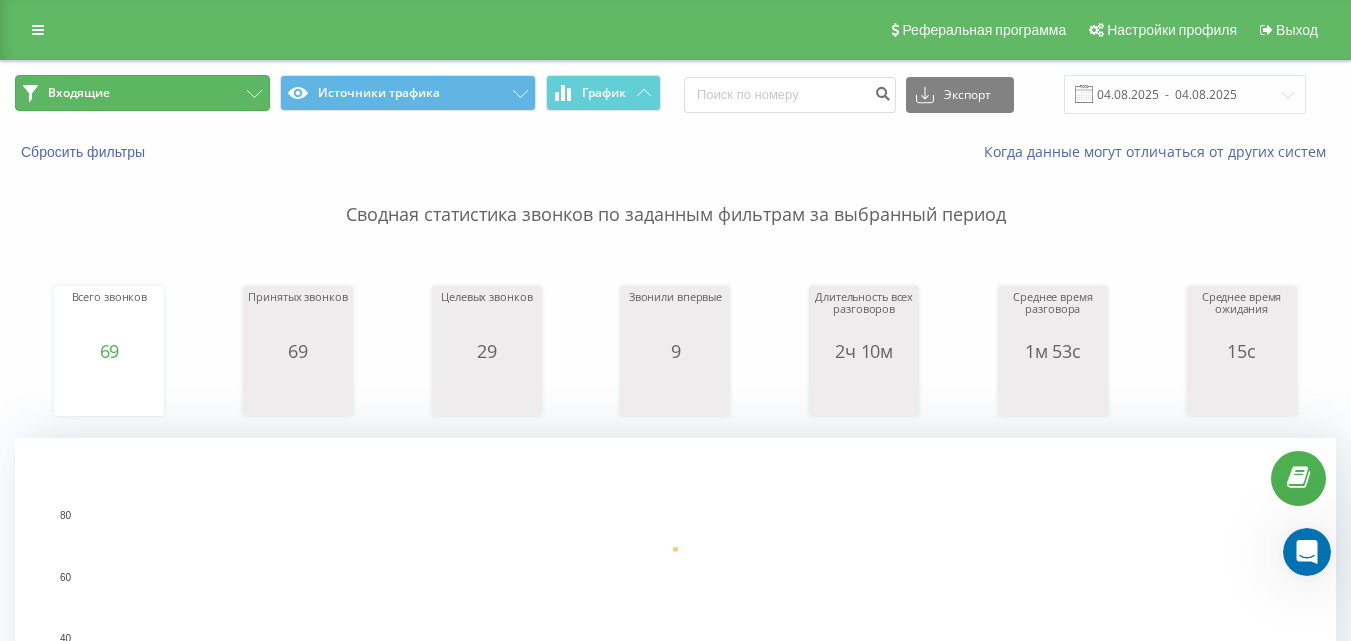 click on "Входящие" at bounding box center [142, 93] 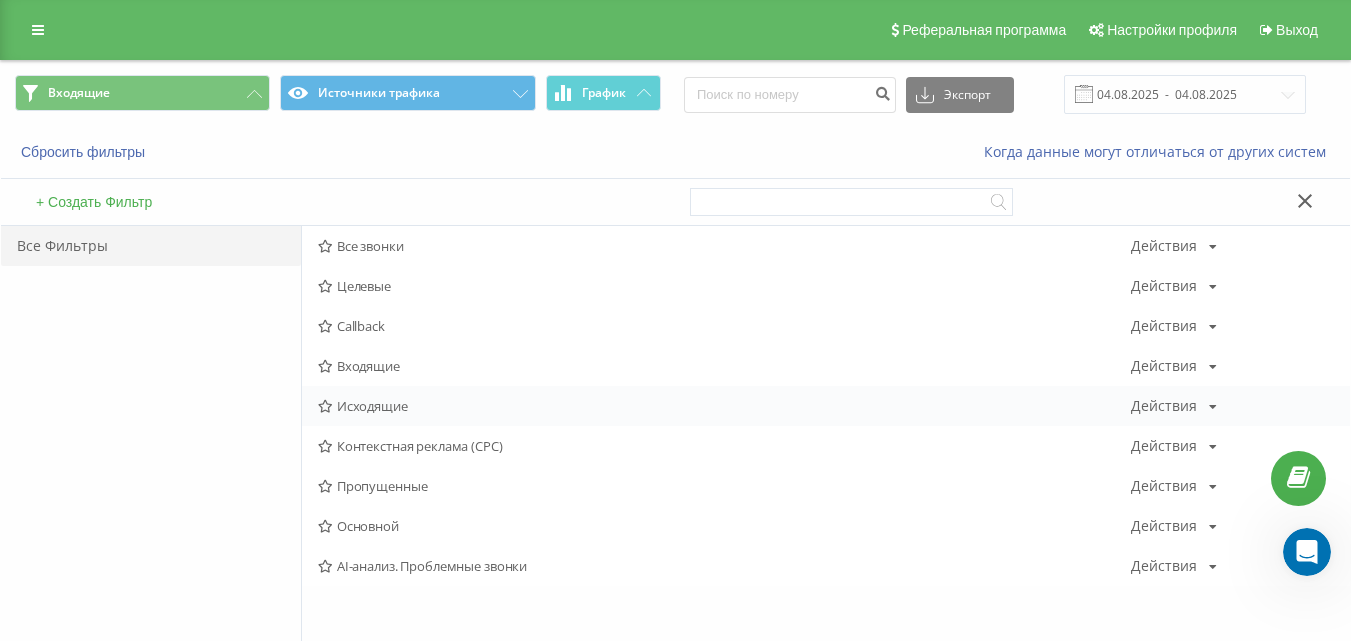 click on "Исходящие" at bounding box center [724, 406] 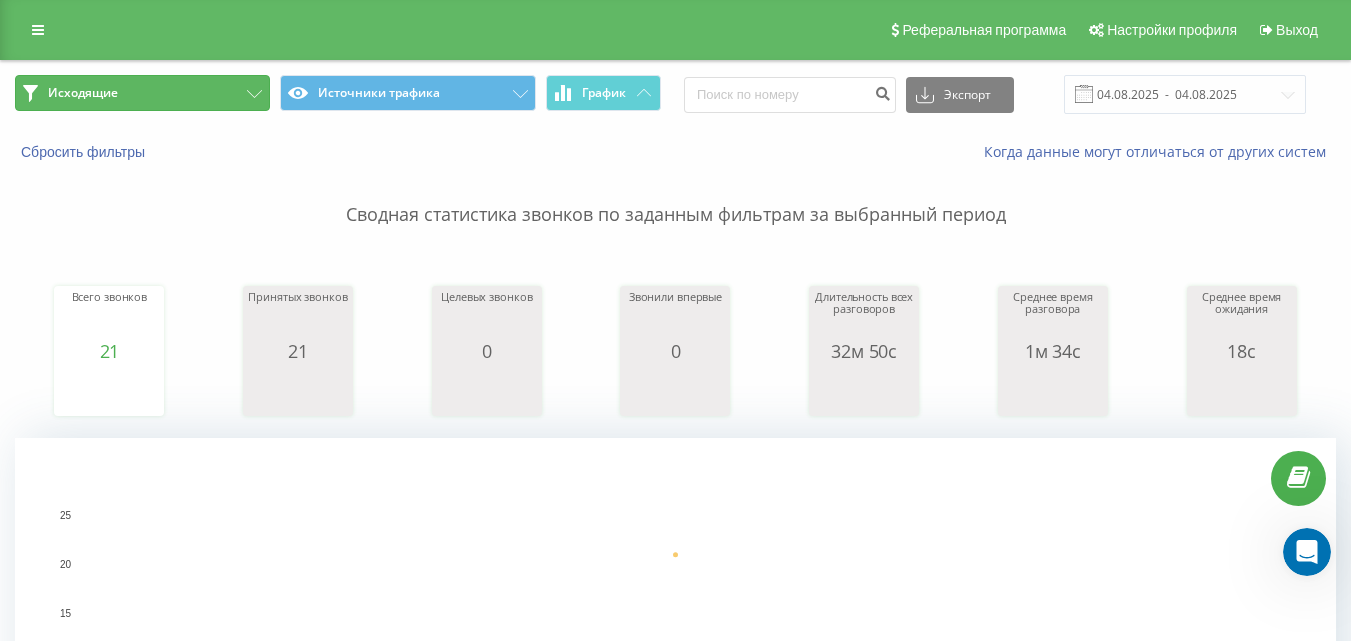 click on "Исходящие" at bounding box center (142, 93) 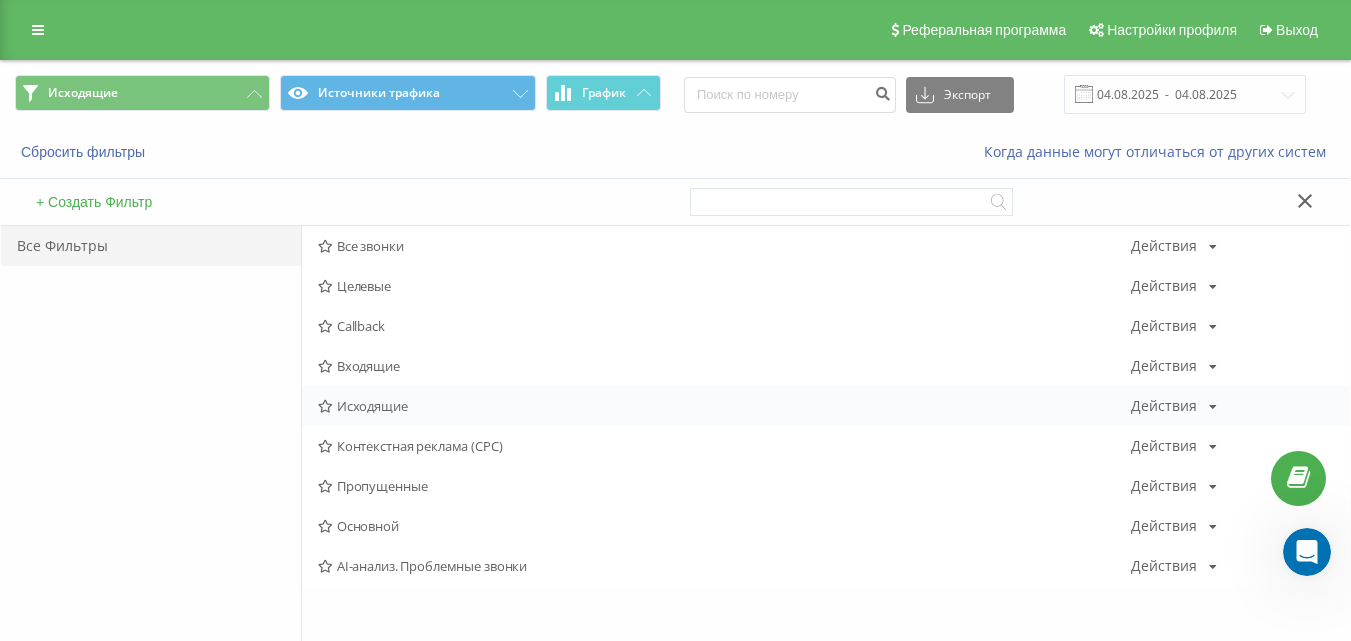click on "Исходящие" at bounding box center (724, 406) 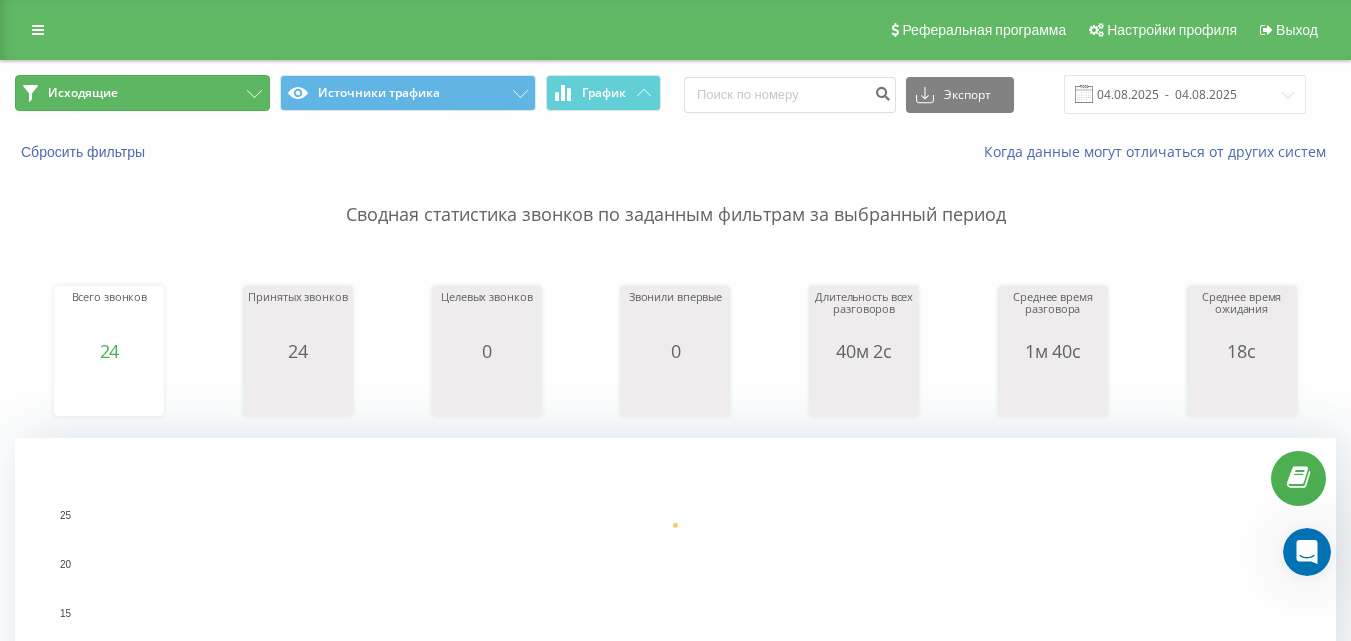 click on "Исходящие" at bounding box center [142, 93] 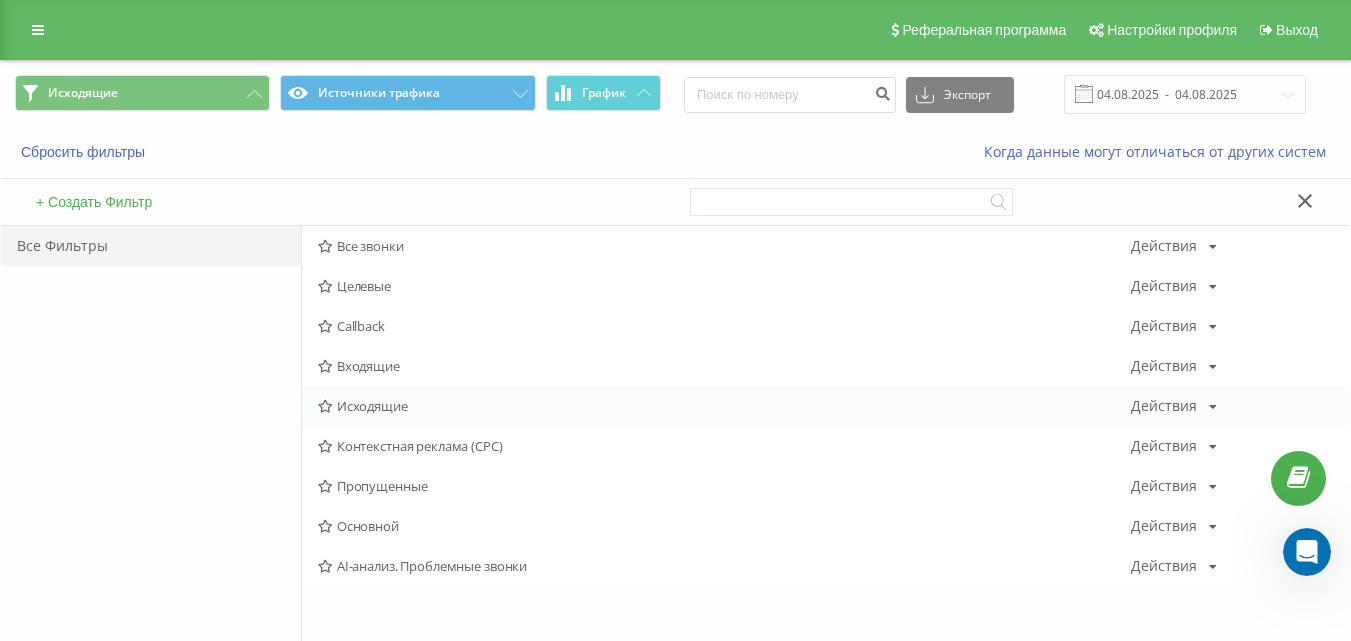 click on "Исходящие" at bounding box center [724, 406] 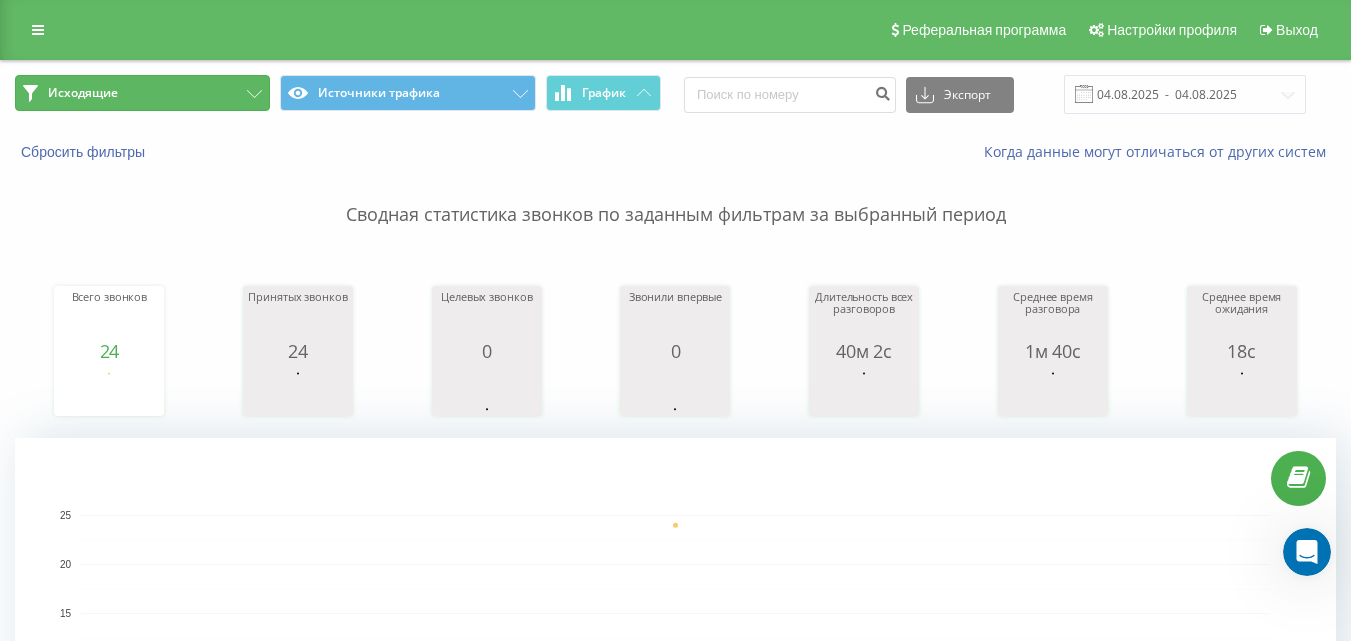click on "Исходящие" at bounding box center (142, 93) 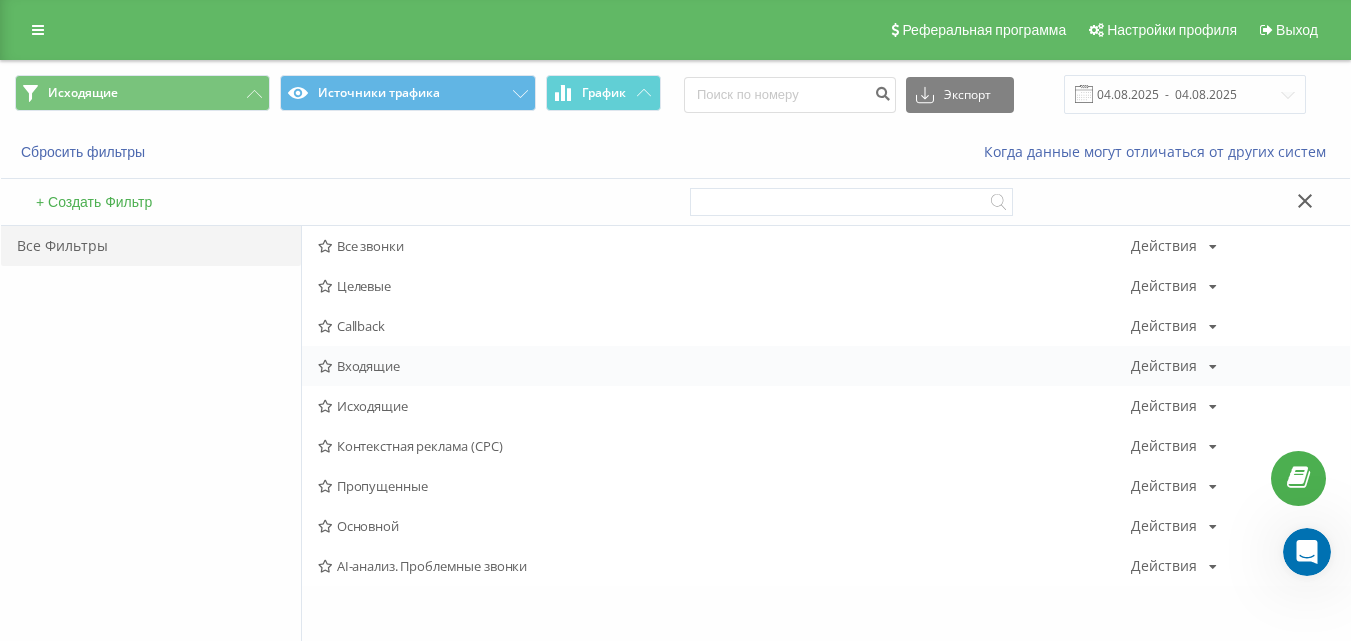 click on "Входящие" at bounding box center (724, 366) 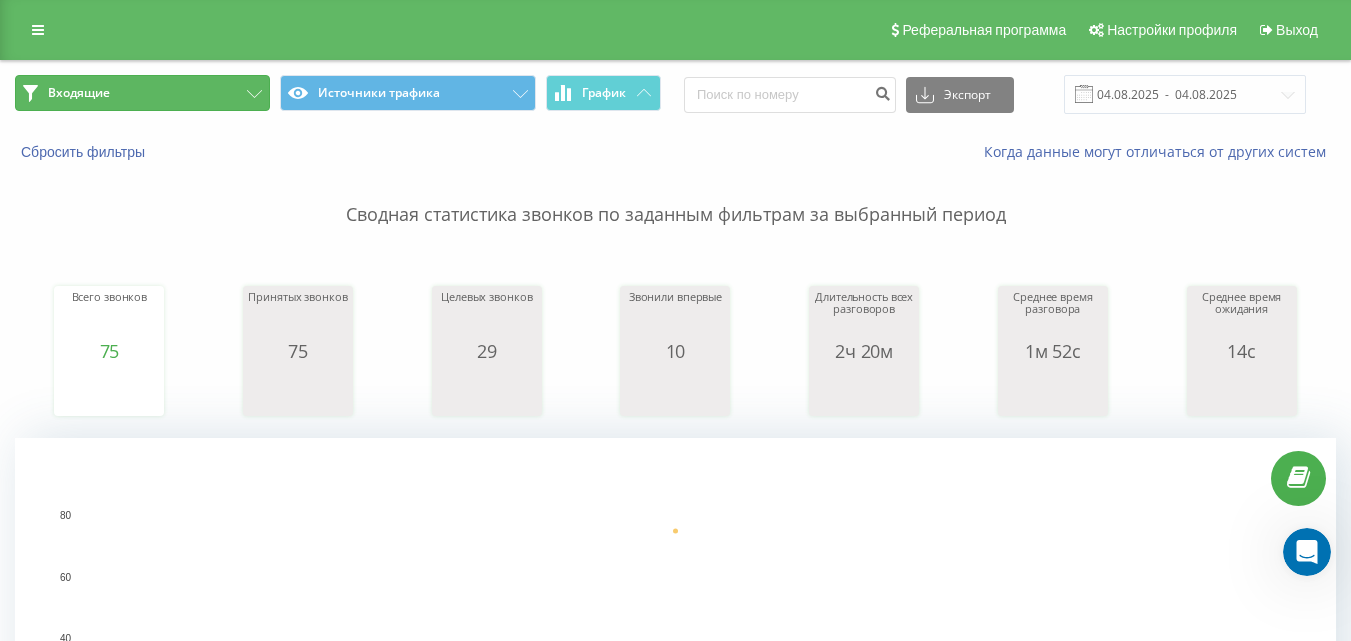 click on "Входящие" at bounding box center (142, 93) 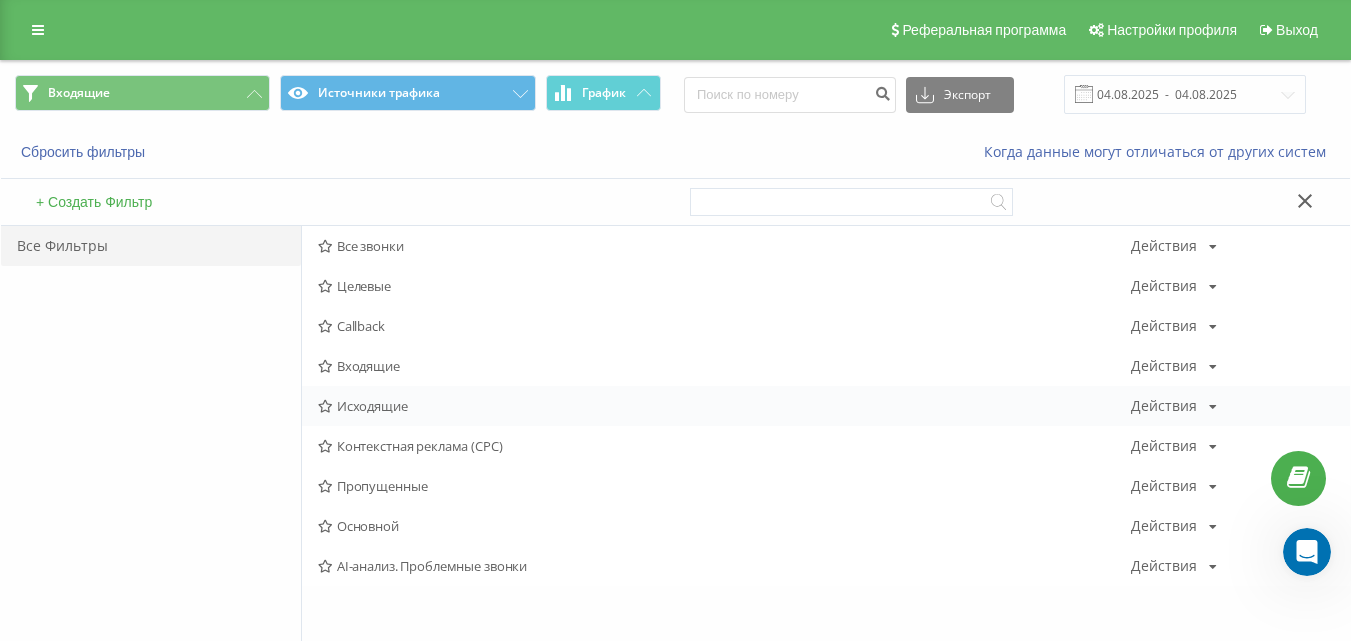 click on "Исходящие" at bounding box center (724, 406) 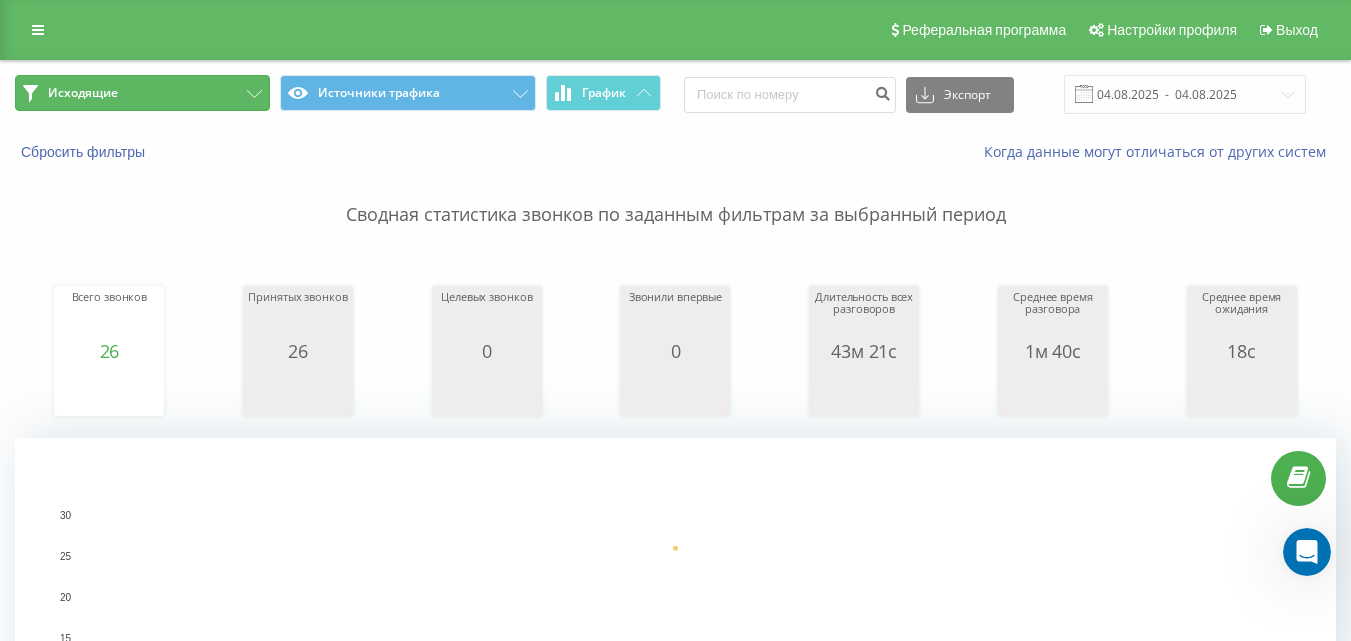 click on "Исходящие" at bounding box center (142, 93) 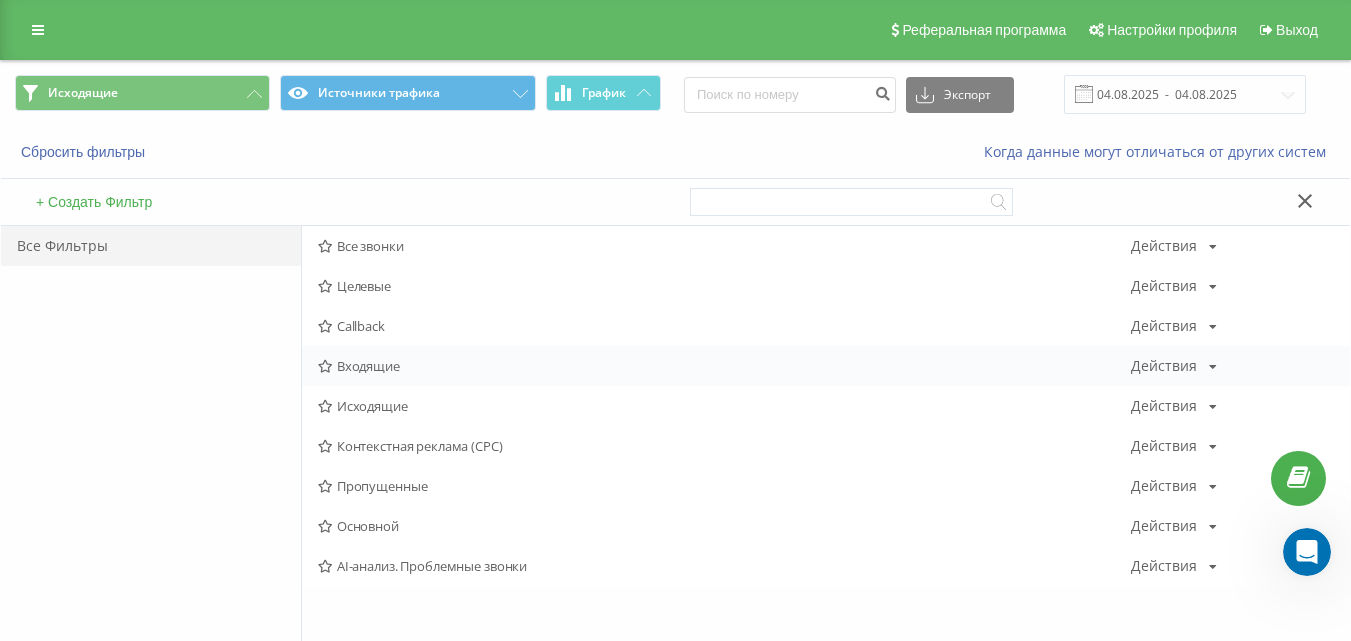 click on "Входящие" at bounding box center [724, 366] 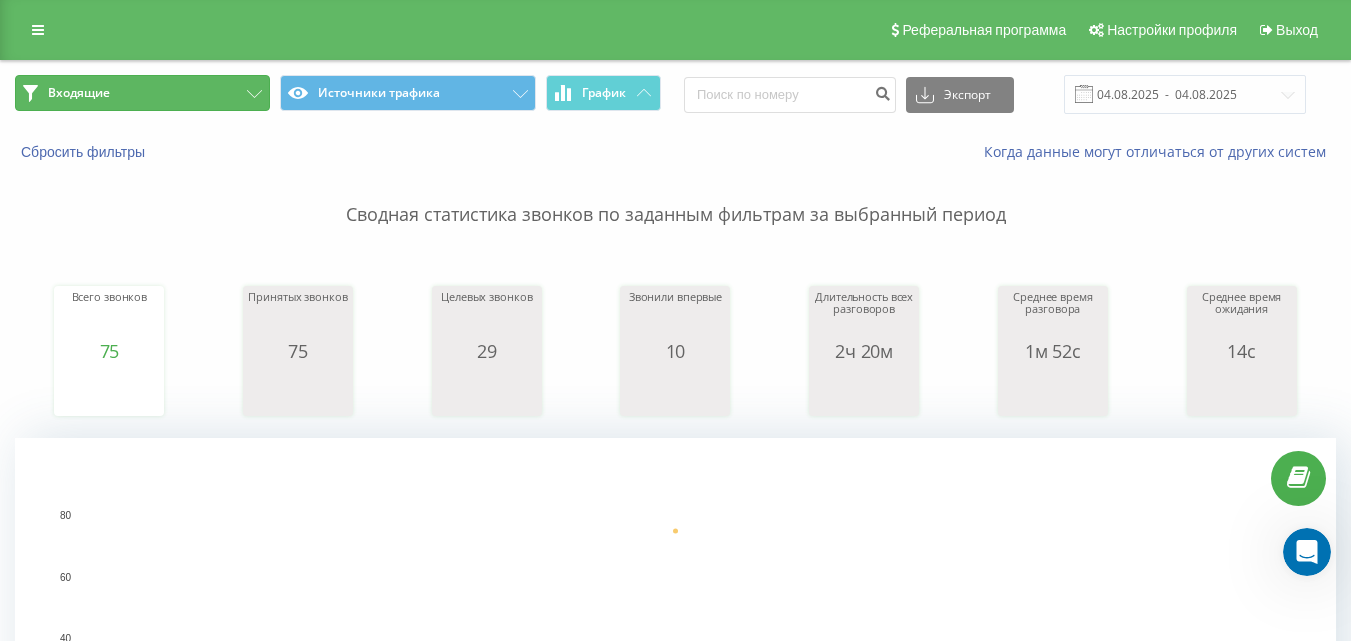 click on "Входящие" at bounding box center [142, 93] 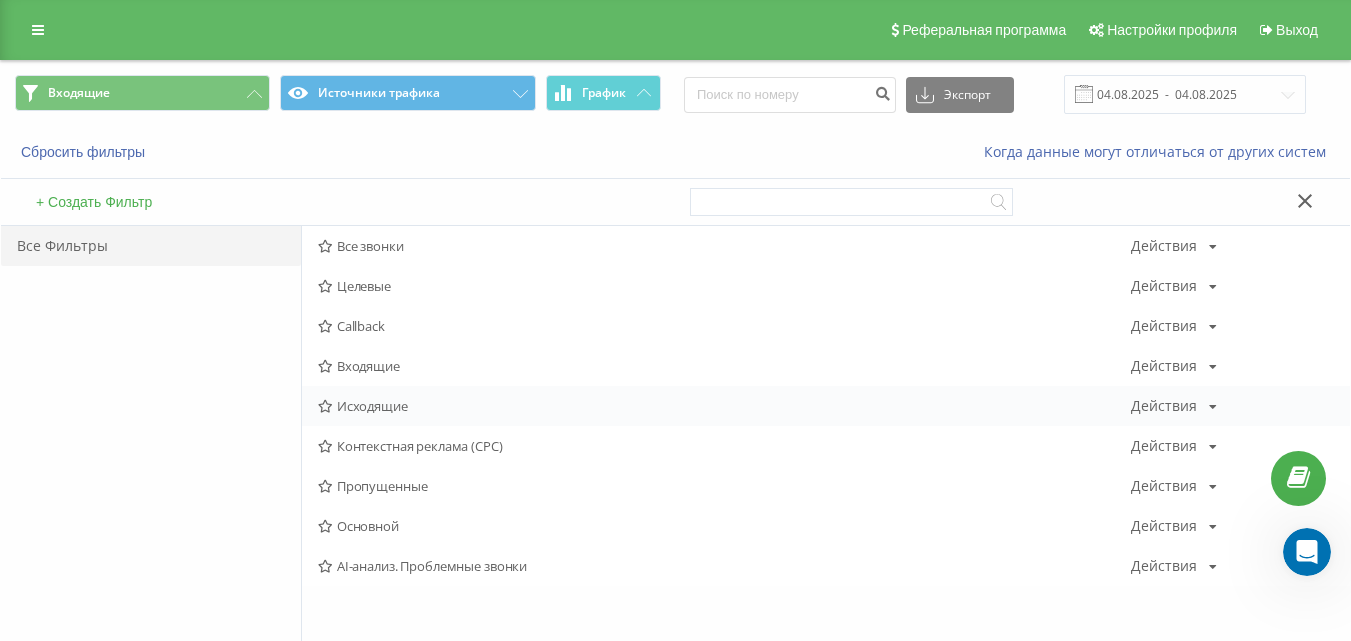 click on "Исходящие" at bounding box center (724, 406) 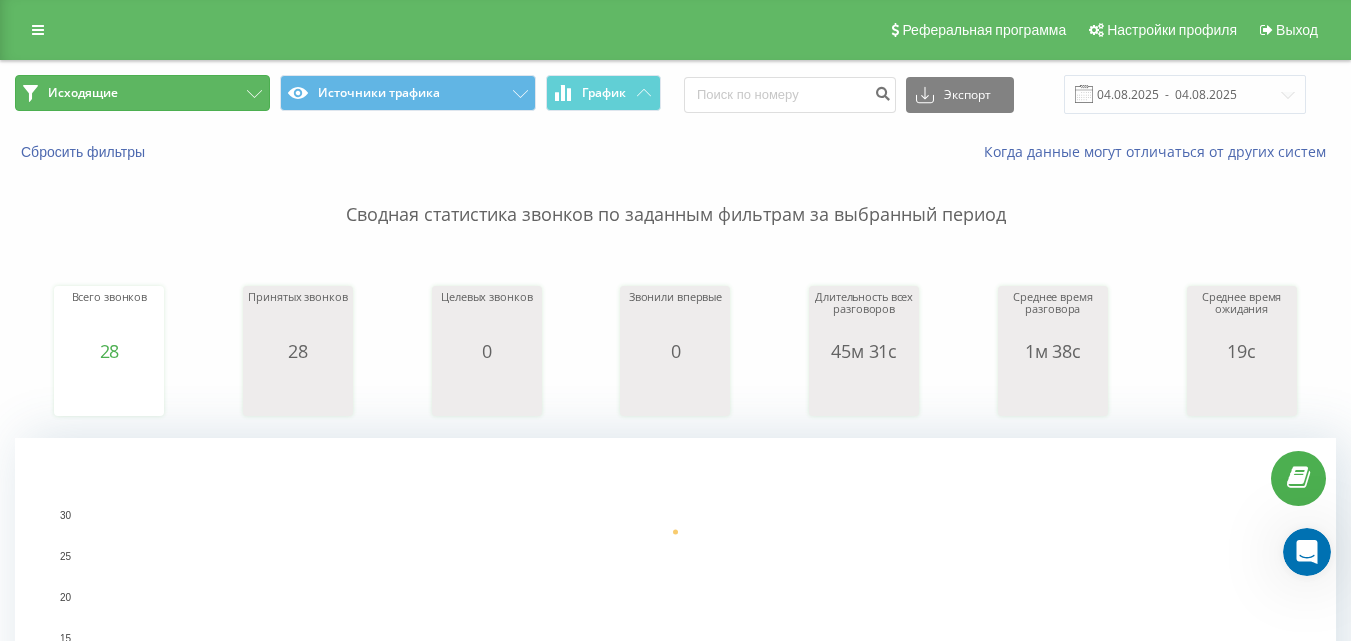 click on "Исходящие" at bounding box center (142, 93) 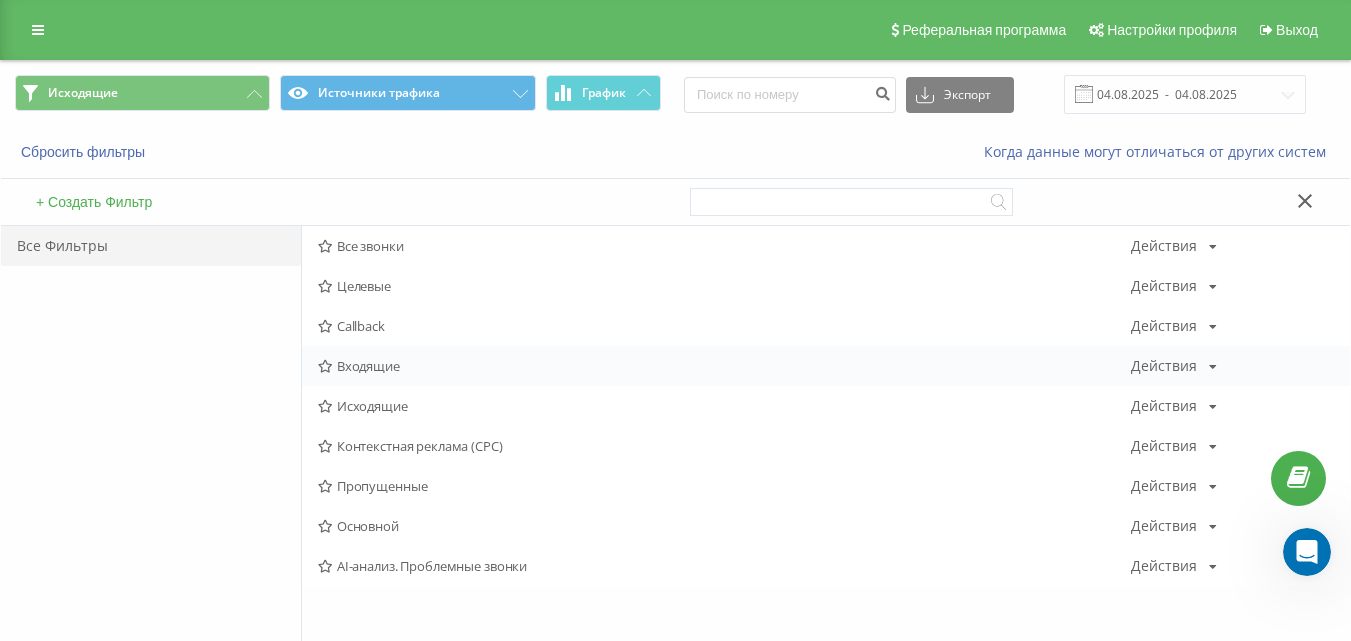 click on "Входящие" at bounding box center [724, 366] 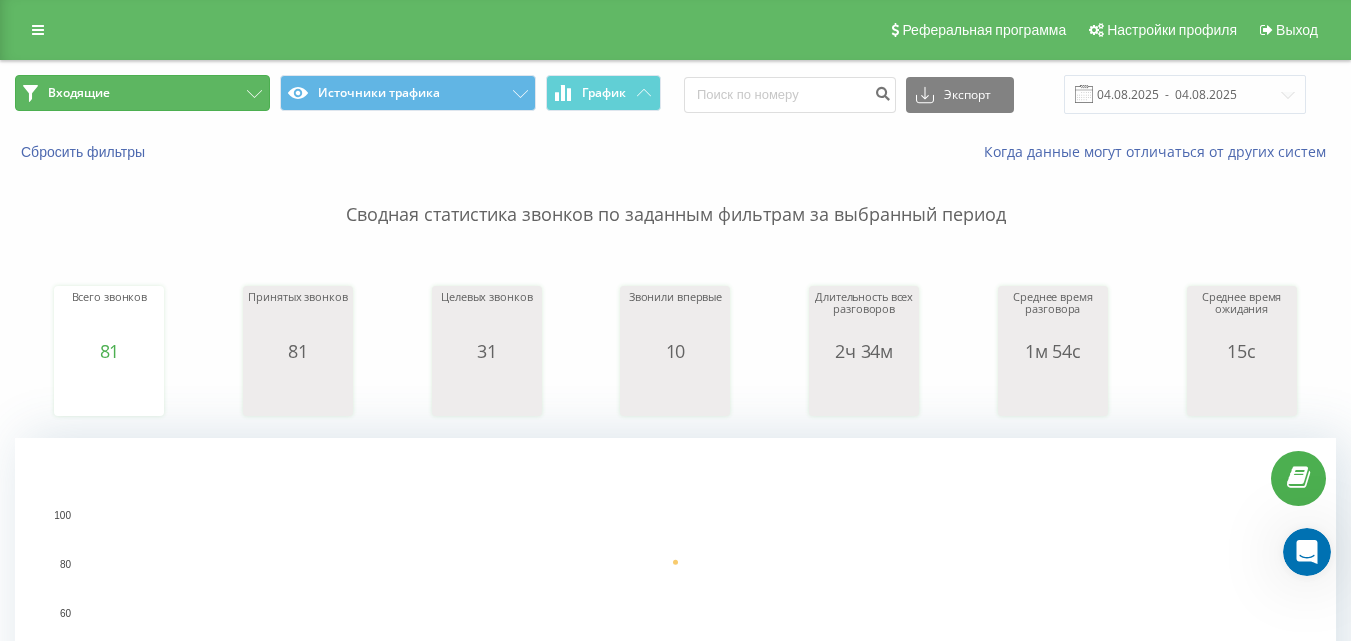 click on "Входящие" at bounding box center [142, 93] 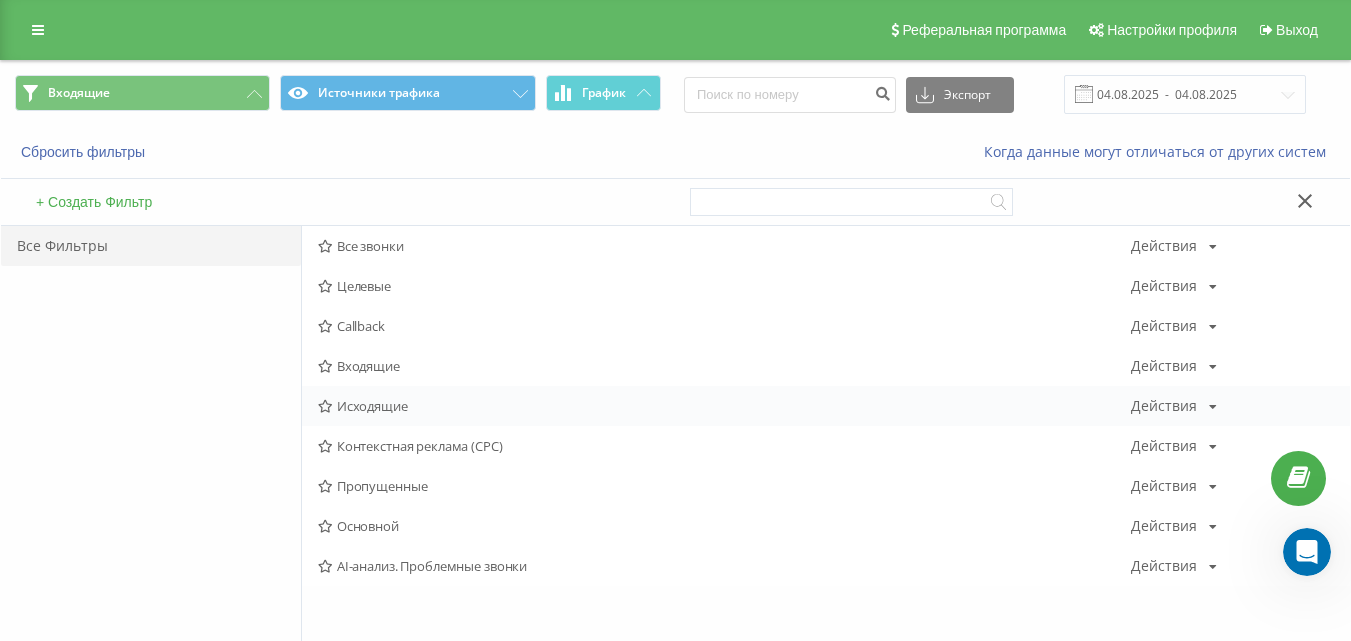 click on "Исходящие" at bounding box center (724, 406) 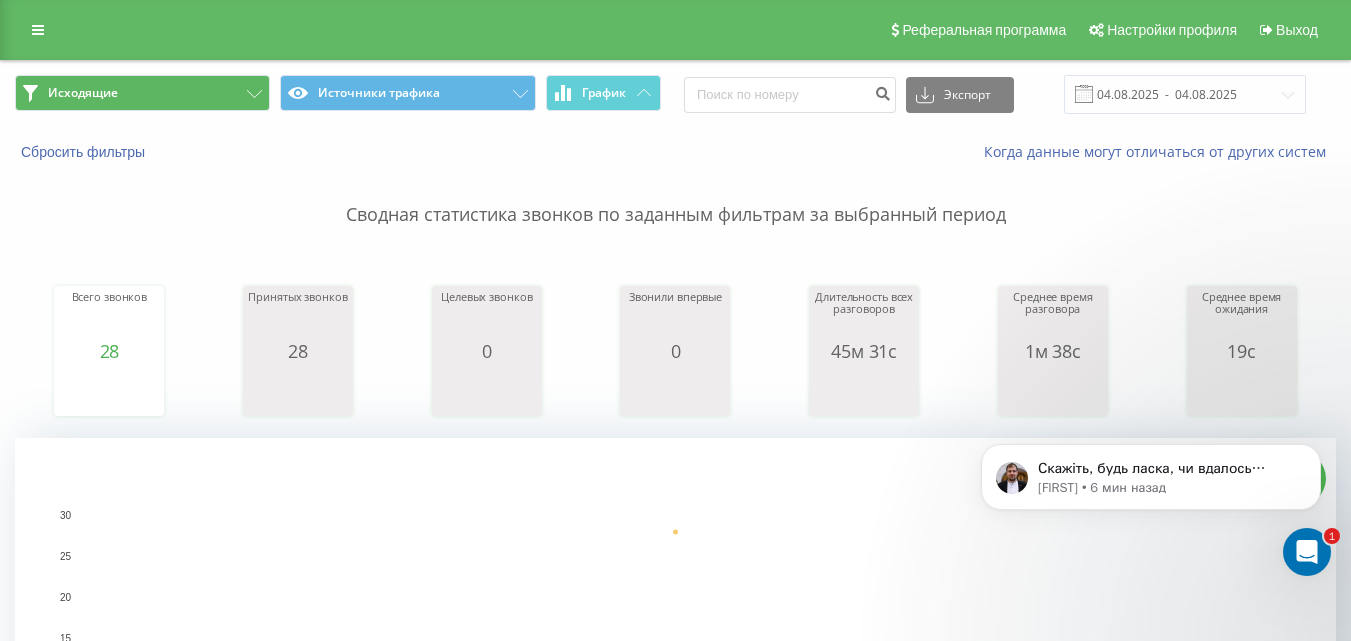 scroll, scrollTop: 0, scrollLeft: 0, axis: both 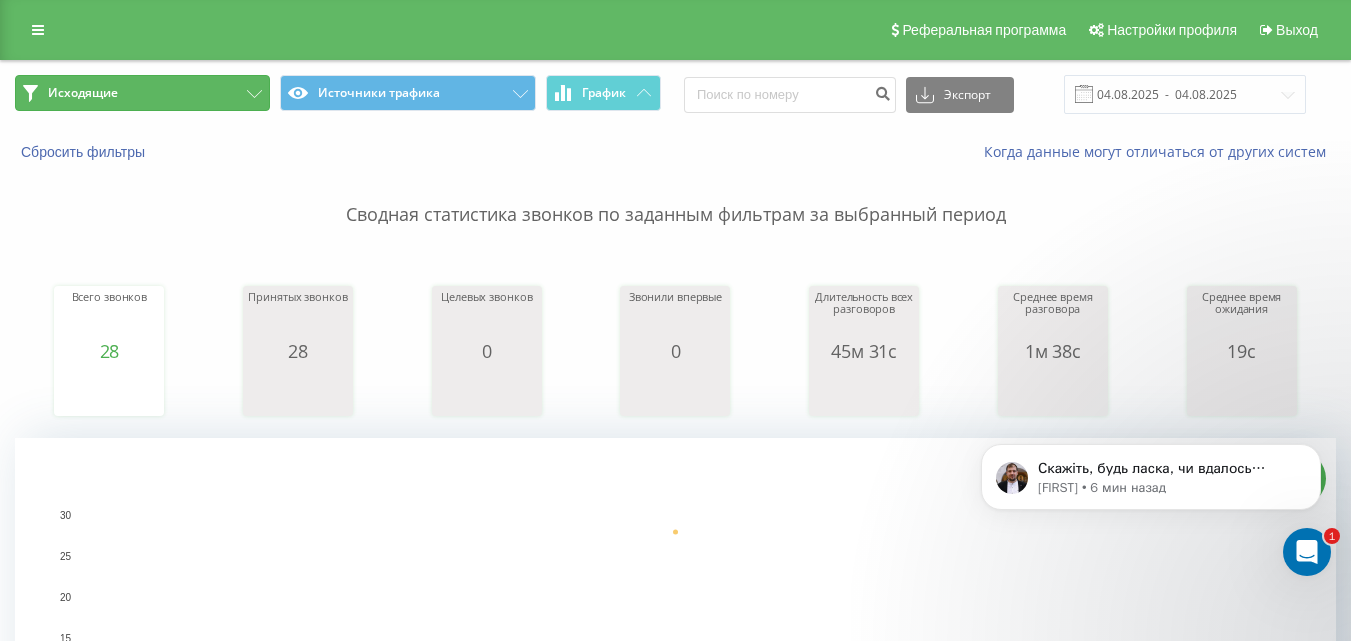 click on "Исходящие" at bounding box center (142, 93) 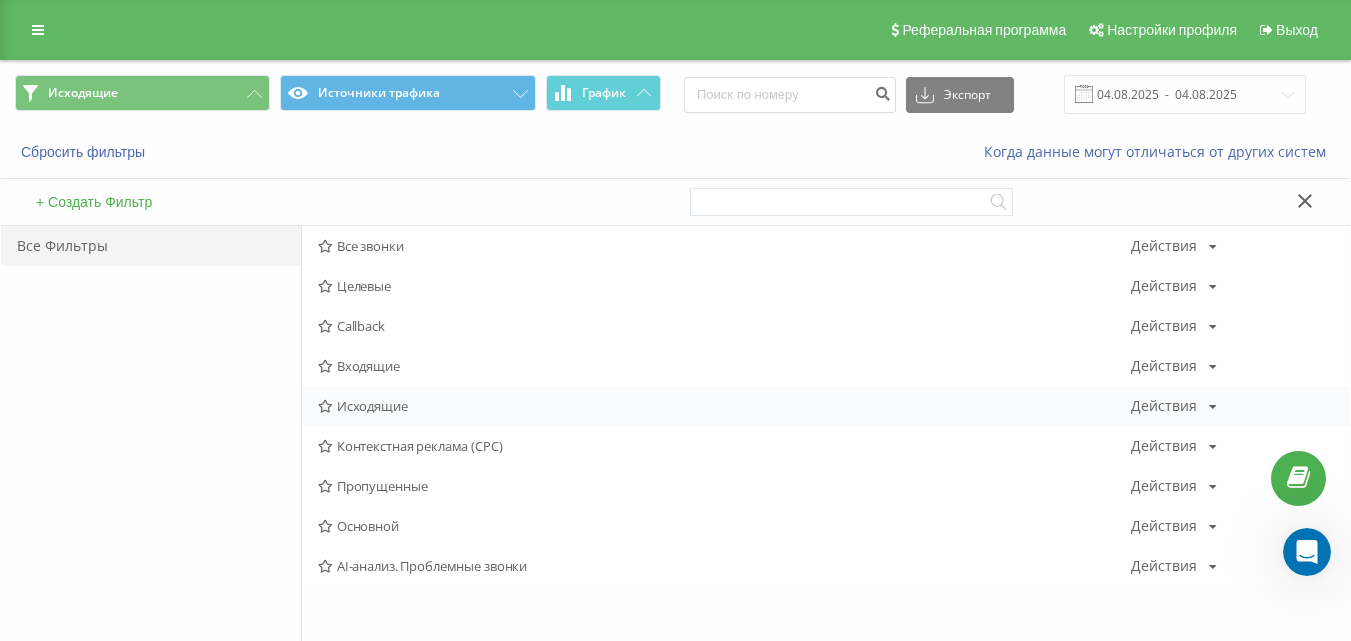 click on "Исходящие" at bounding box center (724, 406) 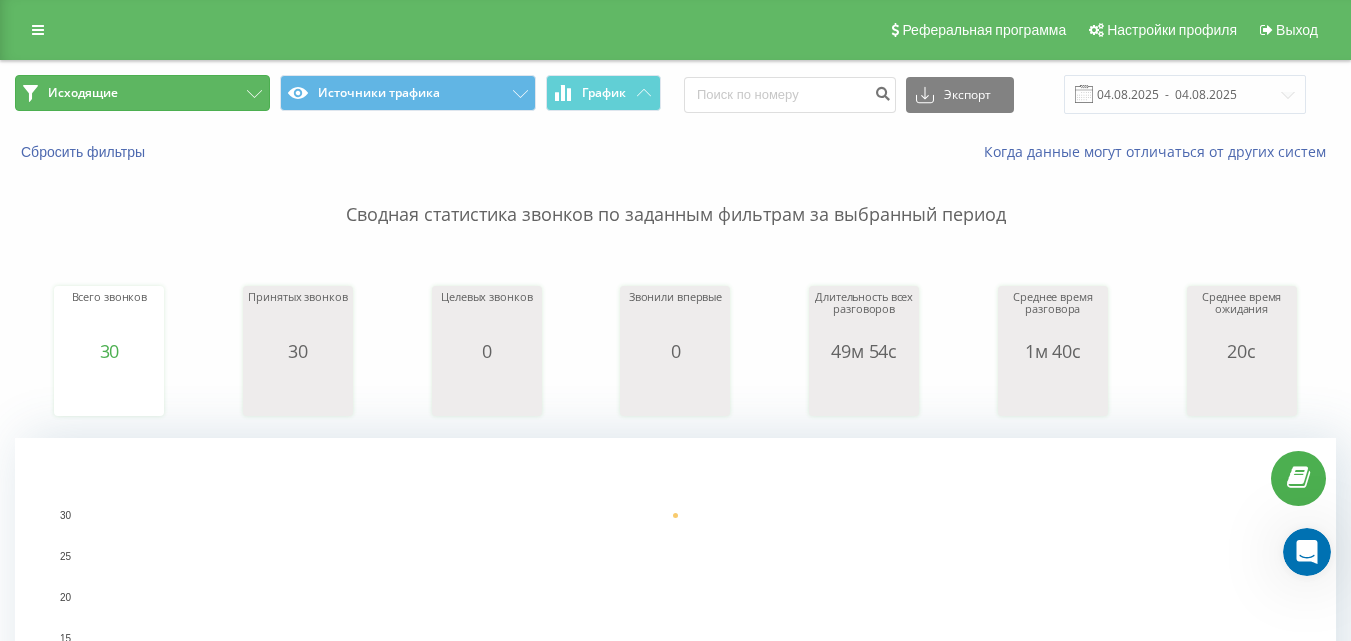 click on "Исходящие" at bounding box center (142, 93) 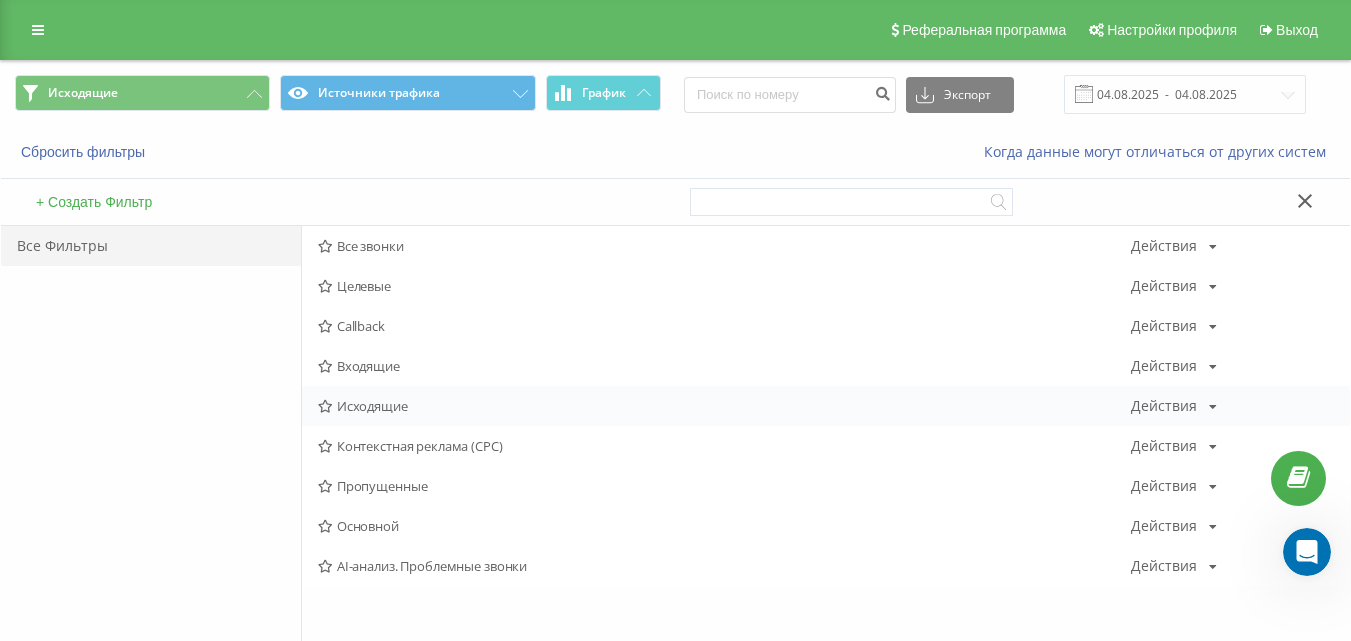 click on "Исходящие" at bounding box center (724, 406) 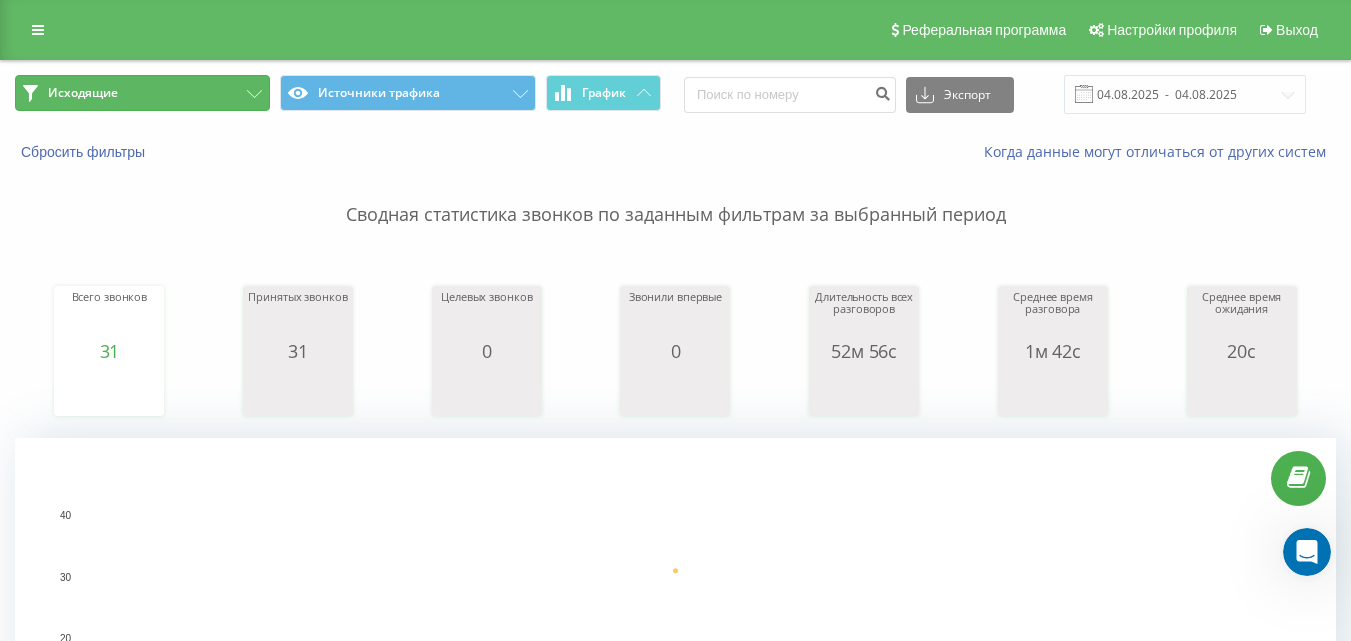 click on "Исходящие" at bounding box center (142, 93) 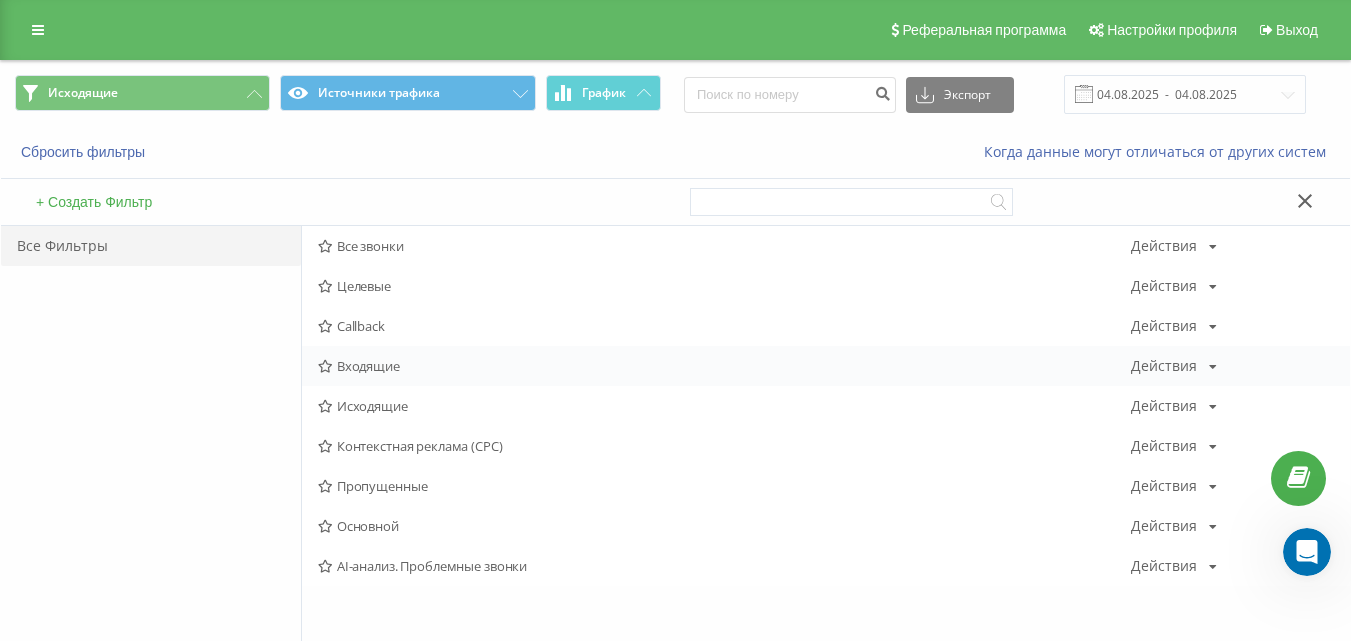 click on "Входящие" at bounding box center [724, 366] 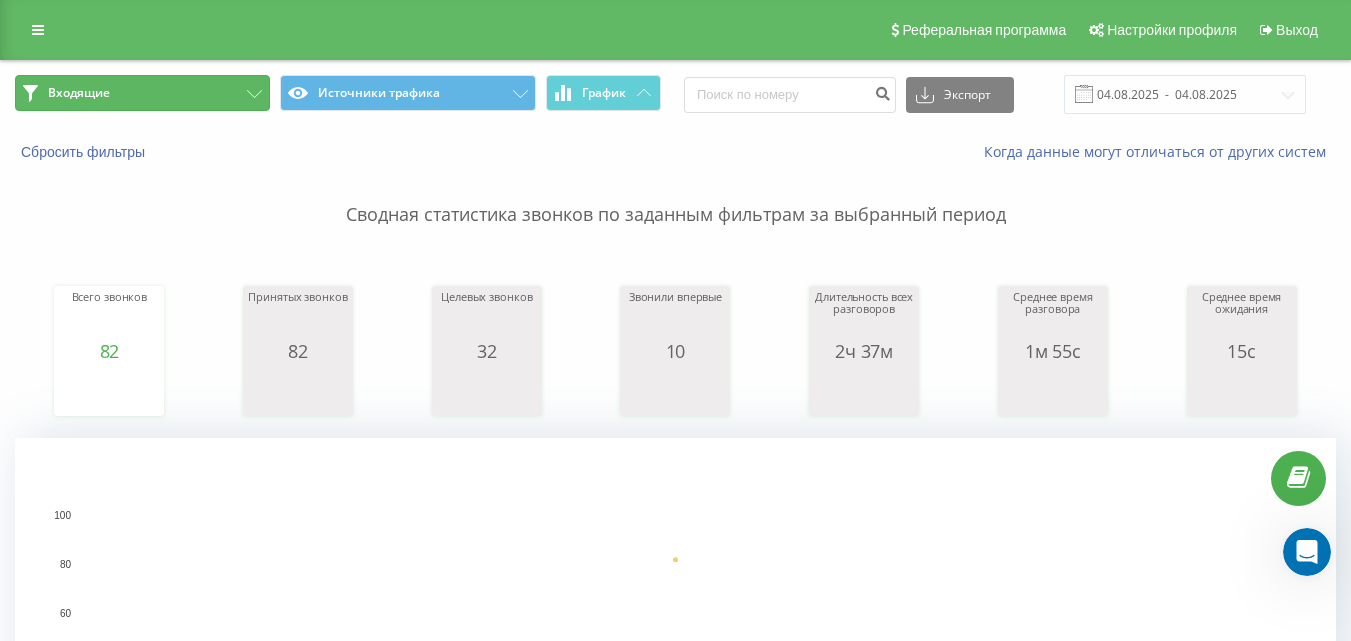 click on "Входящие" at bounding box center (142, 93) 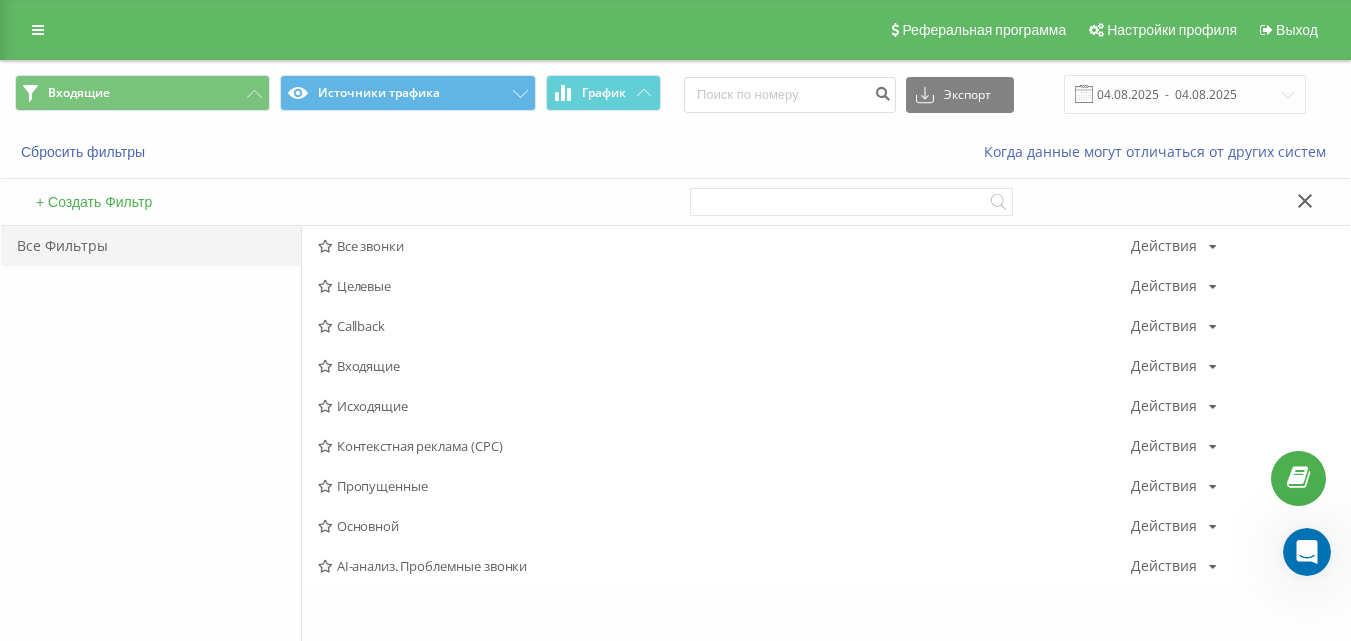 click on "Исходящие" at bounding box center [724, 406] 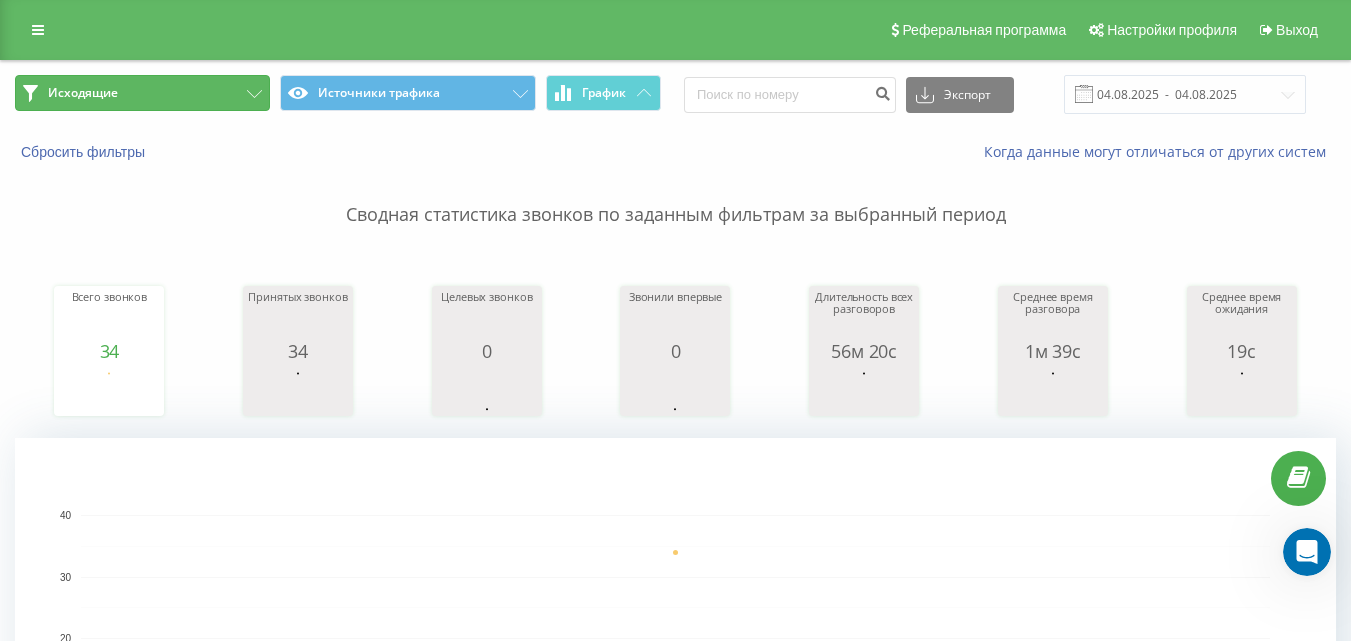 click on "Исходящие" at bounding box center [142, 93] 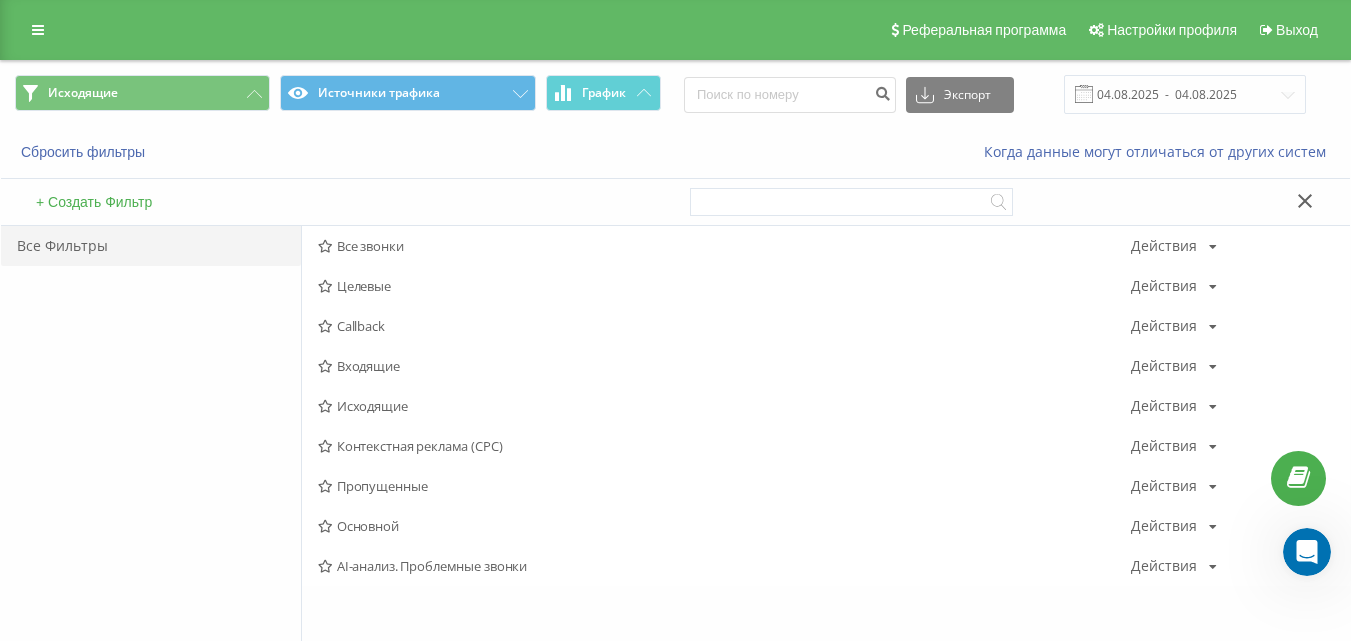 click on "Исходящие" at bounding box center [724, 406] 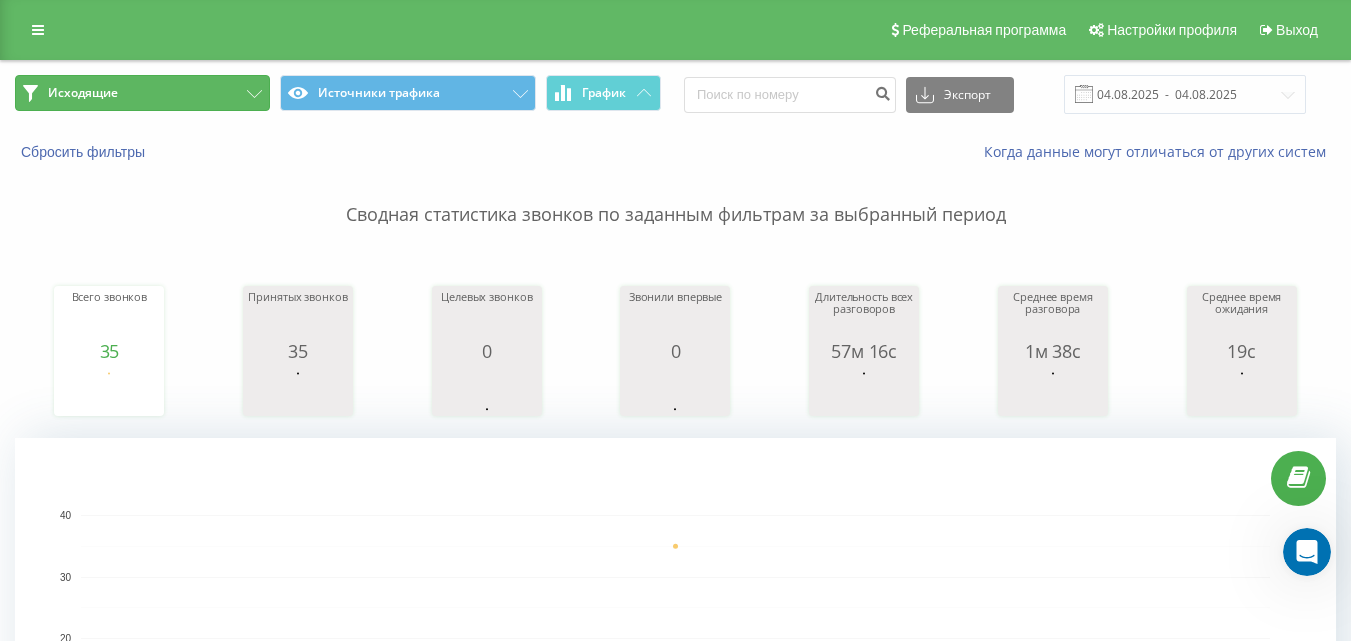 click on "Исходящие" at bounding box center (142, 93) 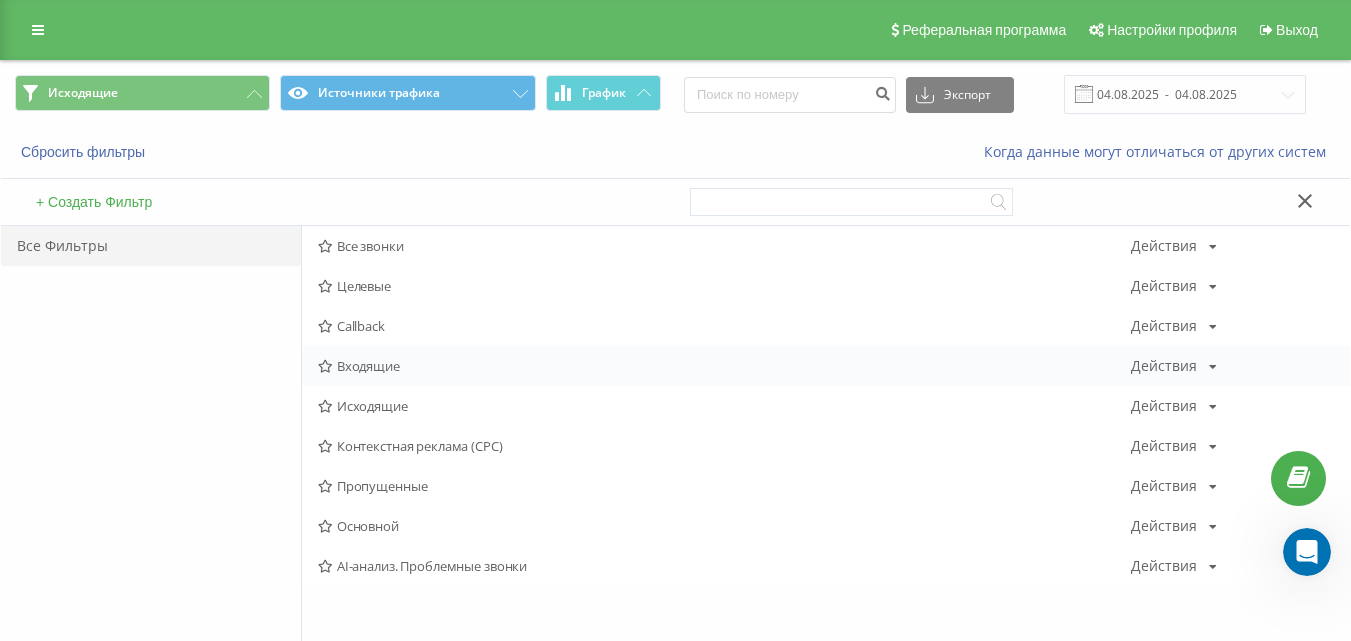 click on "Входящие" at bounding box center [724, 366] 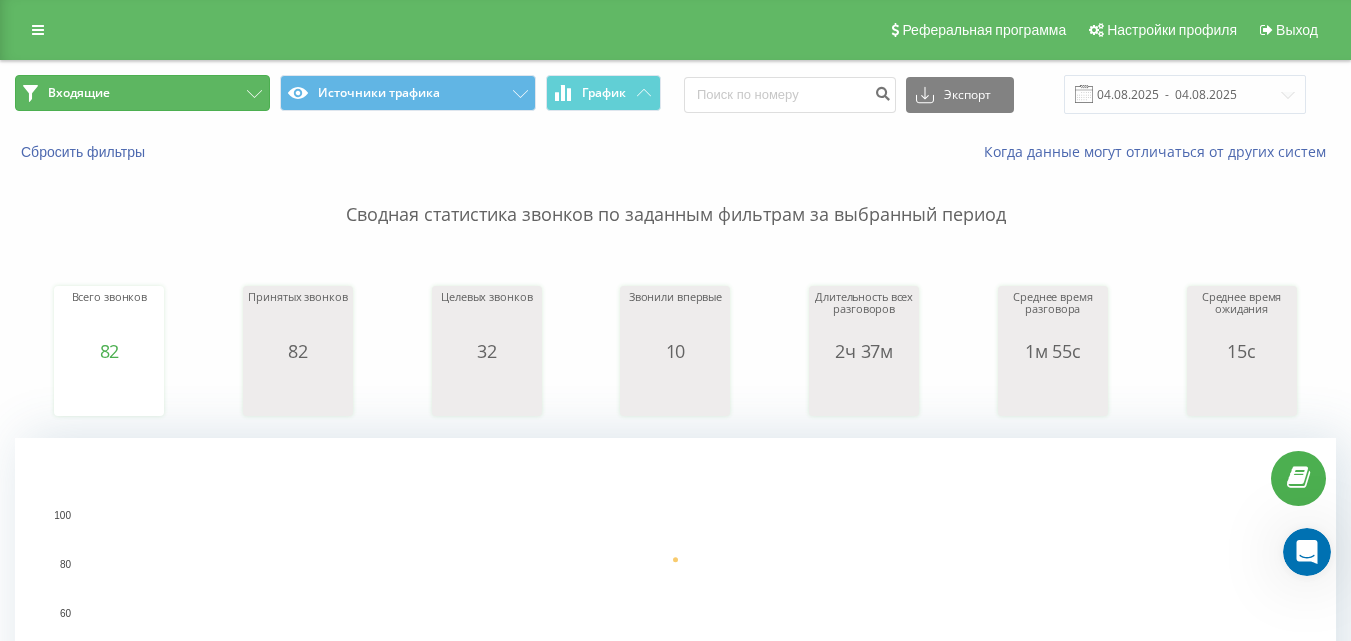 click on "Входящие" at bounding box center [142, 93] 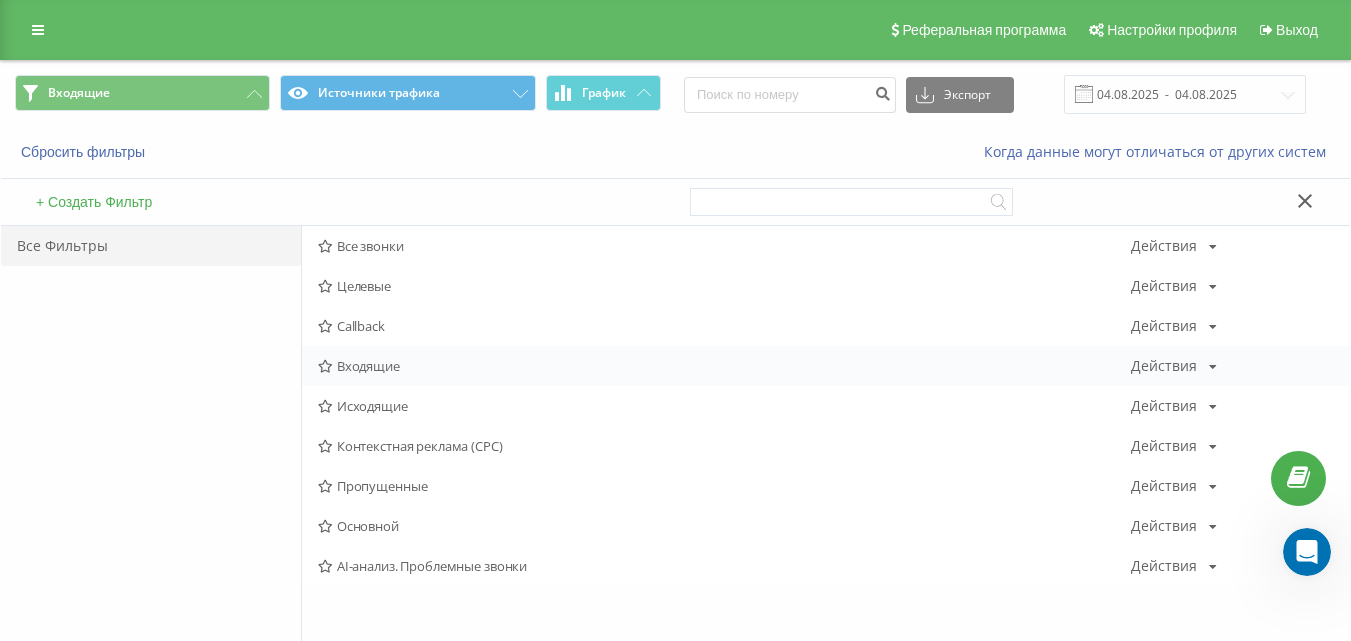 click on "Входящие" at bounding box center (724, 366) 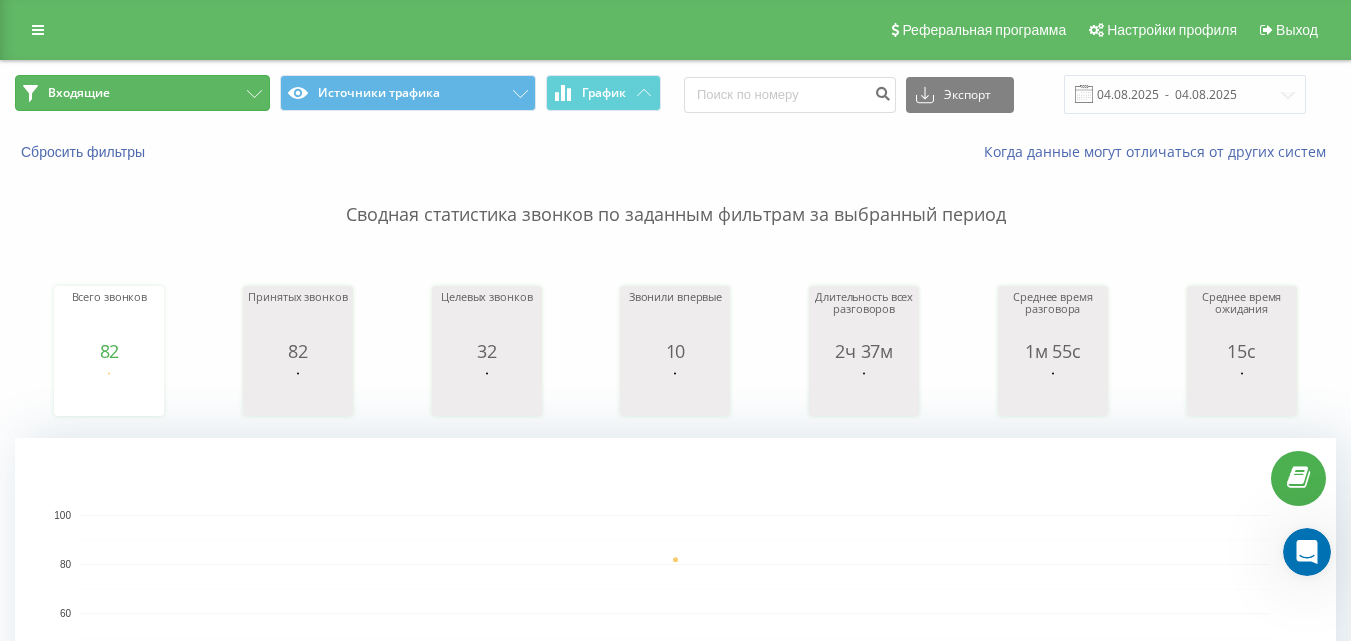 click on "Входящие" at bounding box center (142, 93) 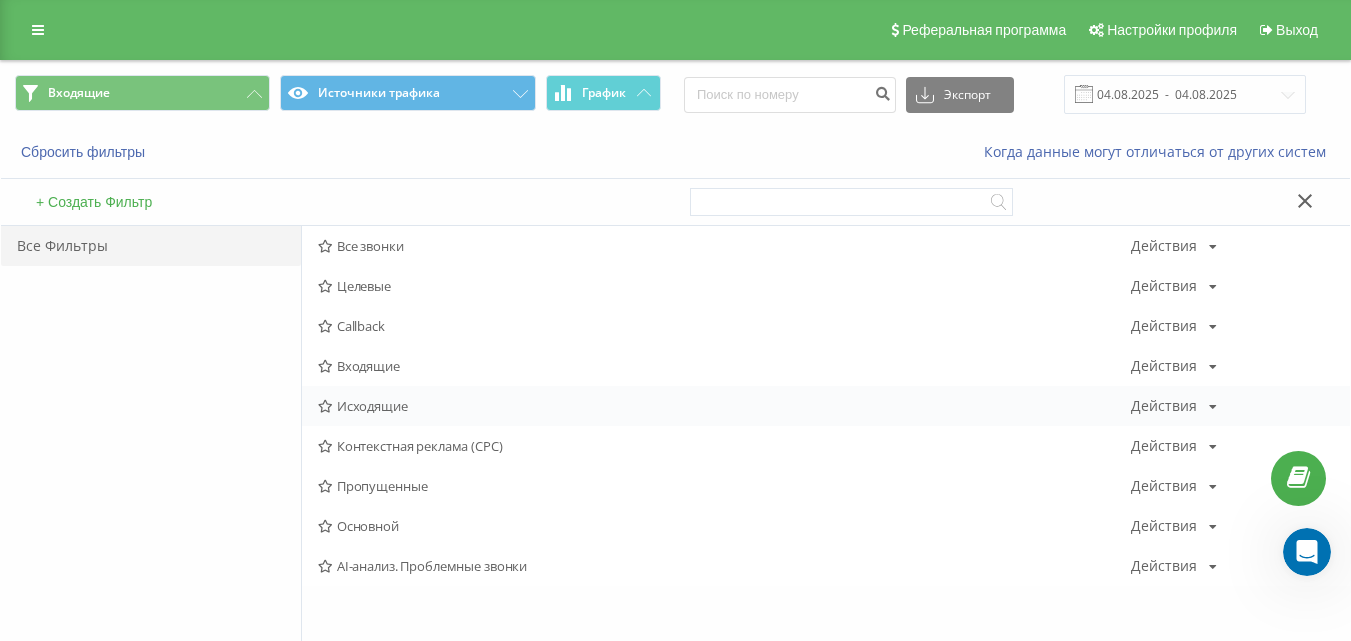 click on "Исходящие" at bounding box center (724, 406) 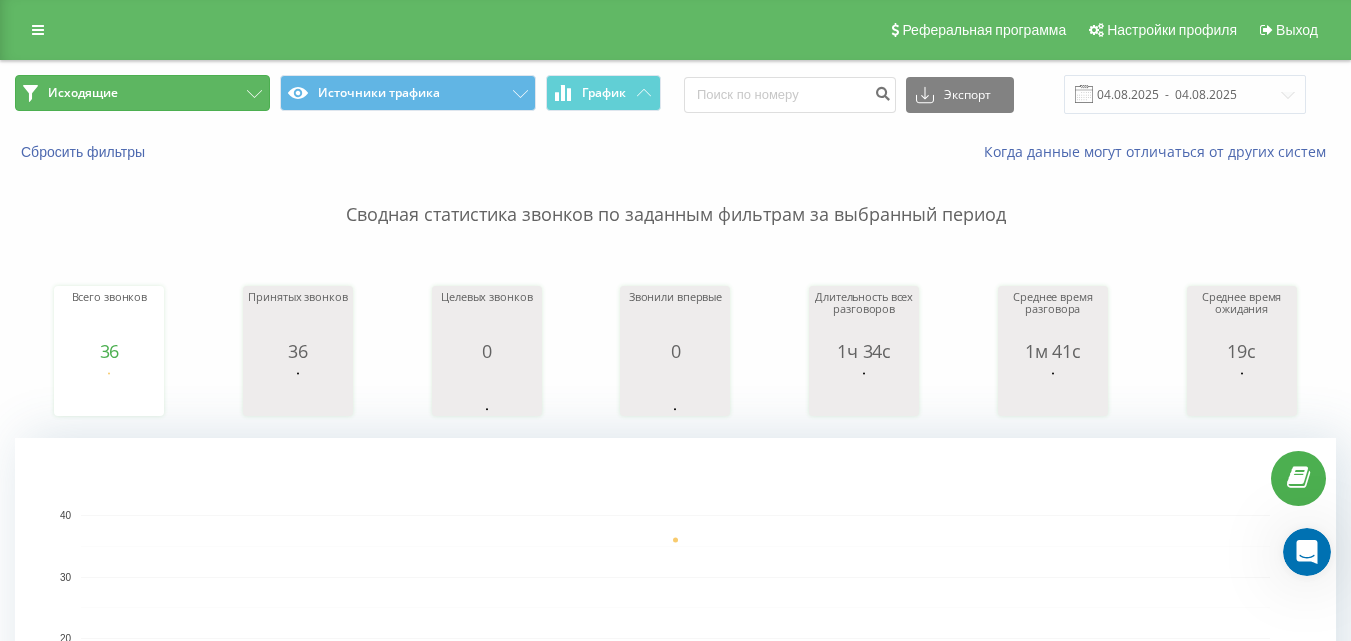 click on "Исходящие" at bounding box center (142, 93) 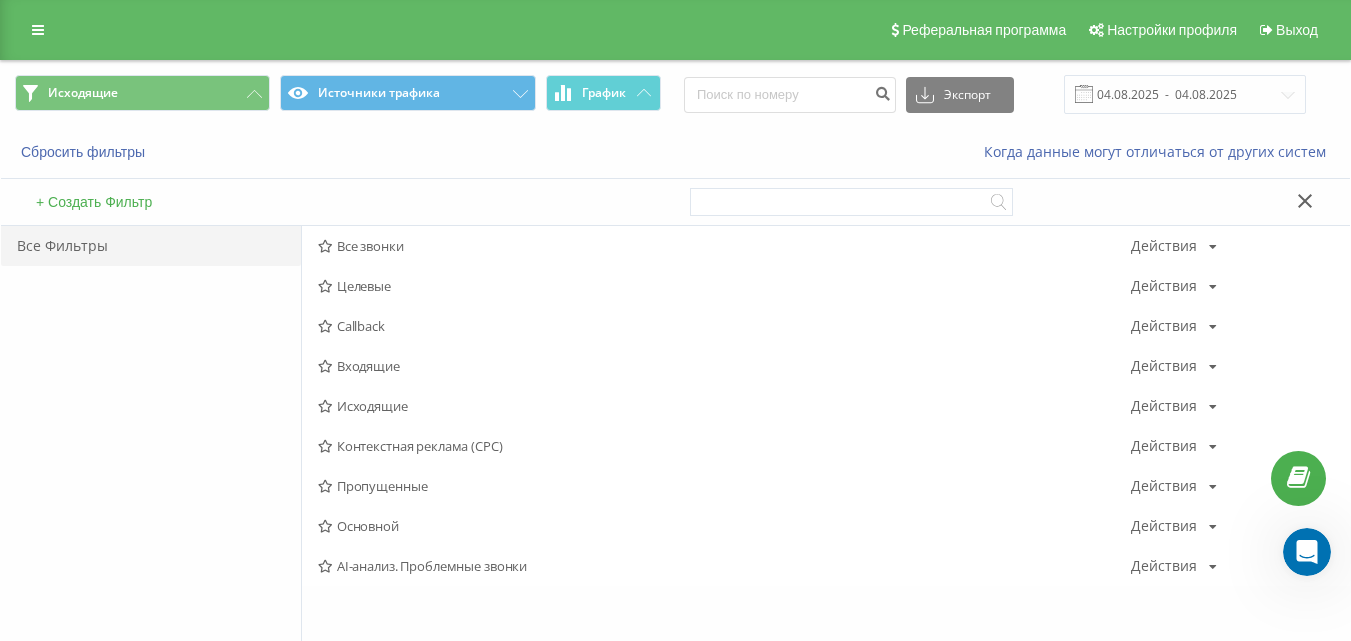 click on "Входящие" at bounding box center [724, 366] 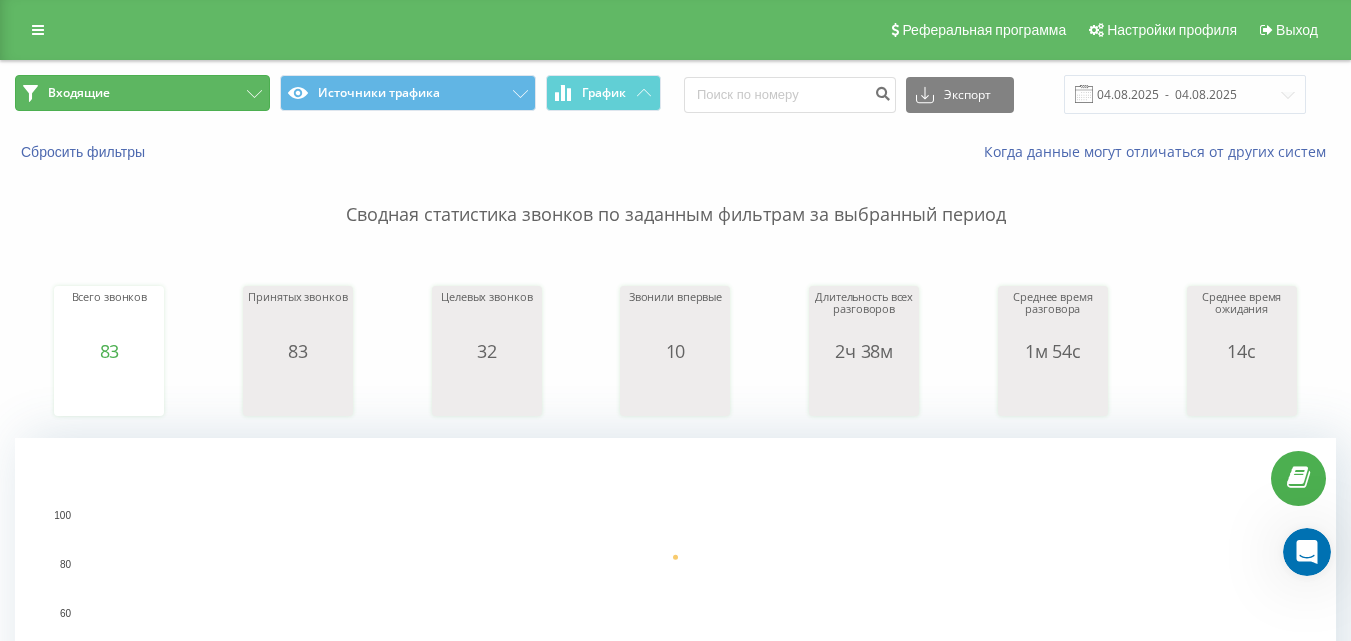click on "Входящие" at bounding box center (142, 93) 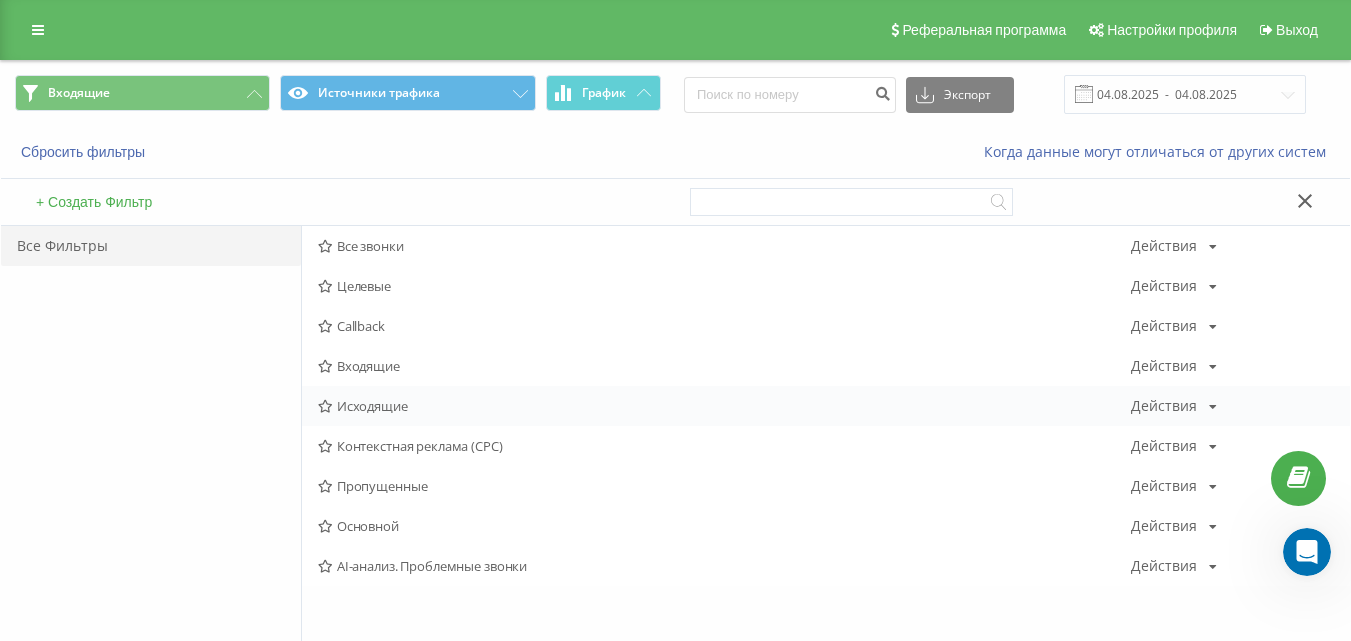 click on "Исходящие" at bounding box center [724, 406] 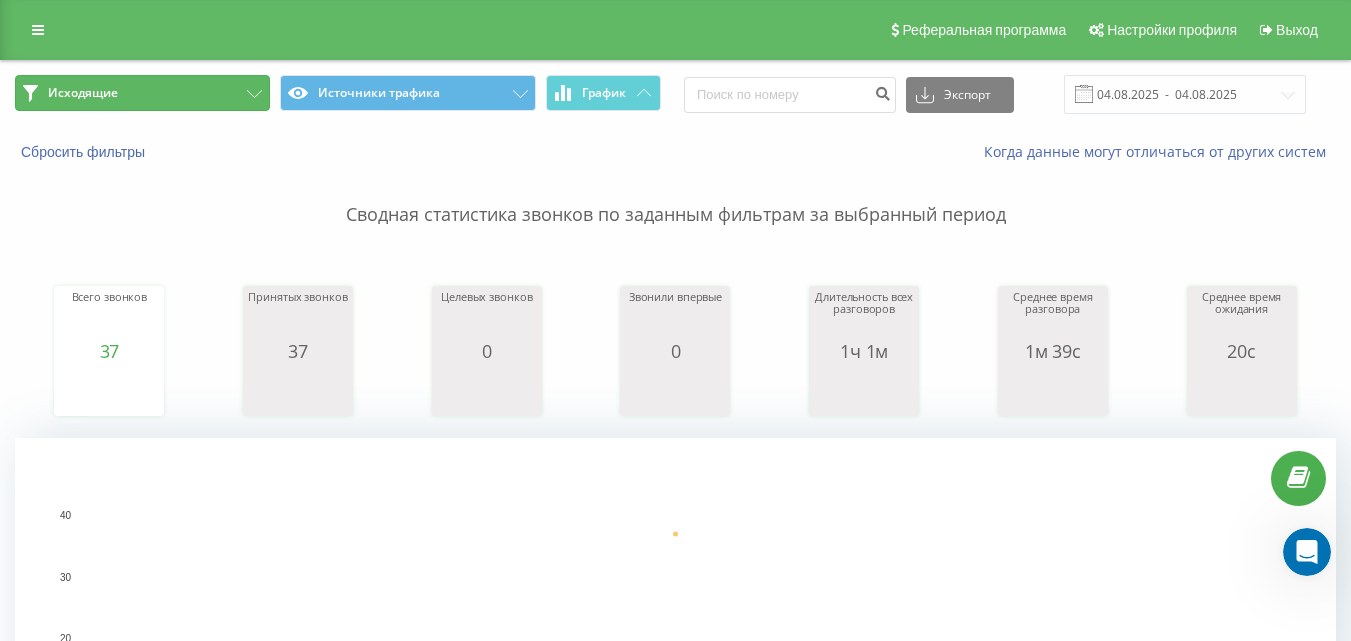click on "Исходящие" at bounding box center [142, 93] 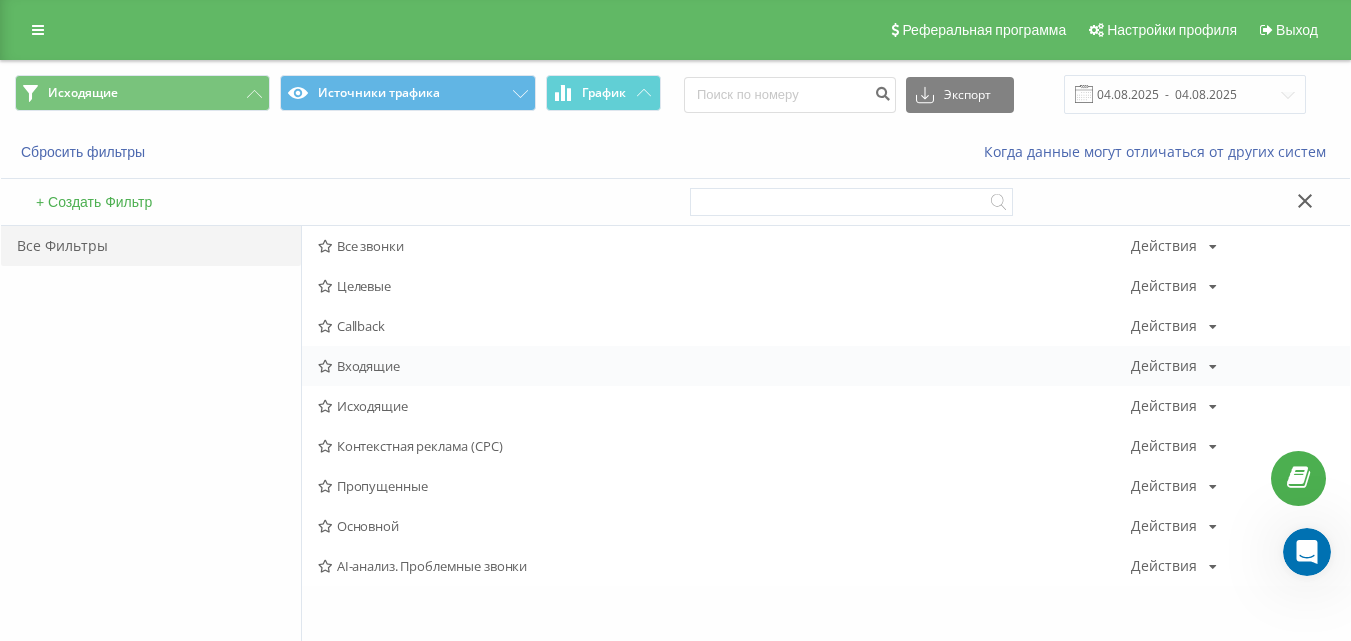 click on "Входящие" at bounding box center (724, 366) 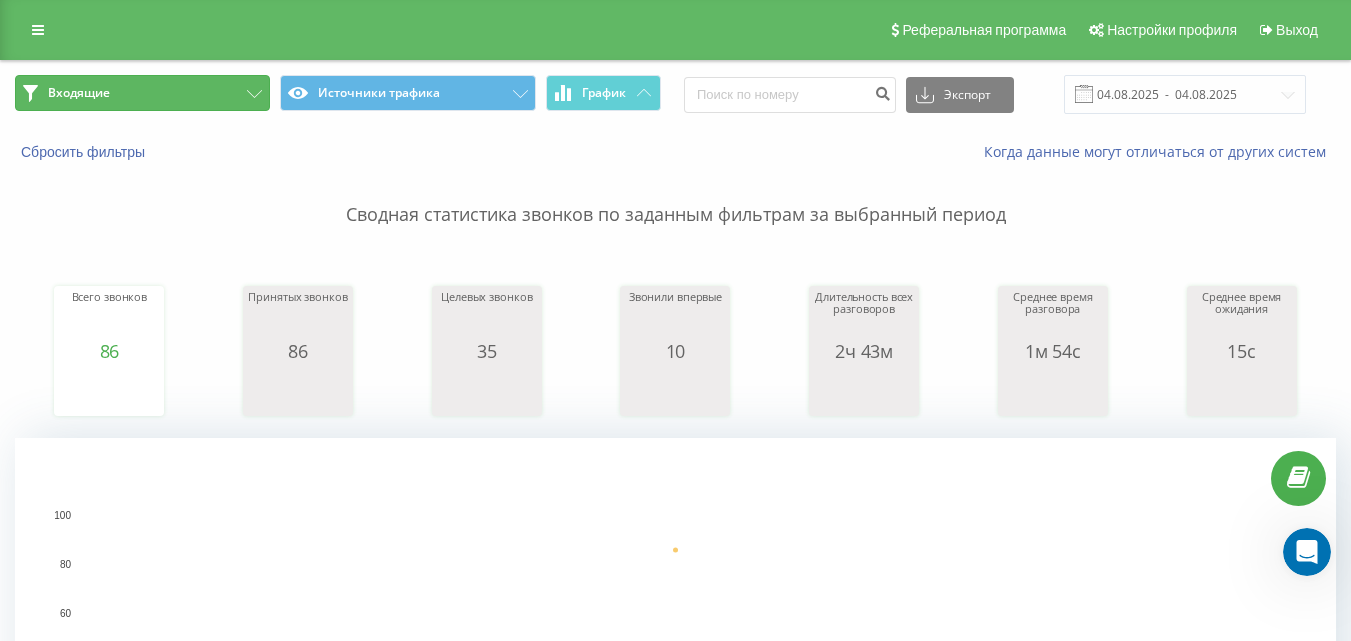 click on "Входящие" at bounding box center [142, 93] 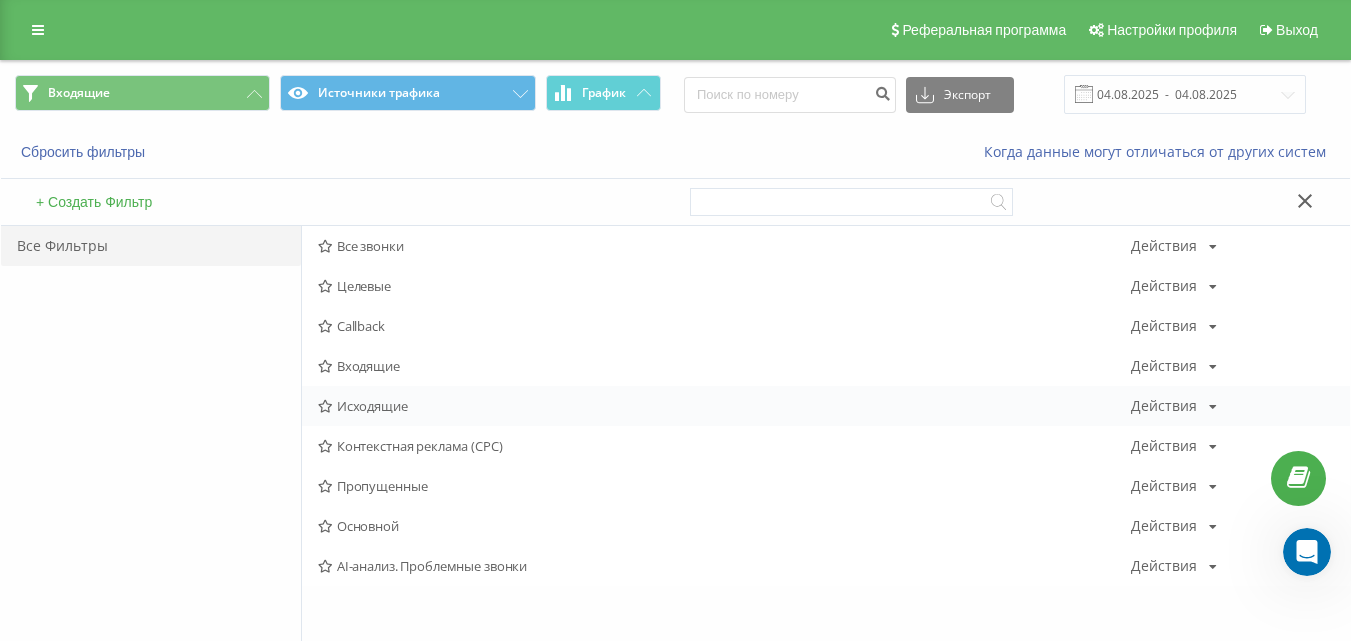 click on "Исходящие" at bounding box center [724, 406] 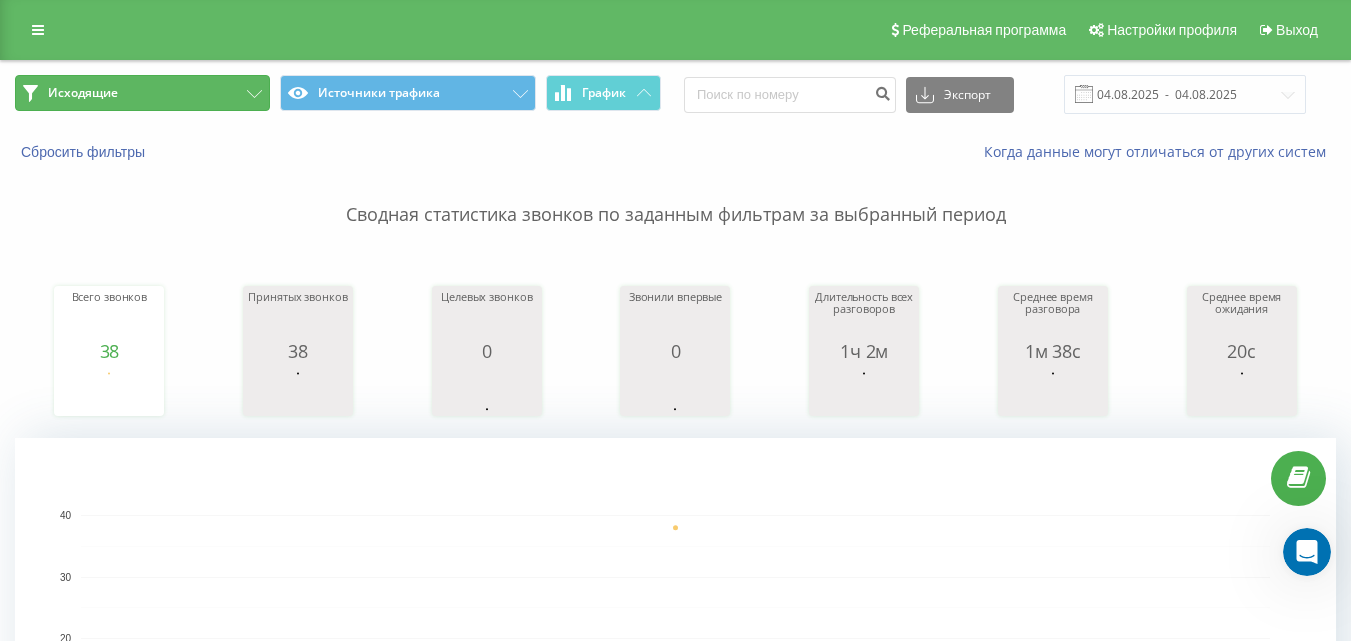 click on "Исходящие" at bounding box center (142, 93) 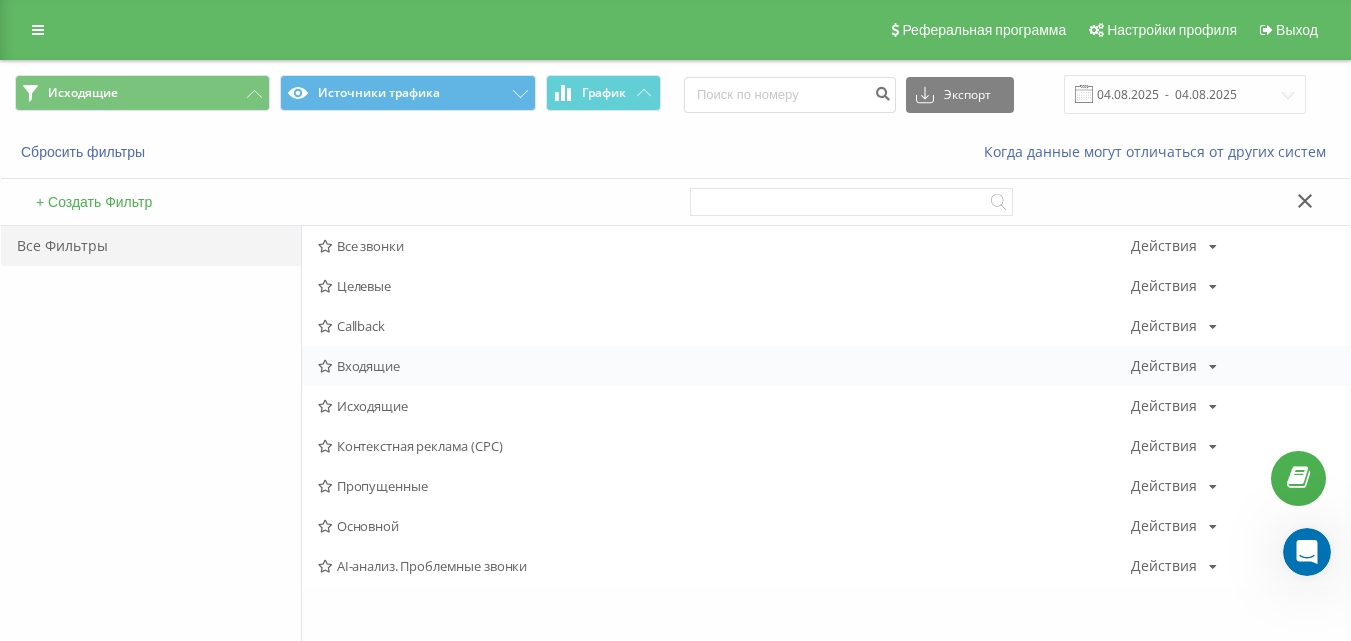 click on "Входящие" at bounding box center [724, 366] 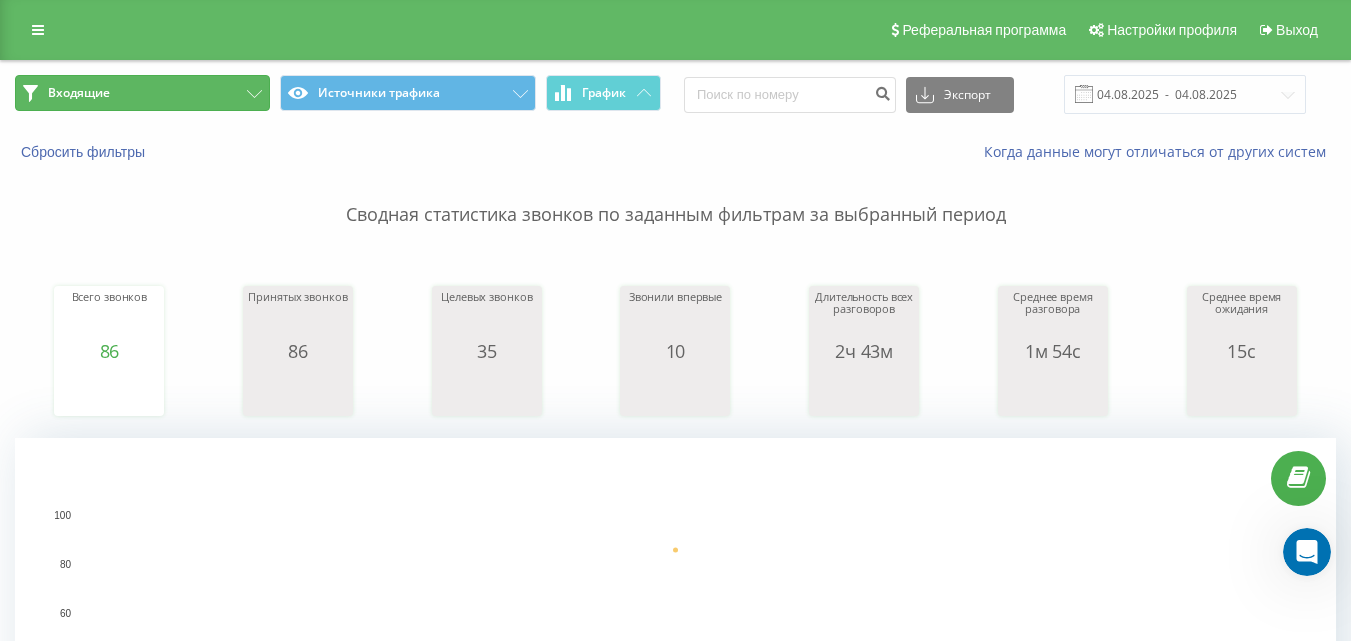 click on "Входящие" at bounding box center (142, 93) 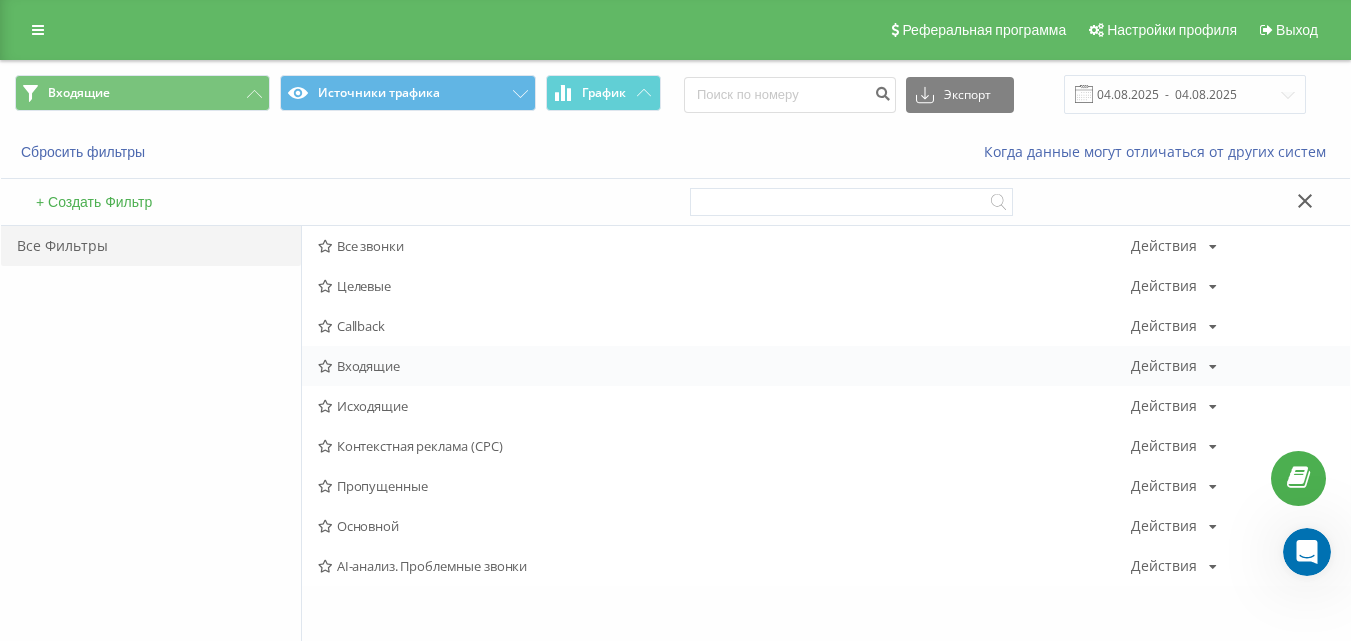 click on "Входящие" at bounding box center [724, 366] 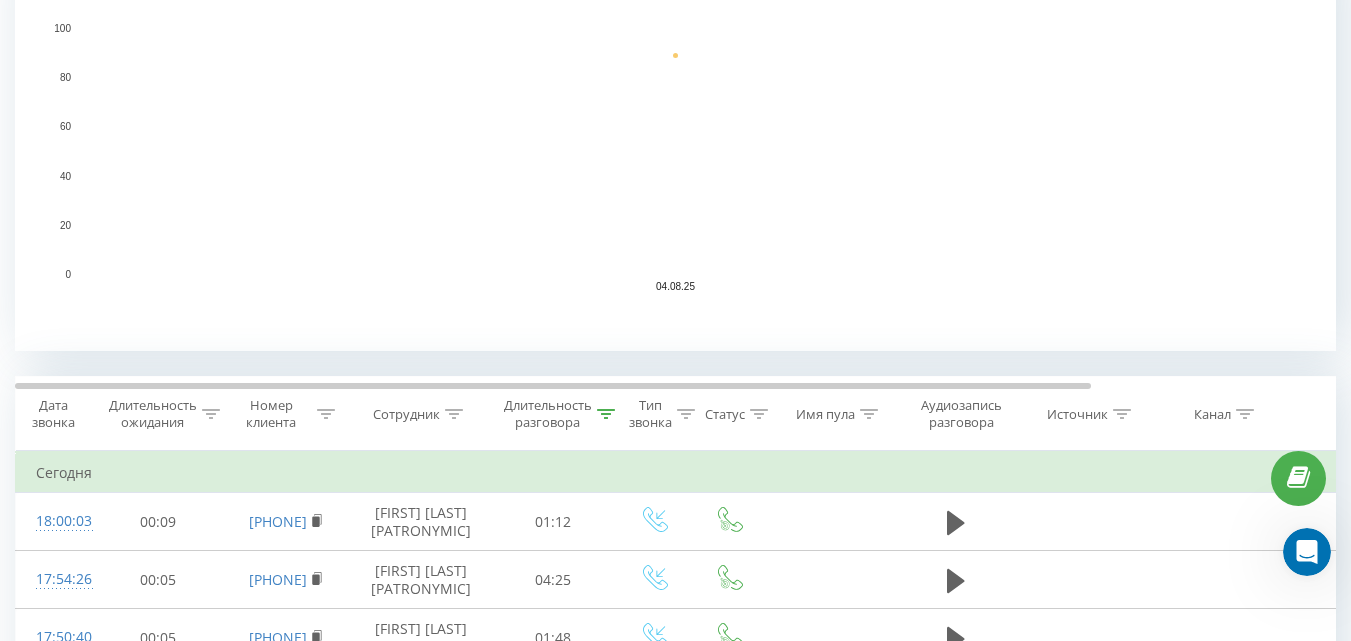 scroll, scrollTop: 500, scrollLeft: 0, axis: vertical 